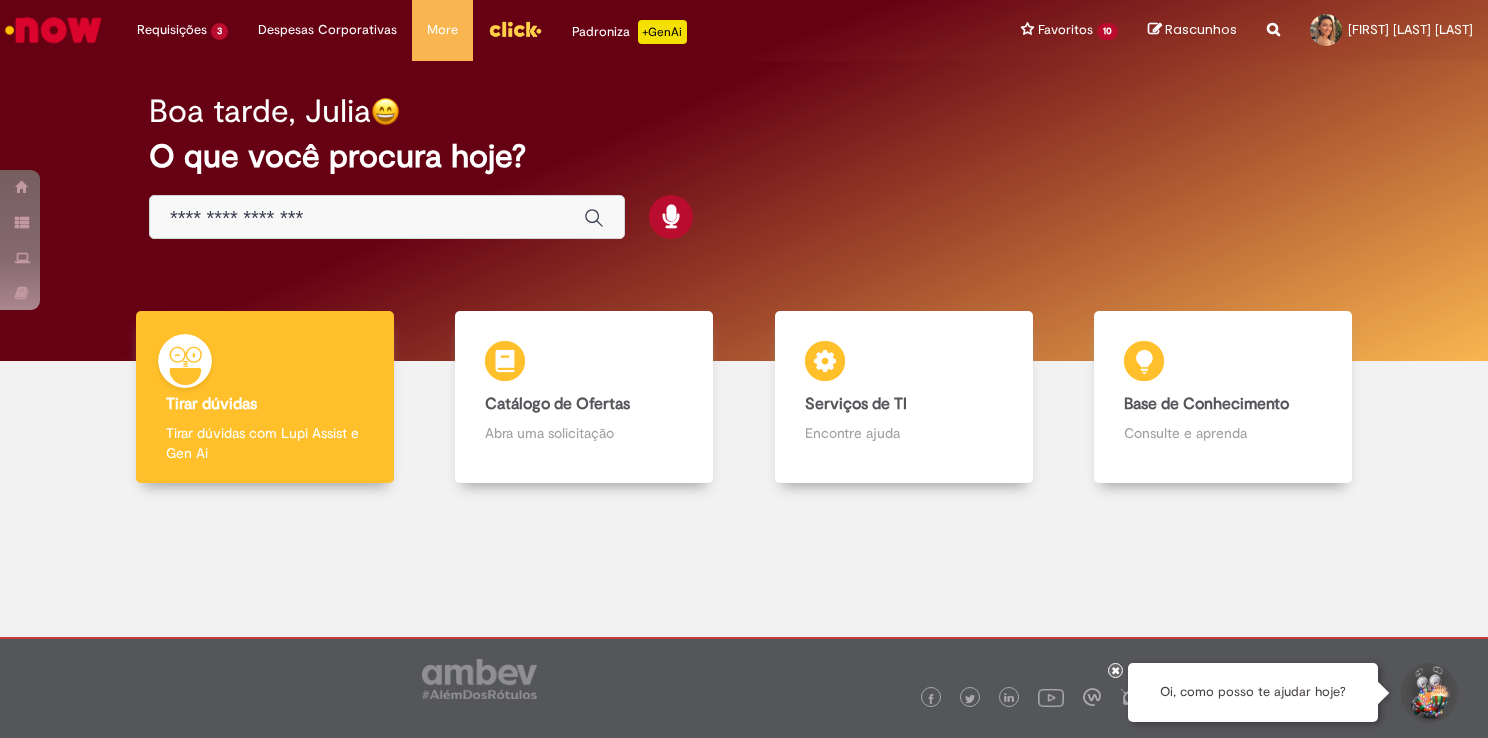 scroll, scrollTop: 0, scrollLeft: 0, axis: both 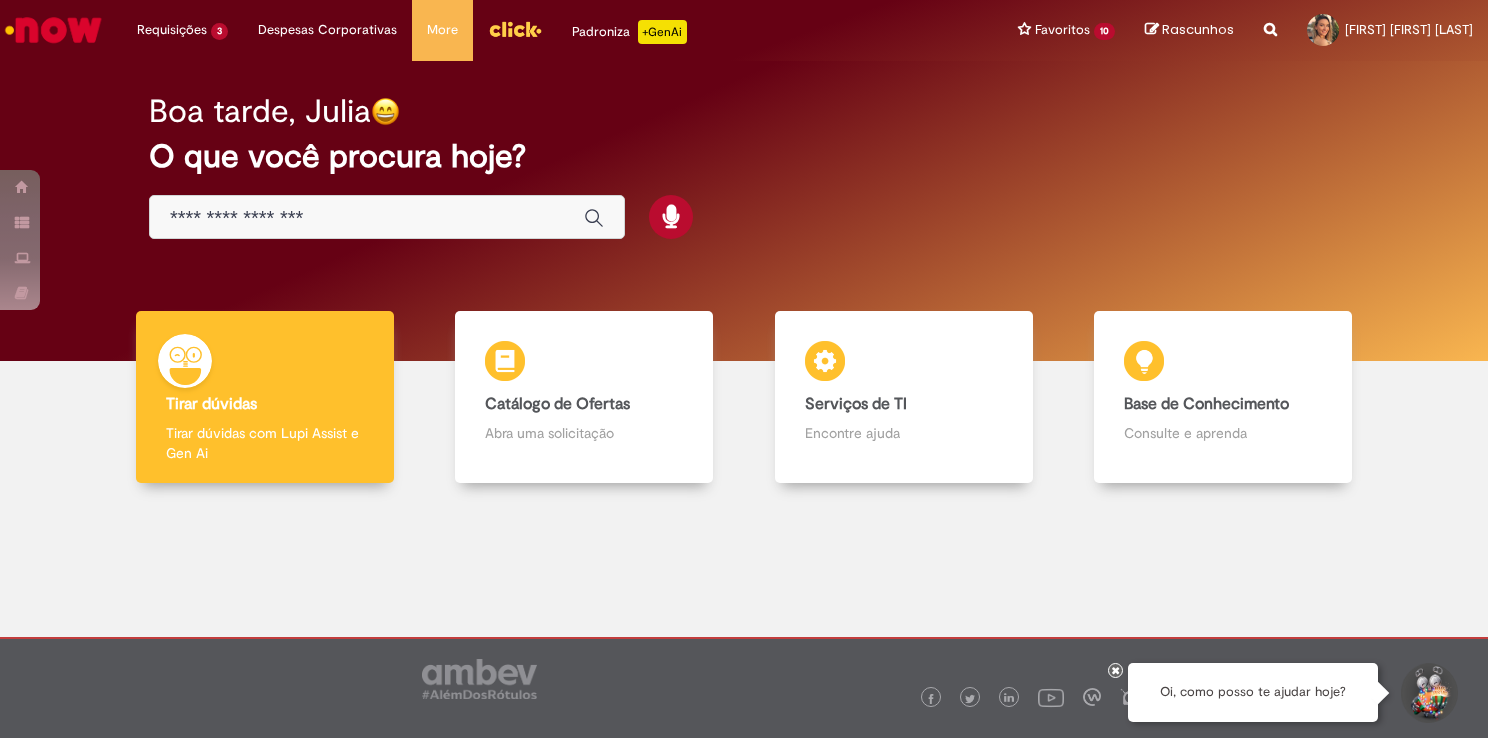 click at bounding box center [387, 217] 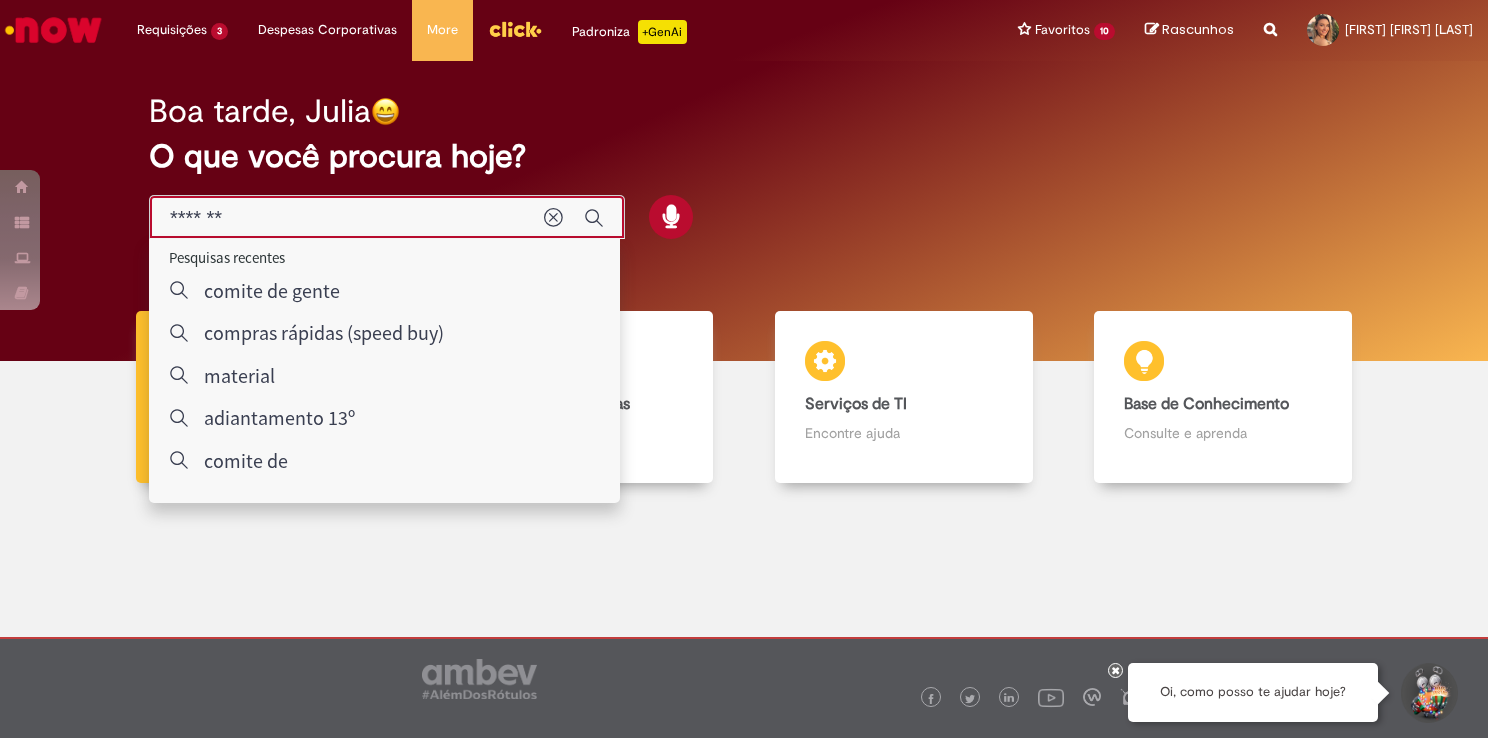 type on "********" 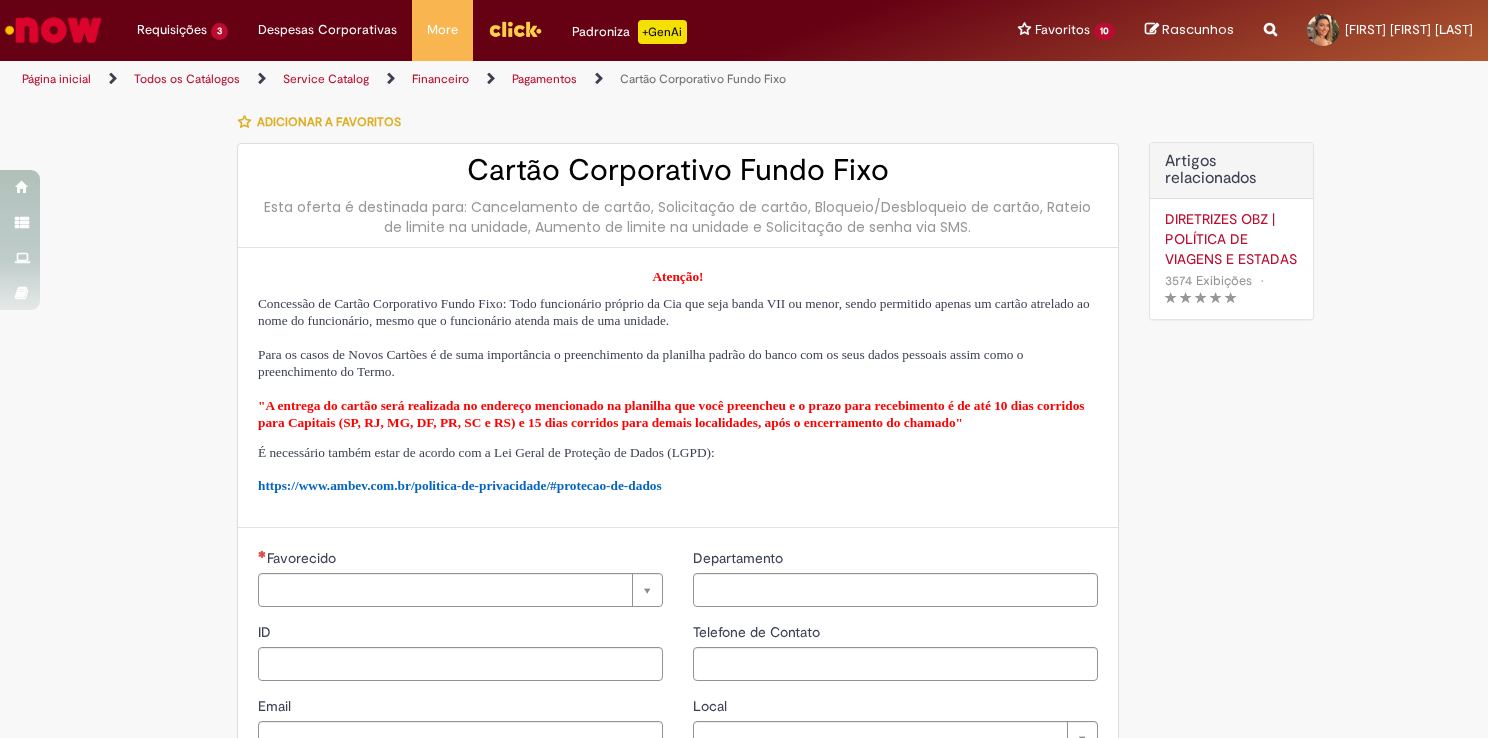type on "********" 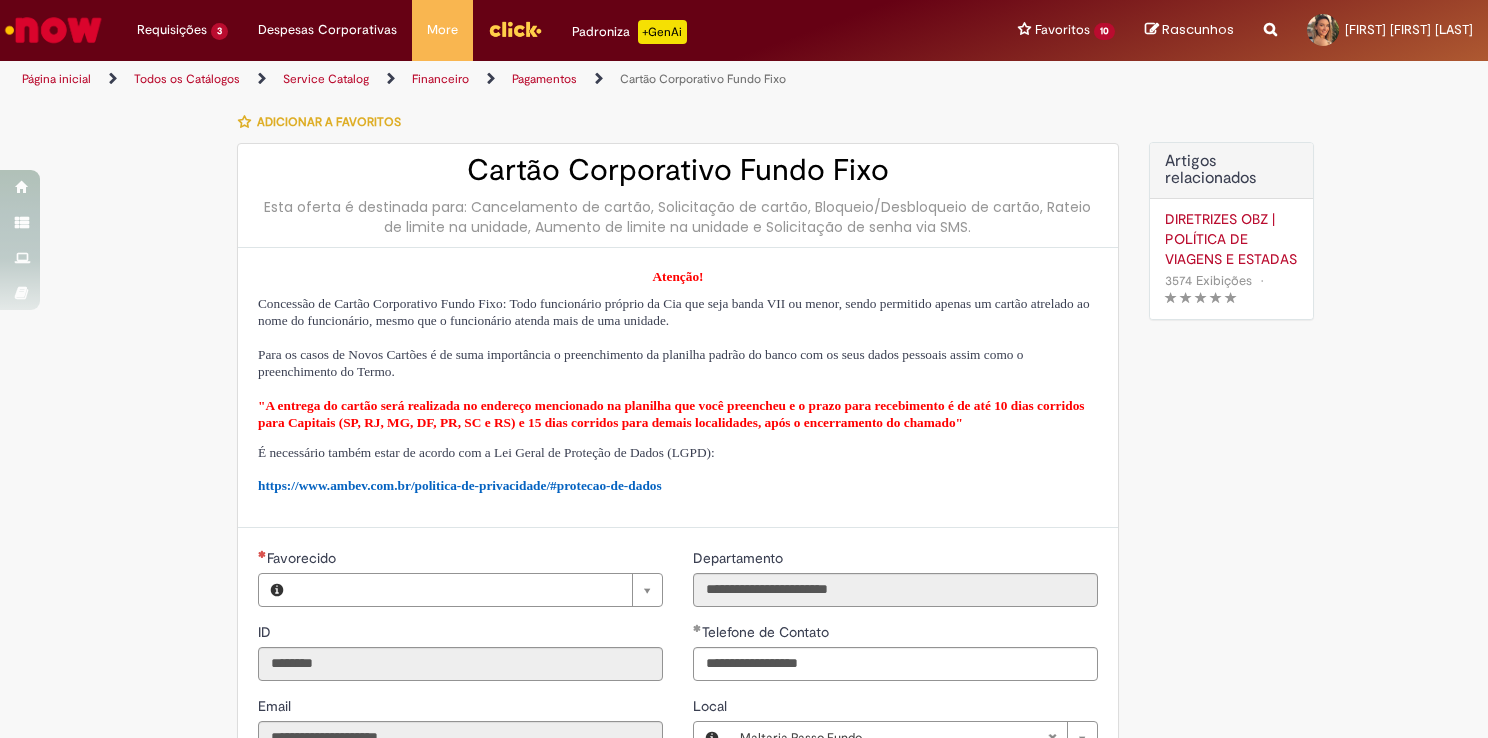 type on "**********" 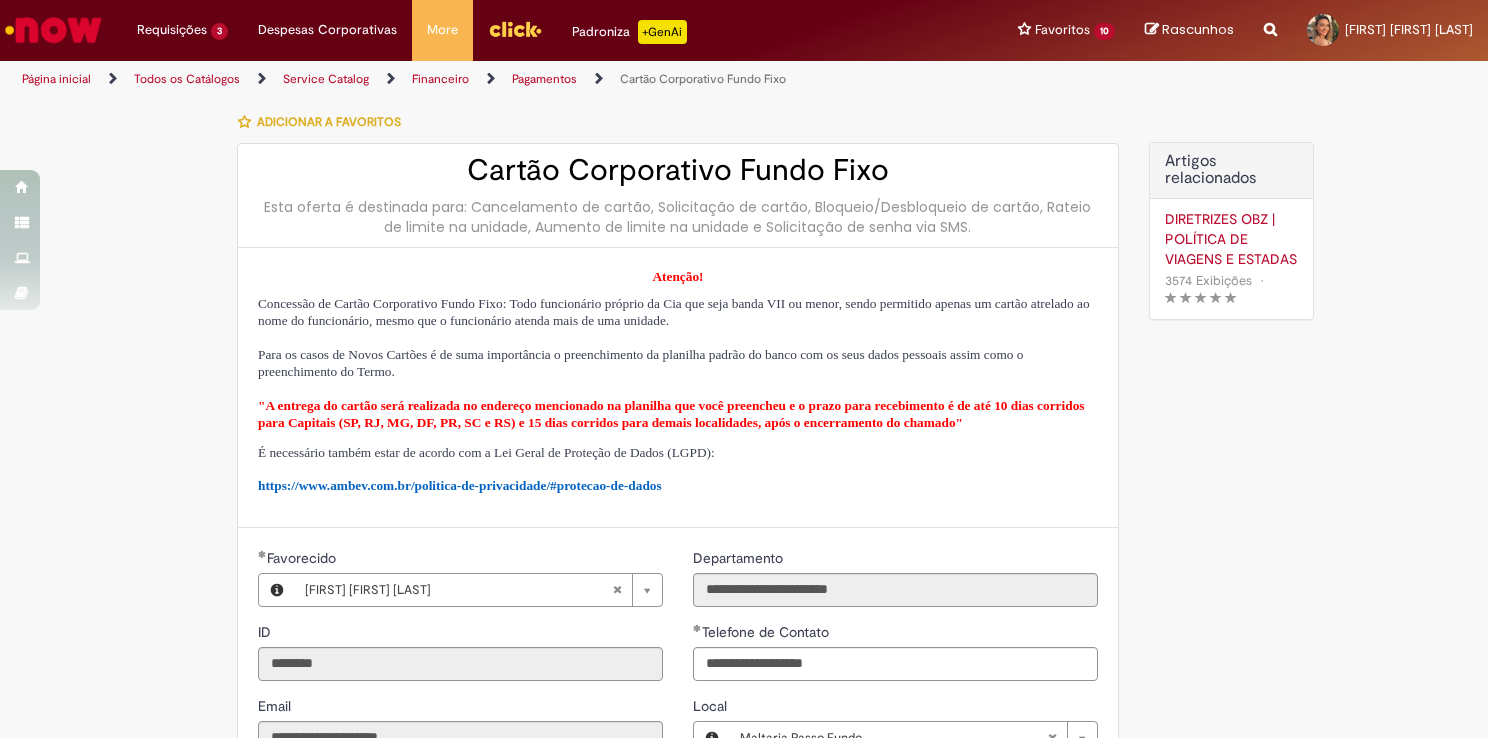 type on "**********" 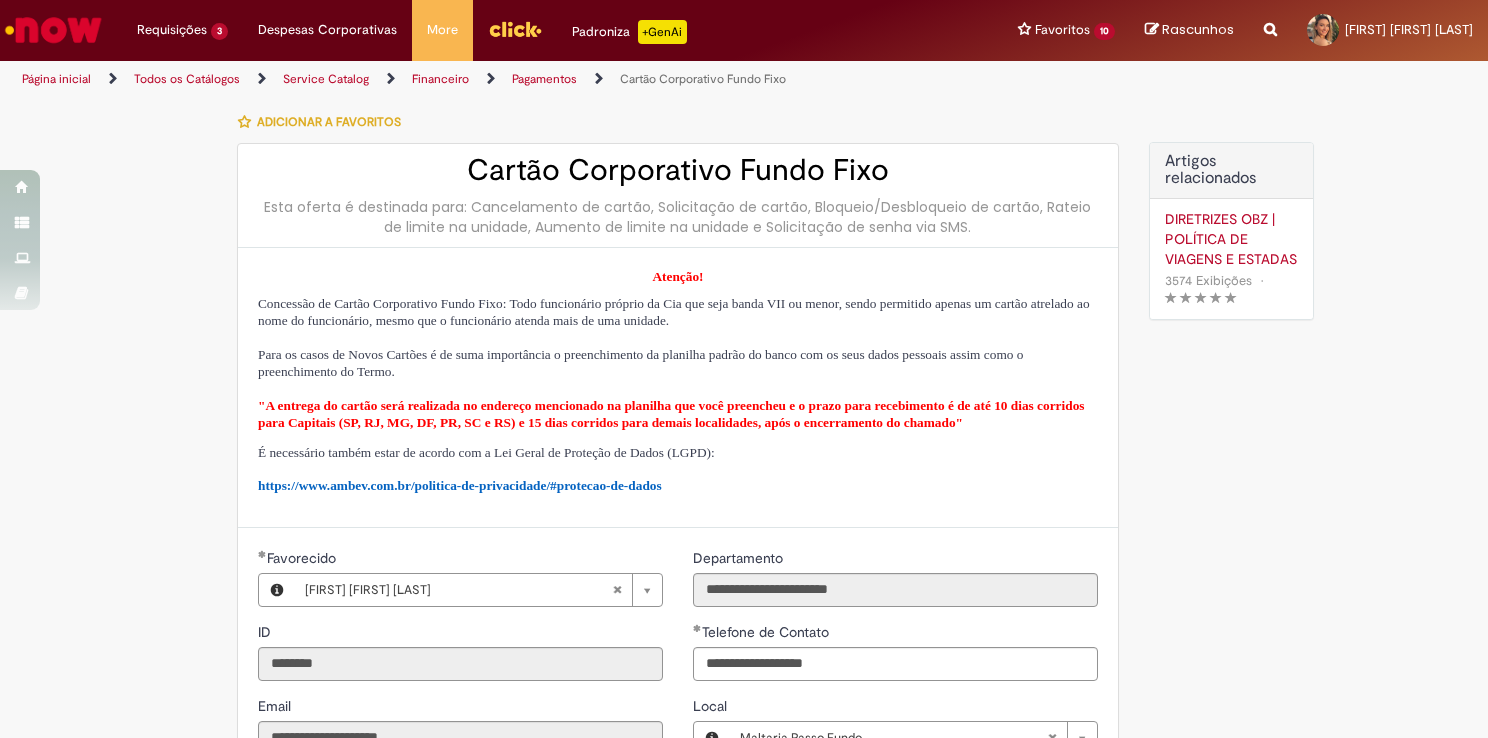 type on "***" 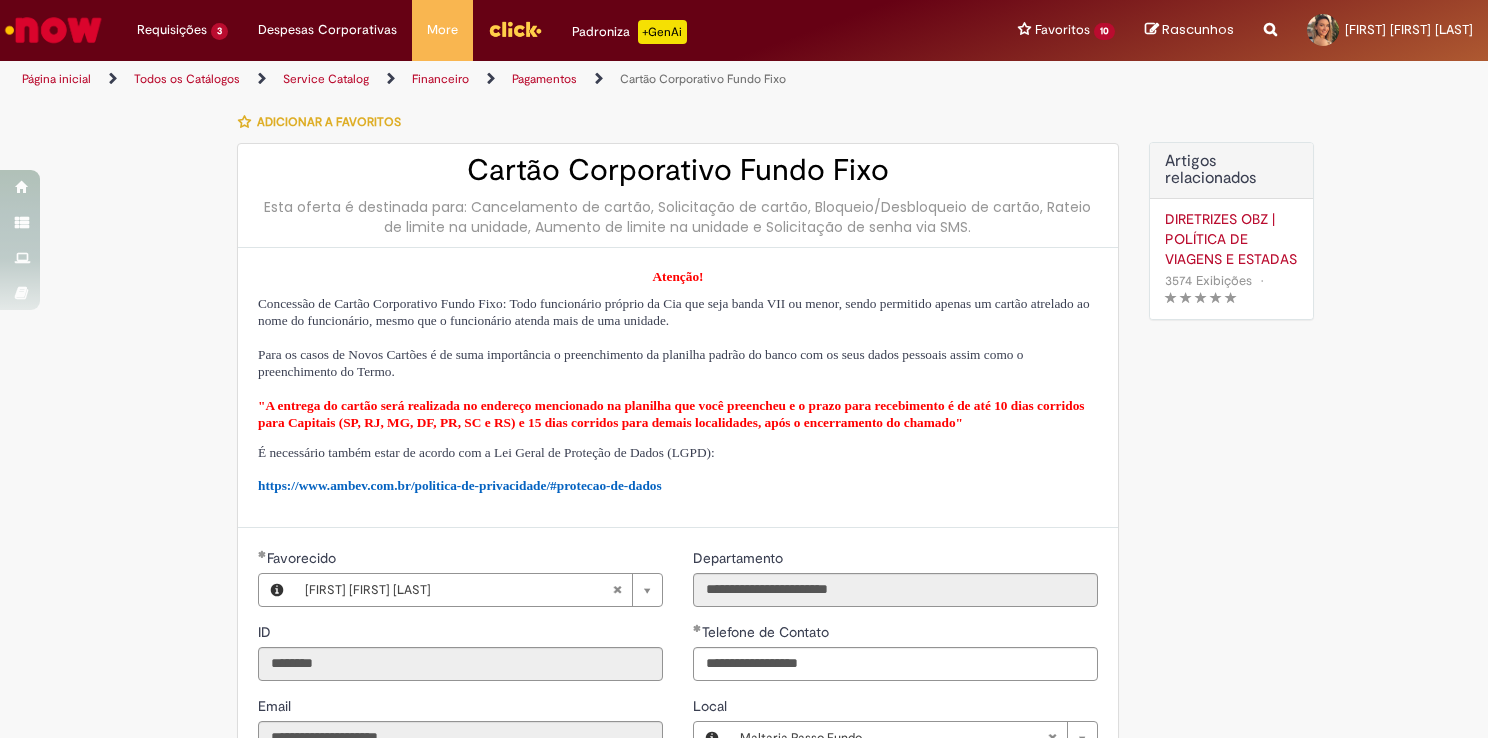 type on "**********" 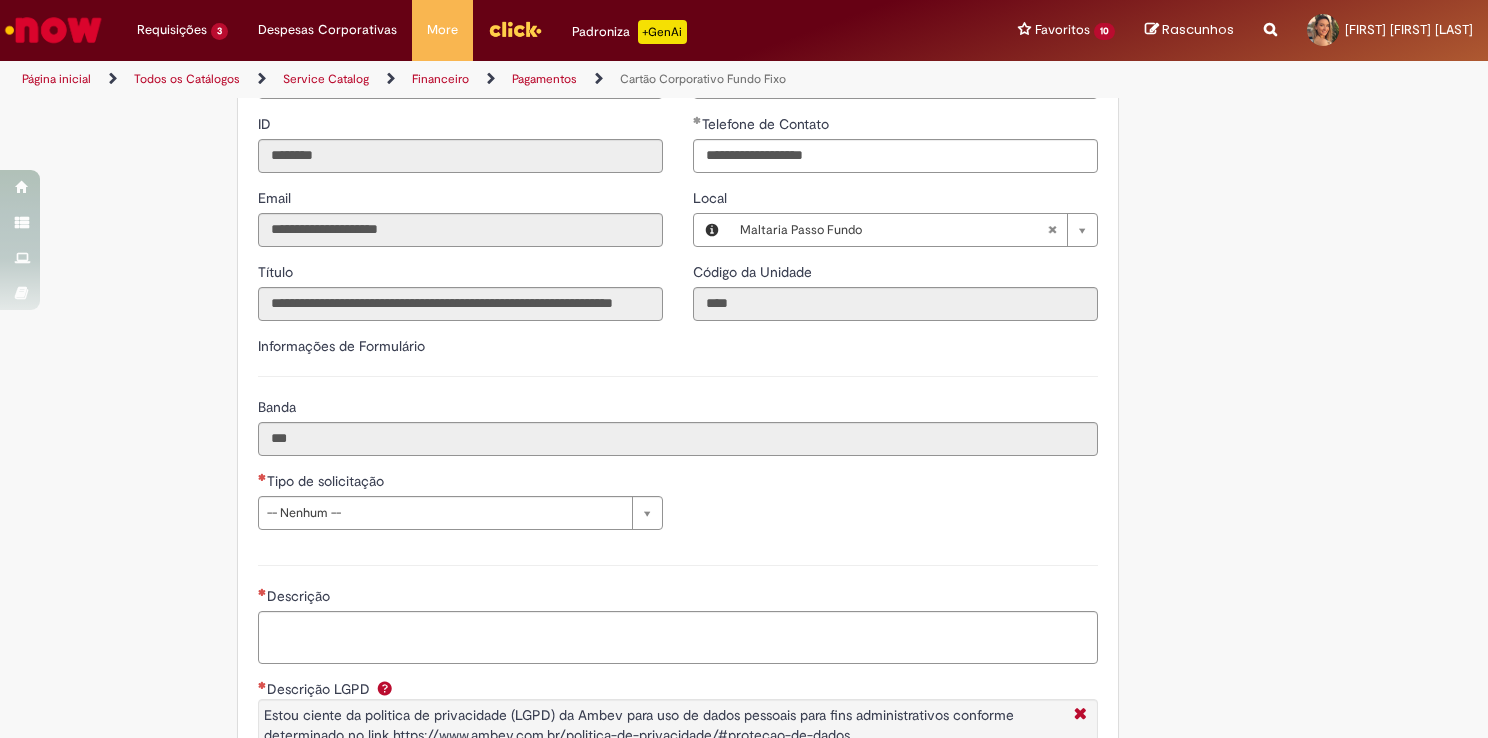scroll, scrollTop: 600, scrollLeft: 0, axis: vertical 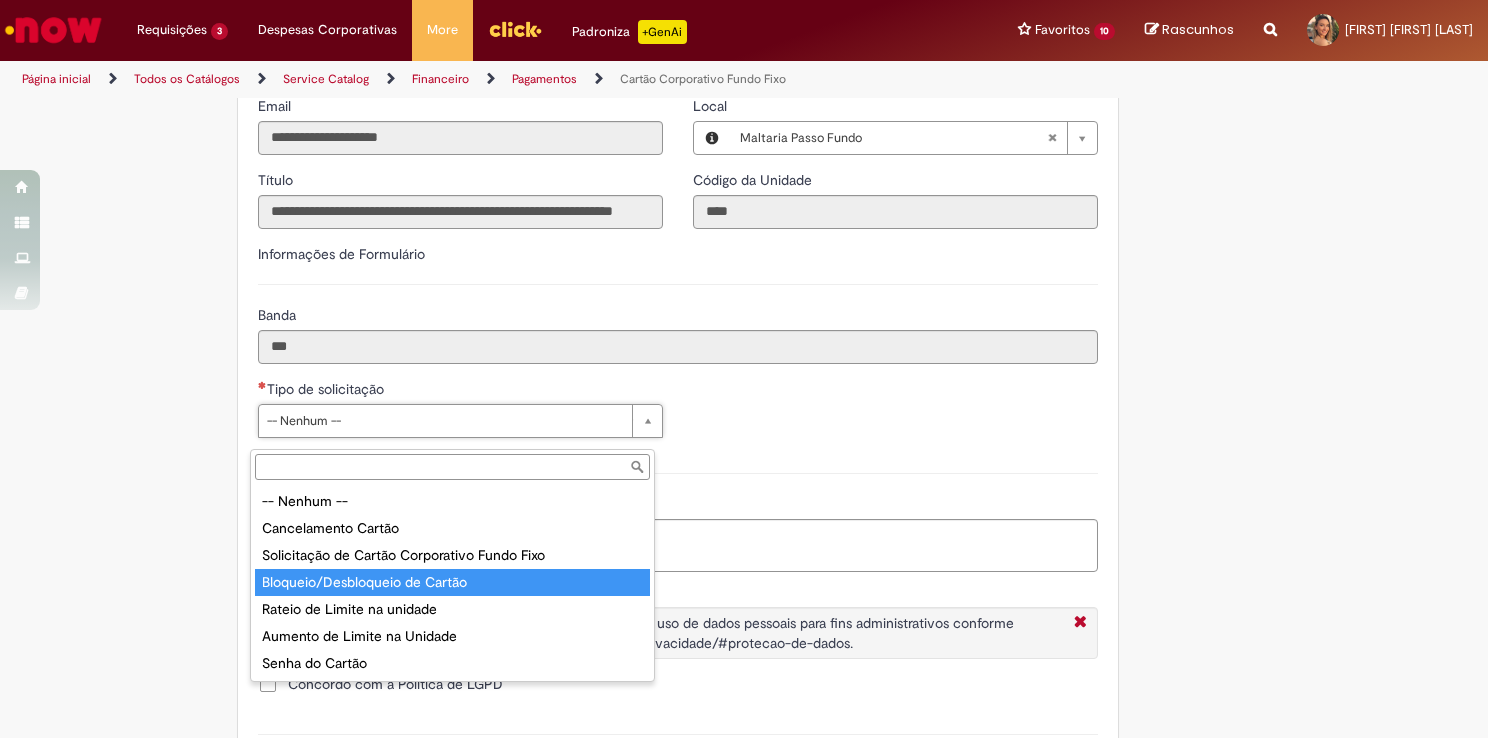 type on "**********" 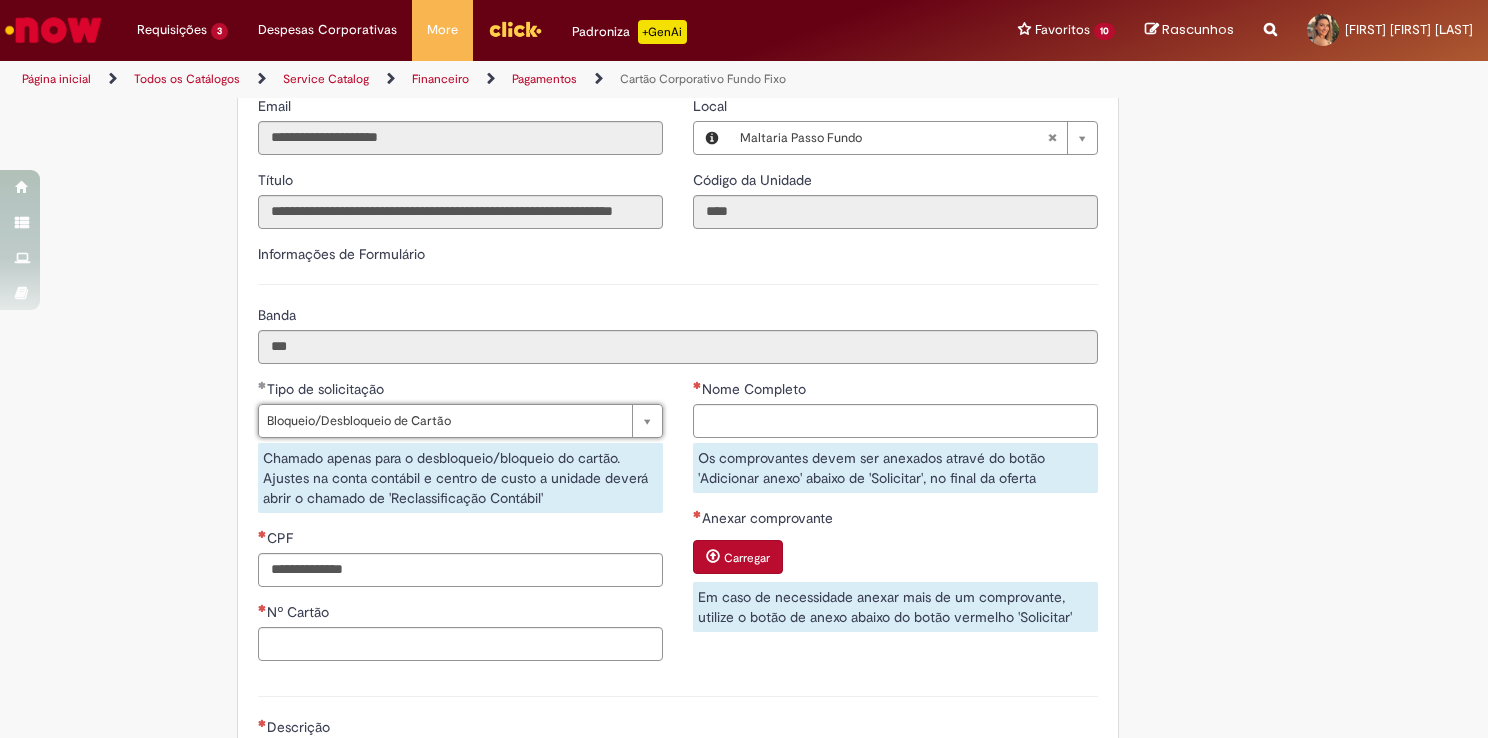 scroll, scrollTop: 800, scrollLeft: 0, axis: vertical 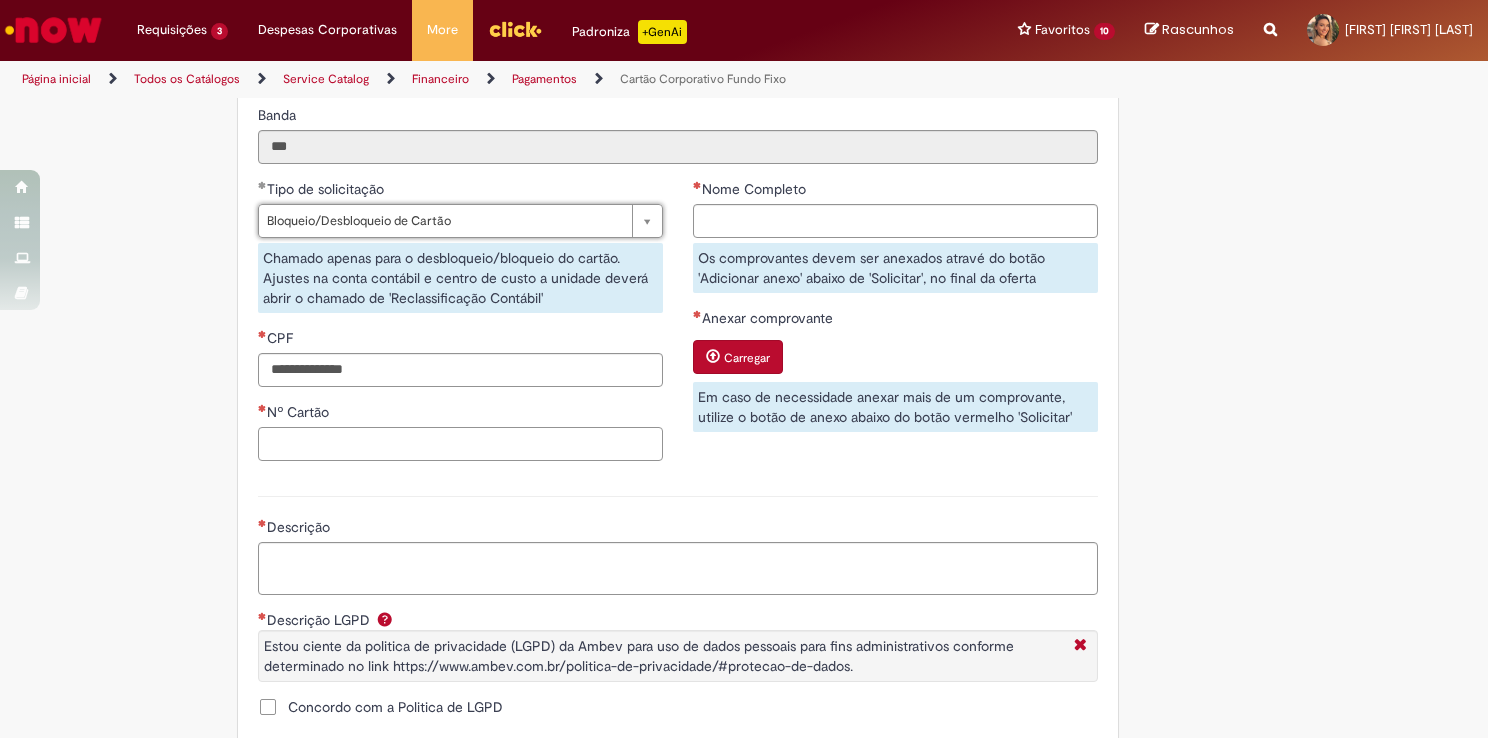 click on "Nº Cartão" at bounding box center [460, 444] 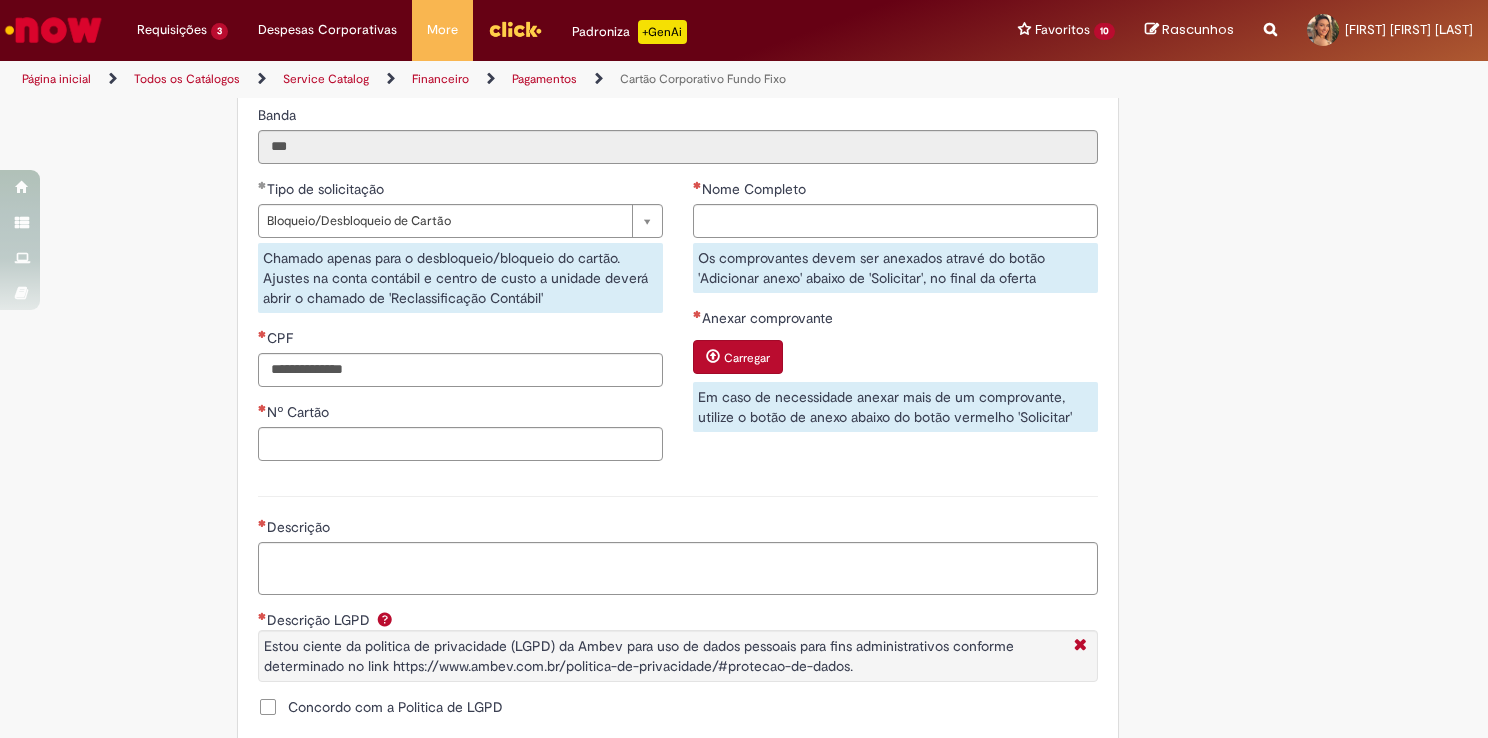 click on "**********" at bounding box center [460, 327] 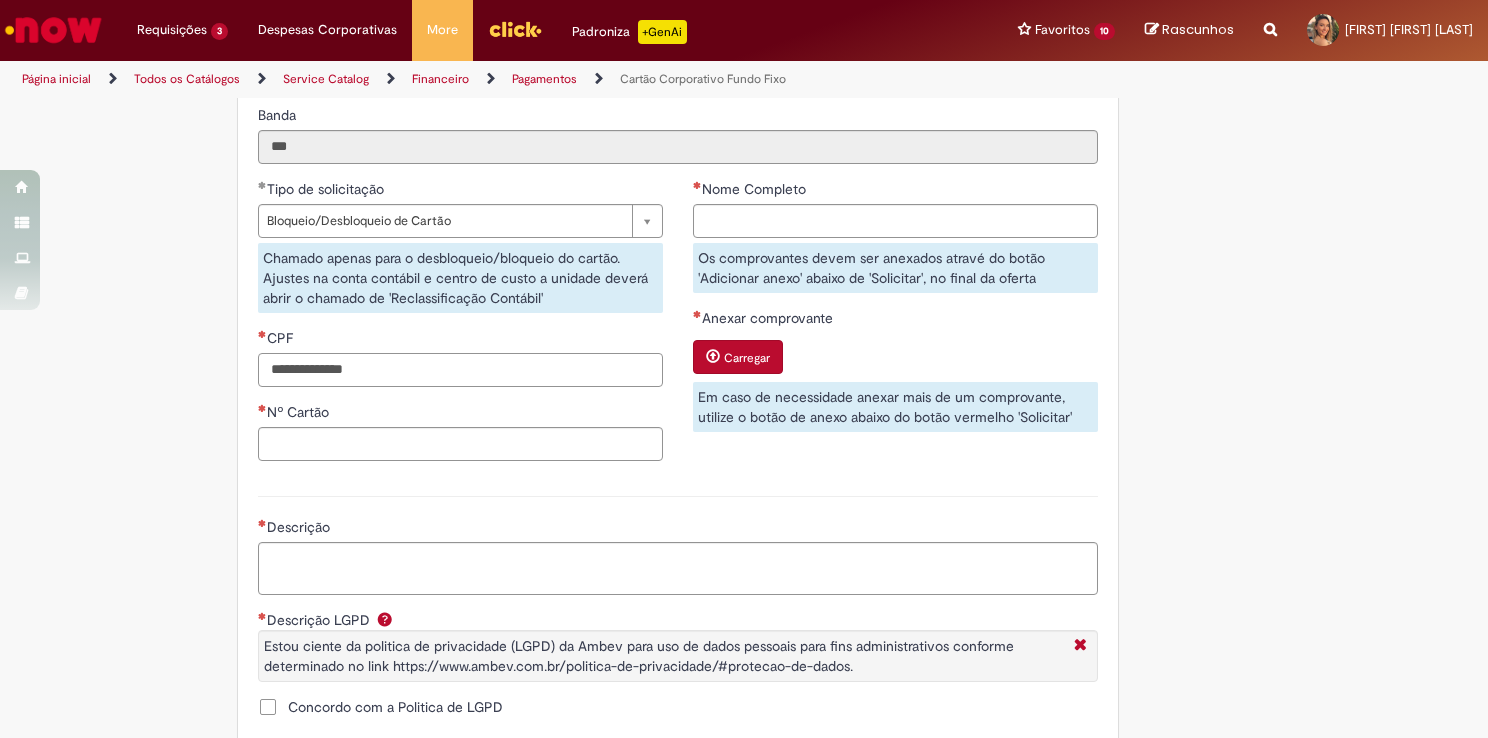 click on "CPF" at bounding box center (460, 370) 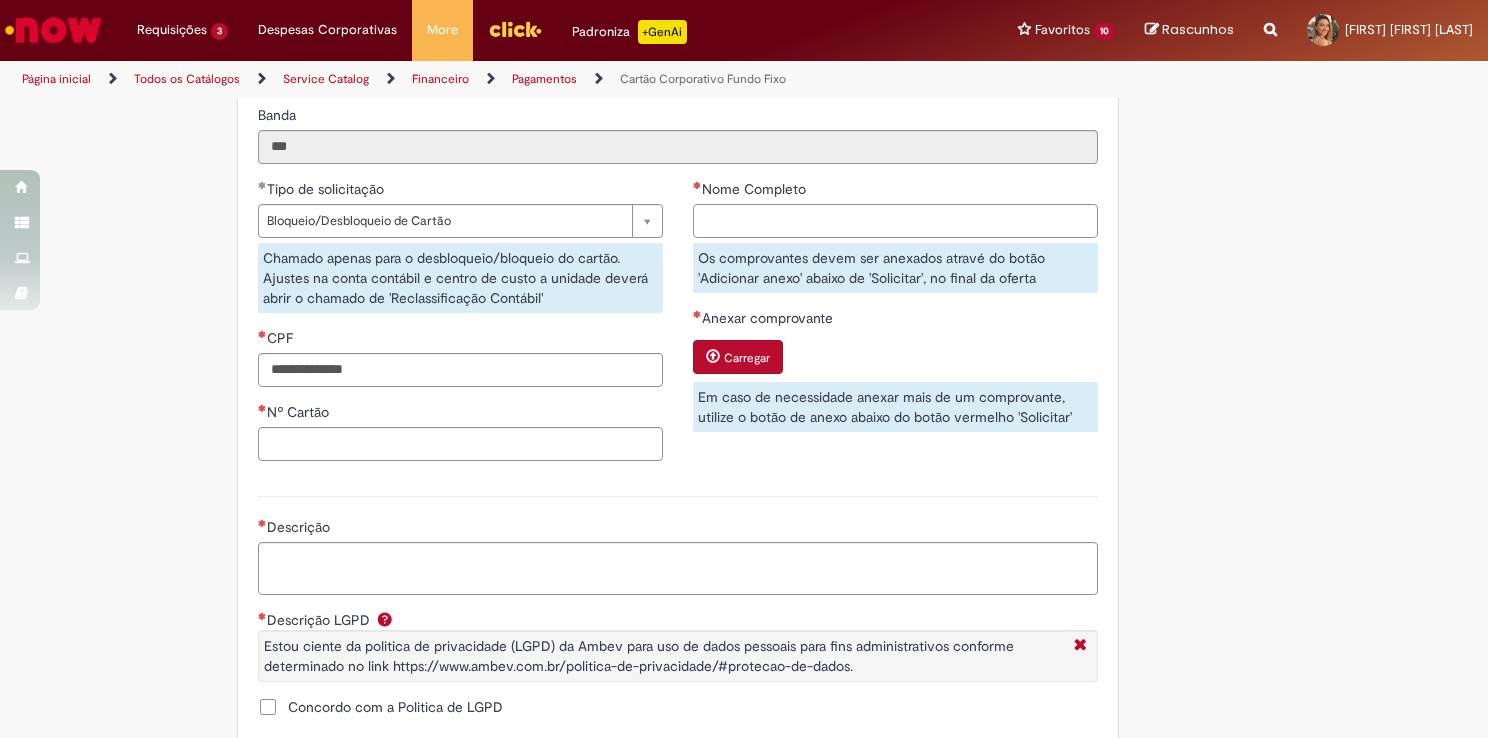 click on "Nome Completo" at bounding box center [895, 221] 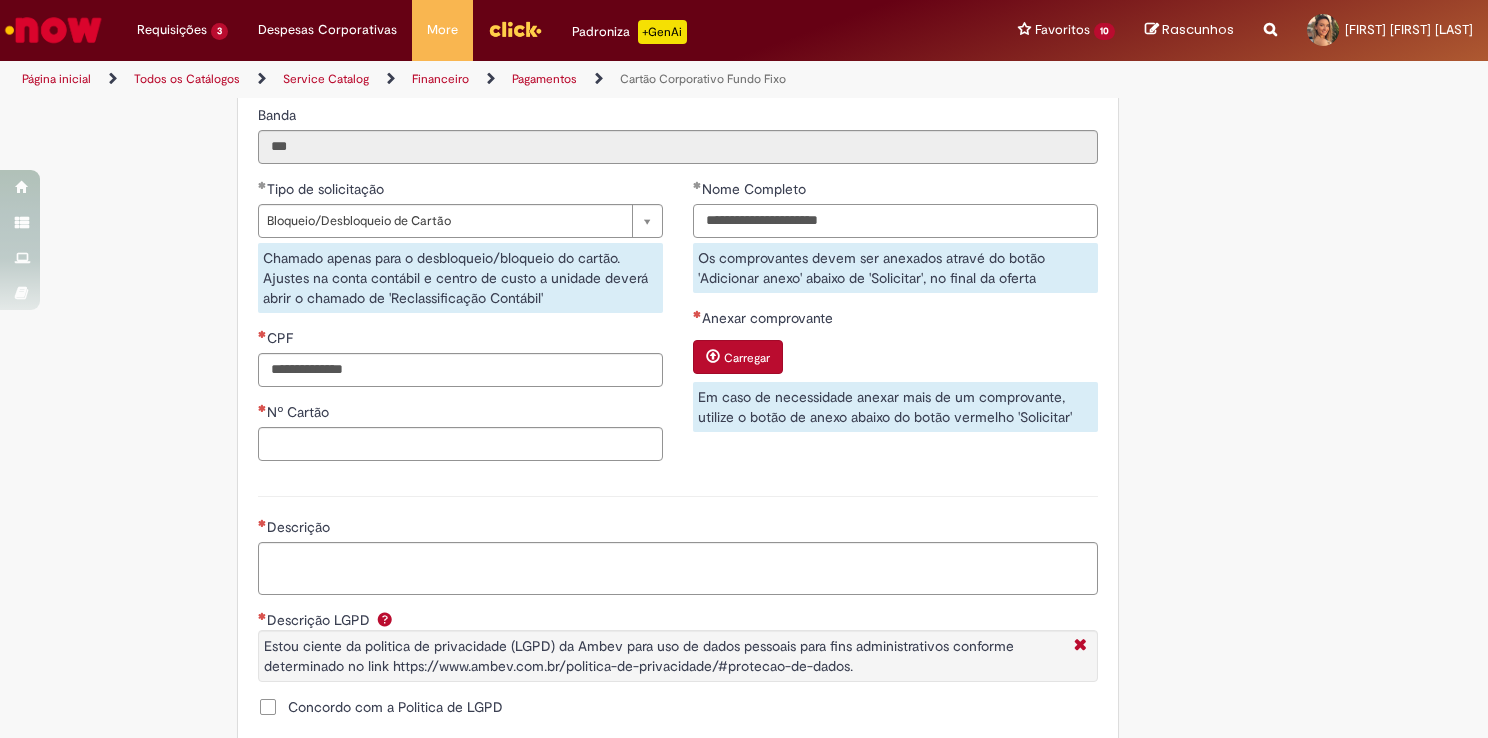 drag, startPoint x: 788, startPoint y: 234, endPoint x: 736, endPoint y: 228, distance: 52.34501 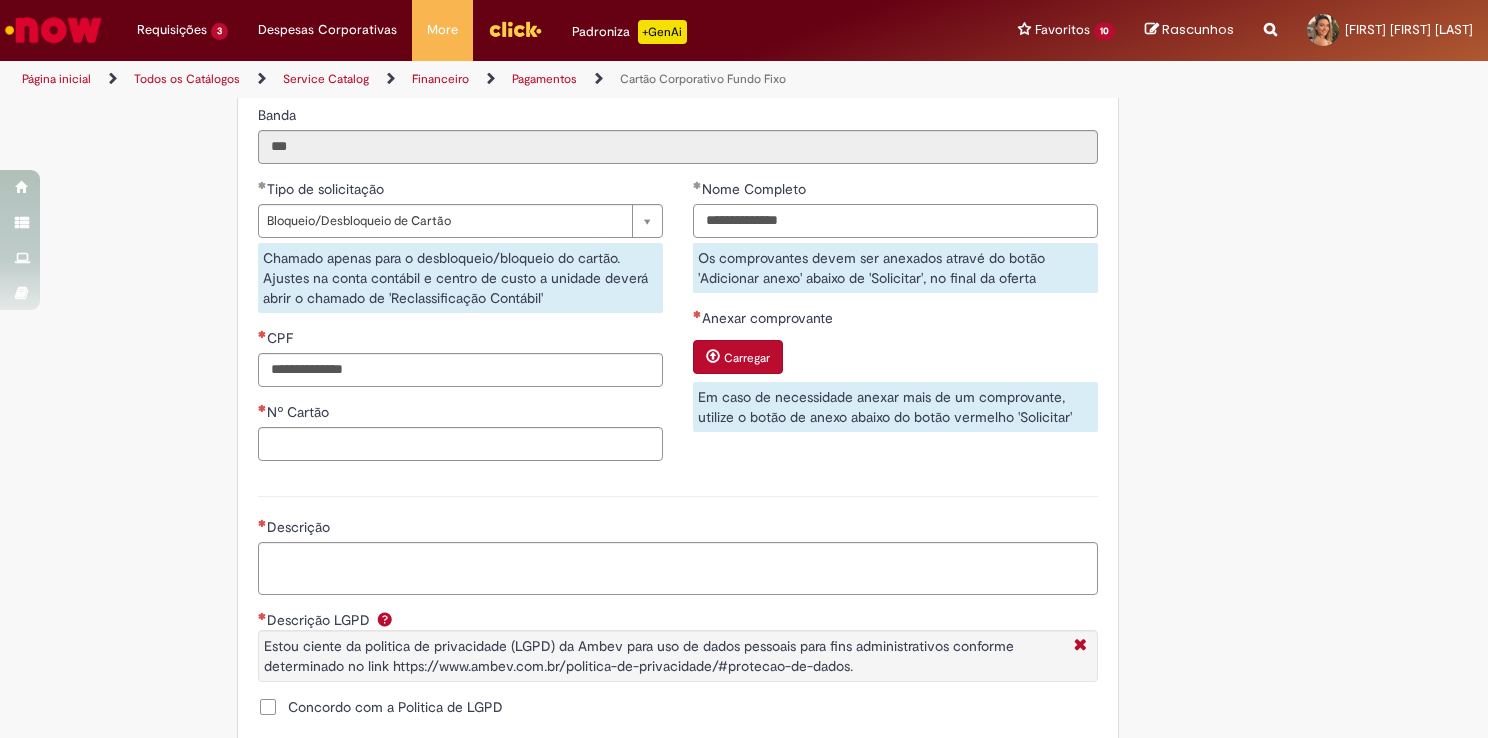 click on "**********" at bounding box center (895, 221) 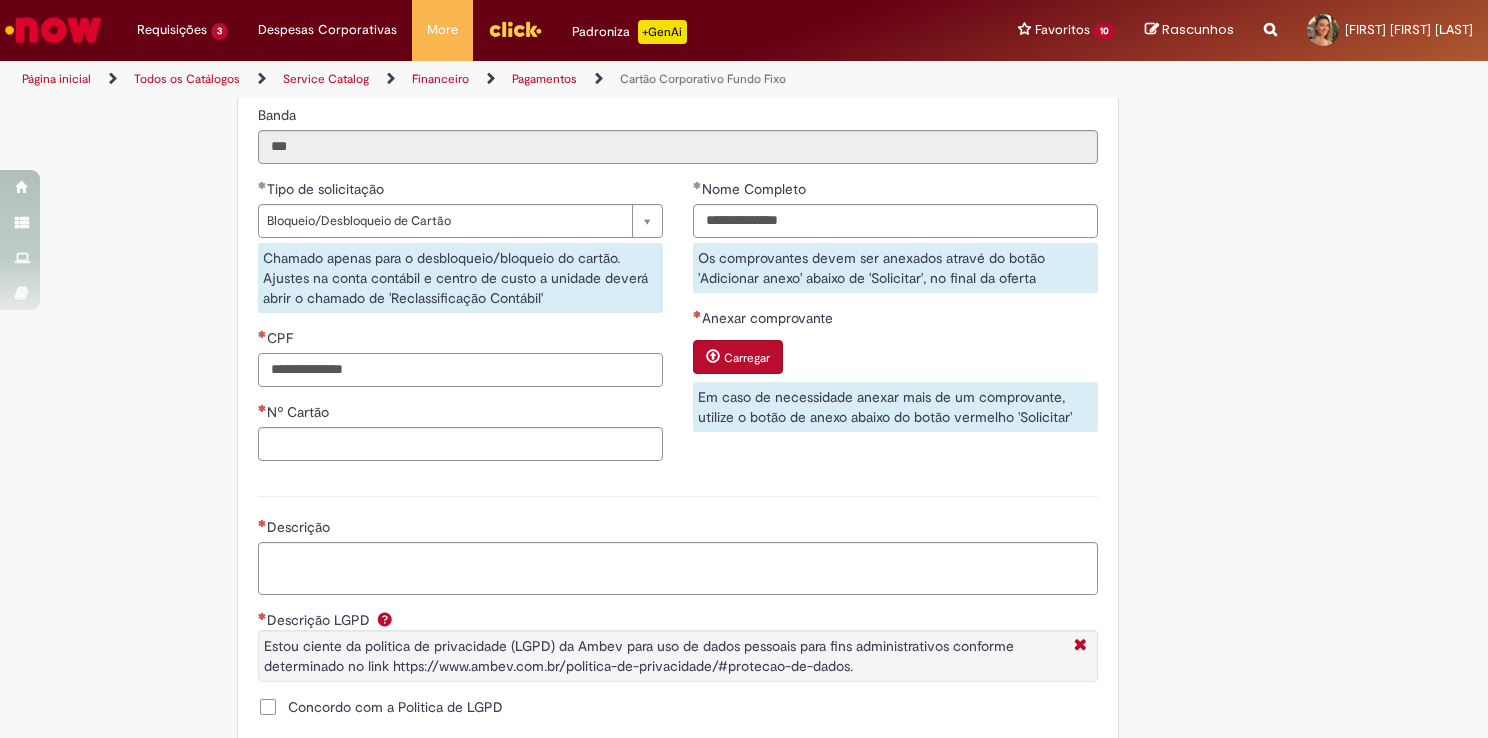 click on "CPF" at bounding box center (460, 370) 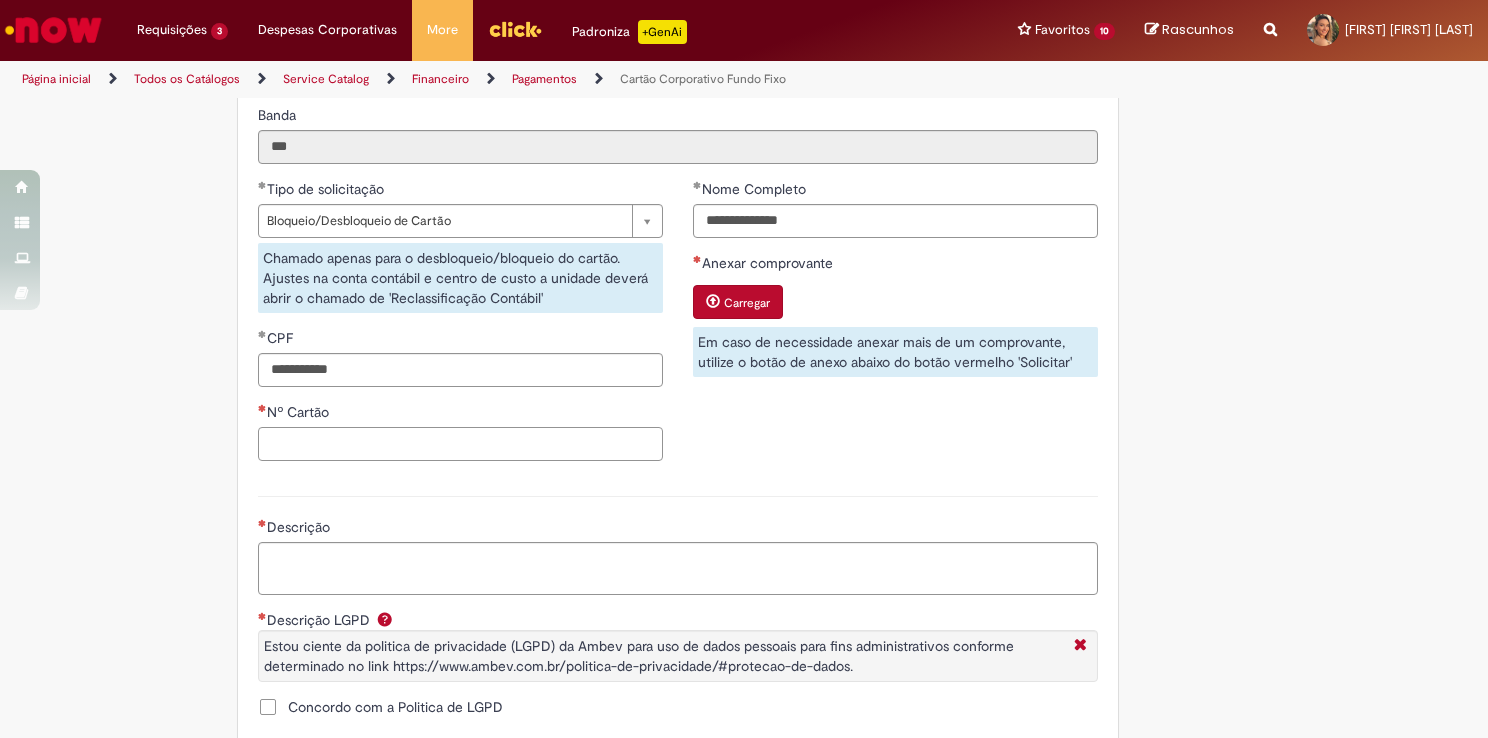 click on "Nº Cartão" at bounding box center (460, 444) 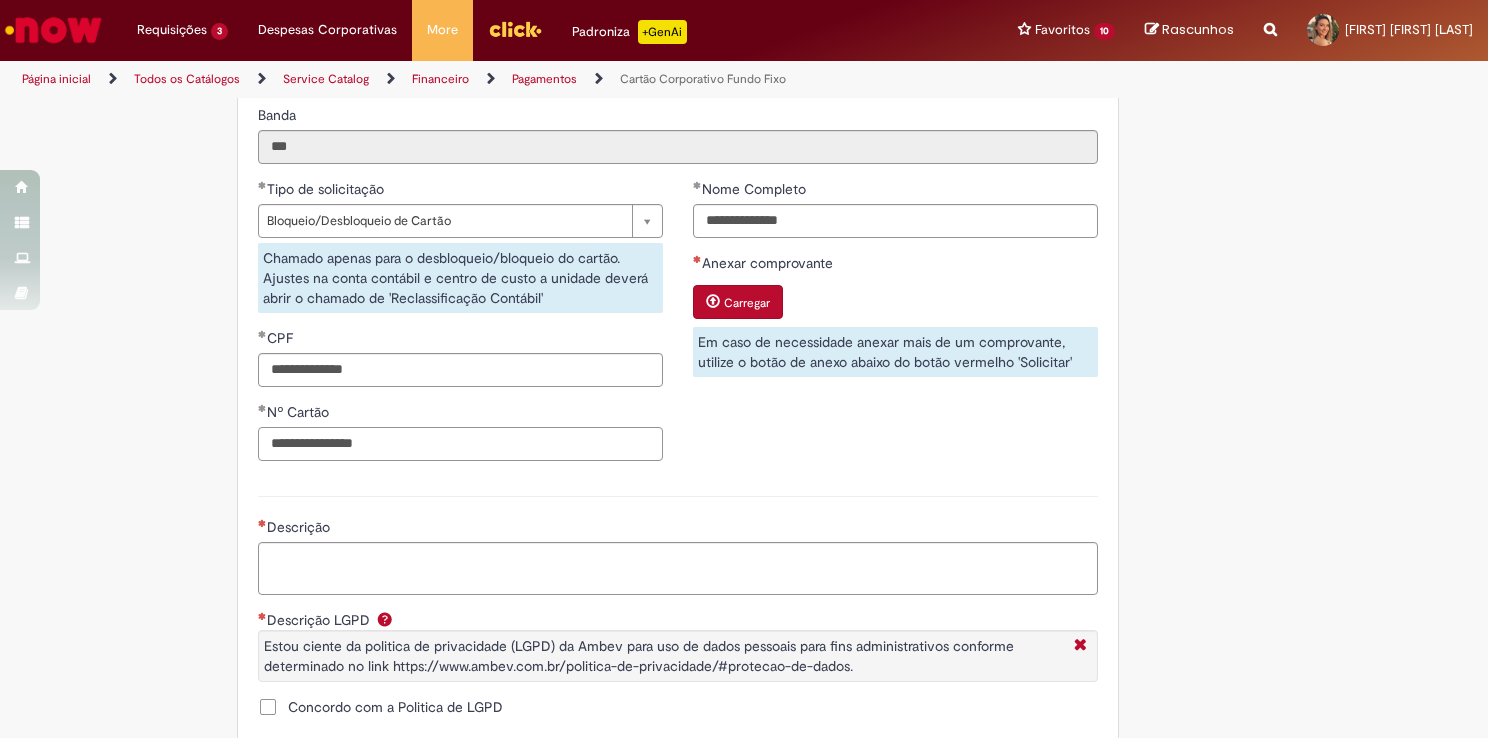 click on "**********" at bounding box center (460, 444) 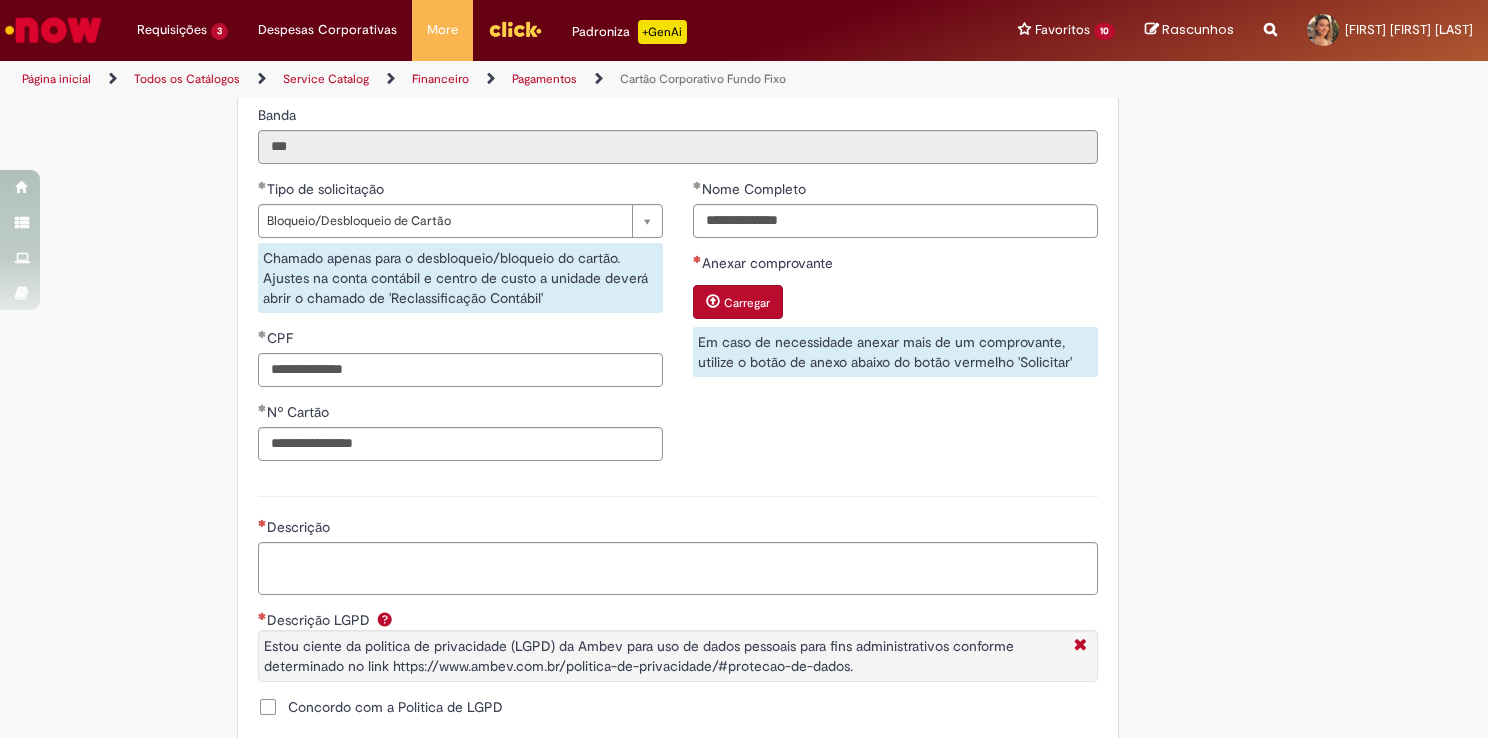 click on "Descrição" at bounding box center (678, 529) 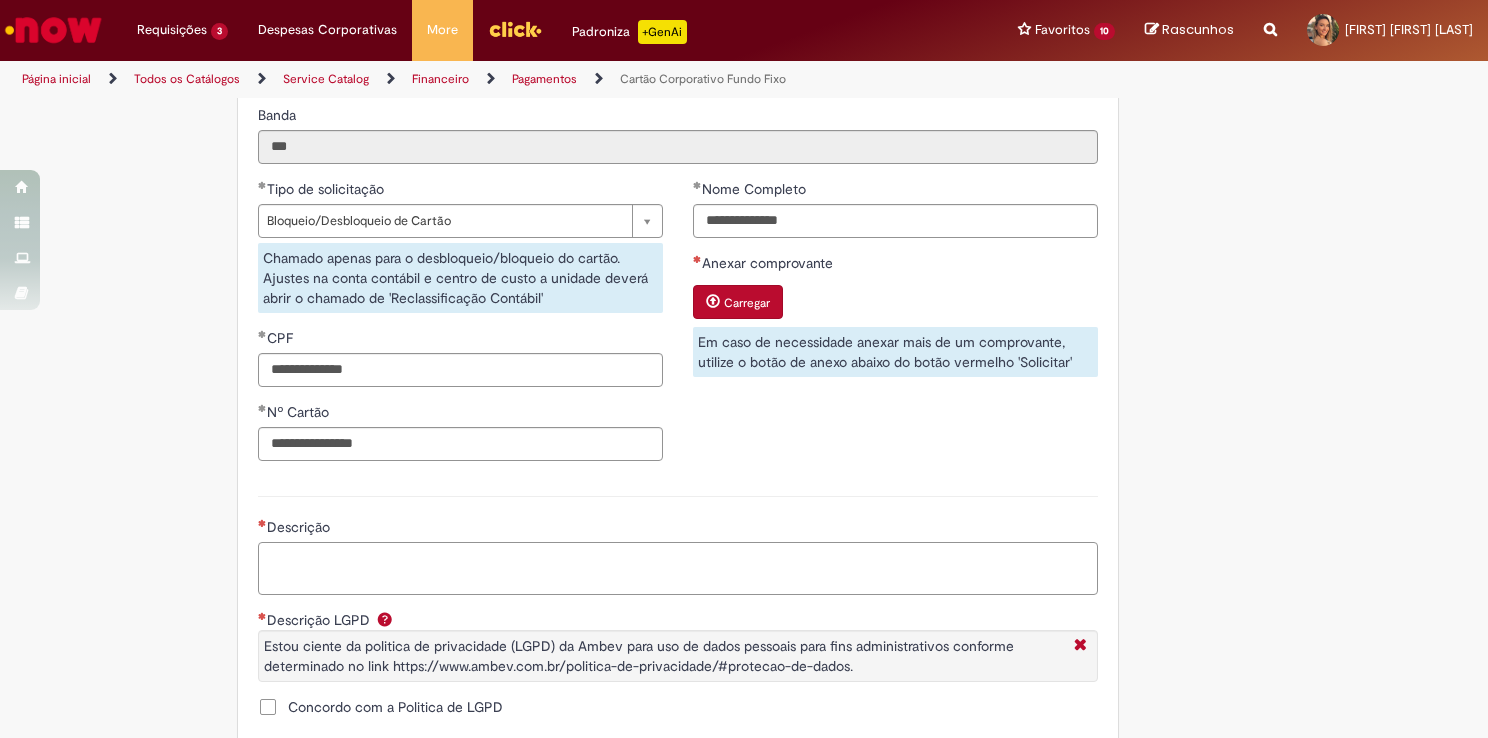 click on "Descrição" at bounding box center [678, 569] 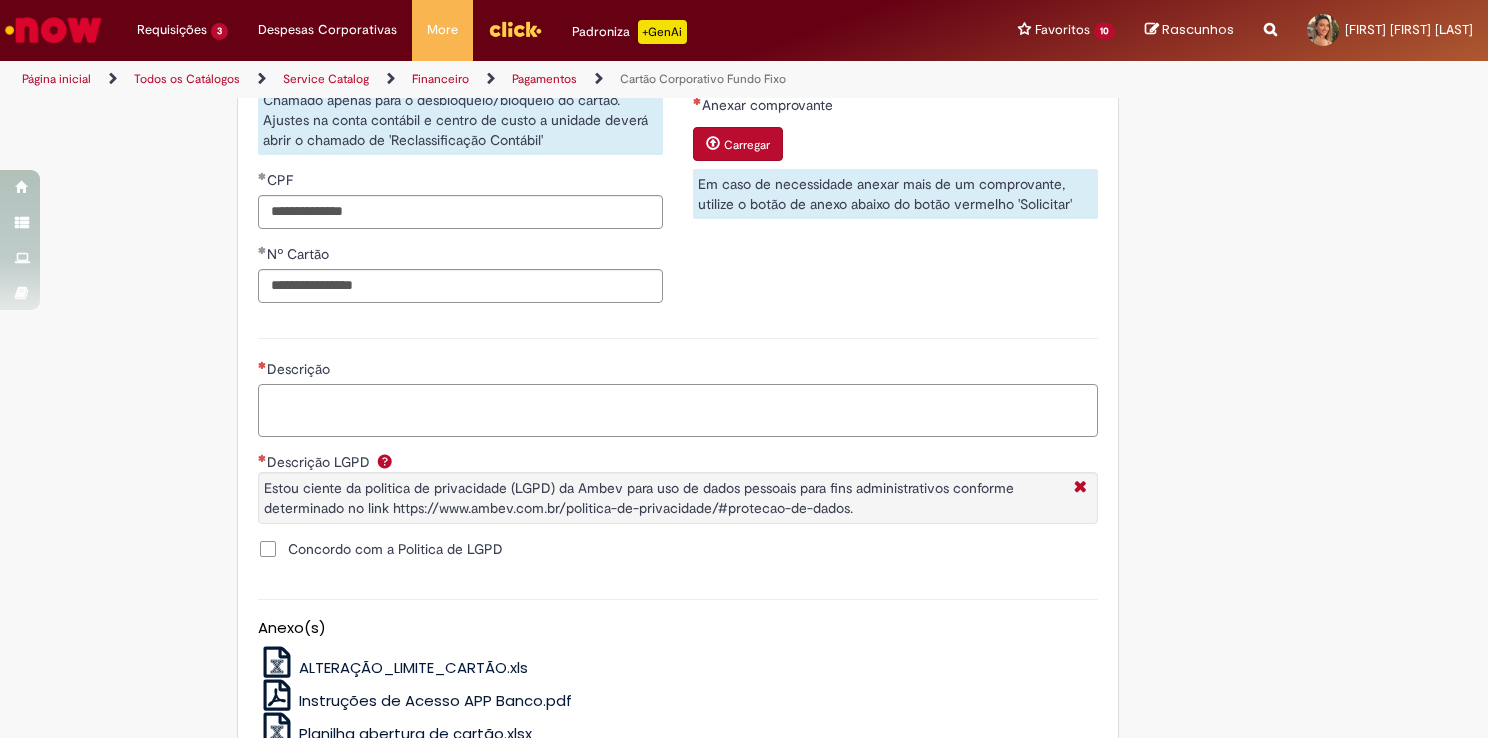 scroll, scrollTop: 1000, scrollLeft: 0, axis: vertical 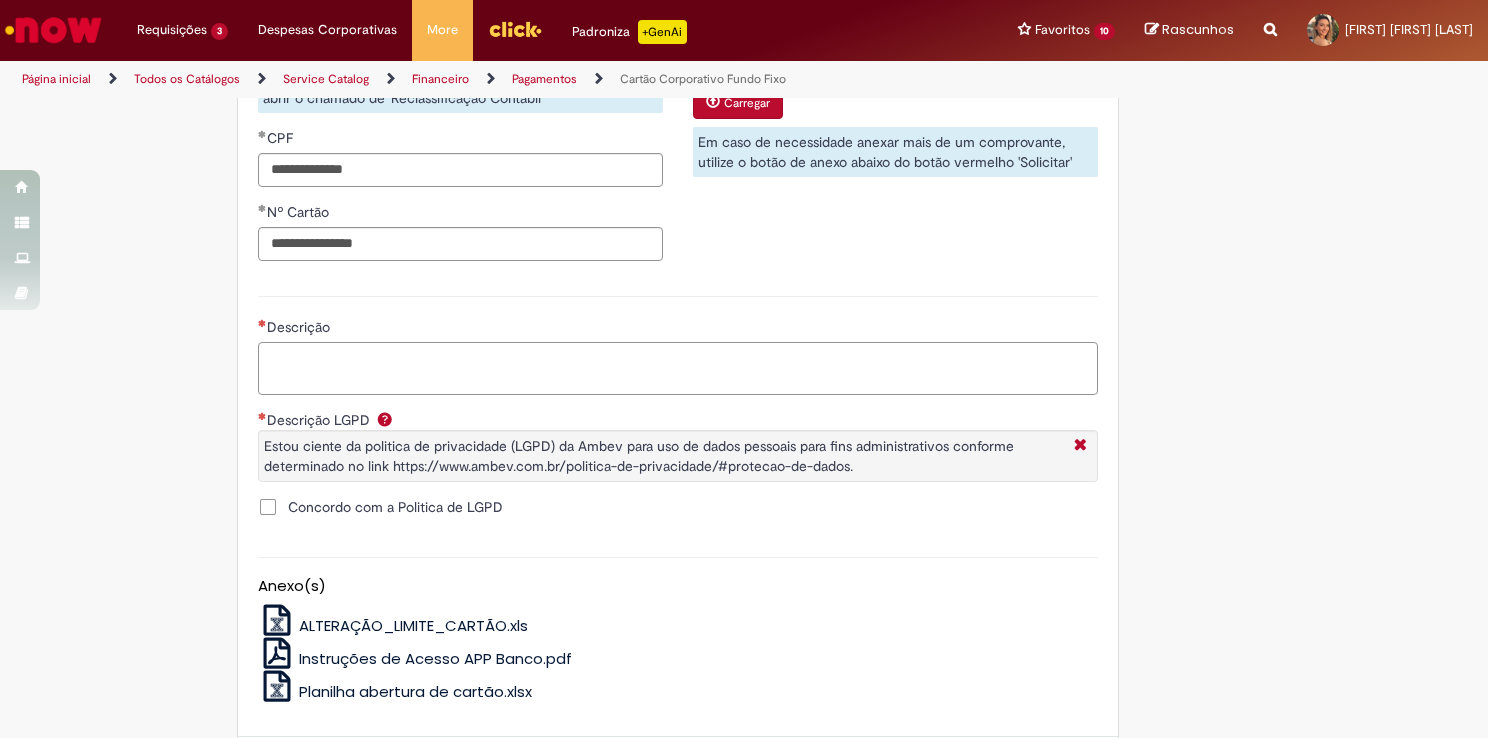 click on "Descrição" at bounding box center [678, 369] 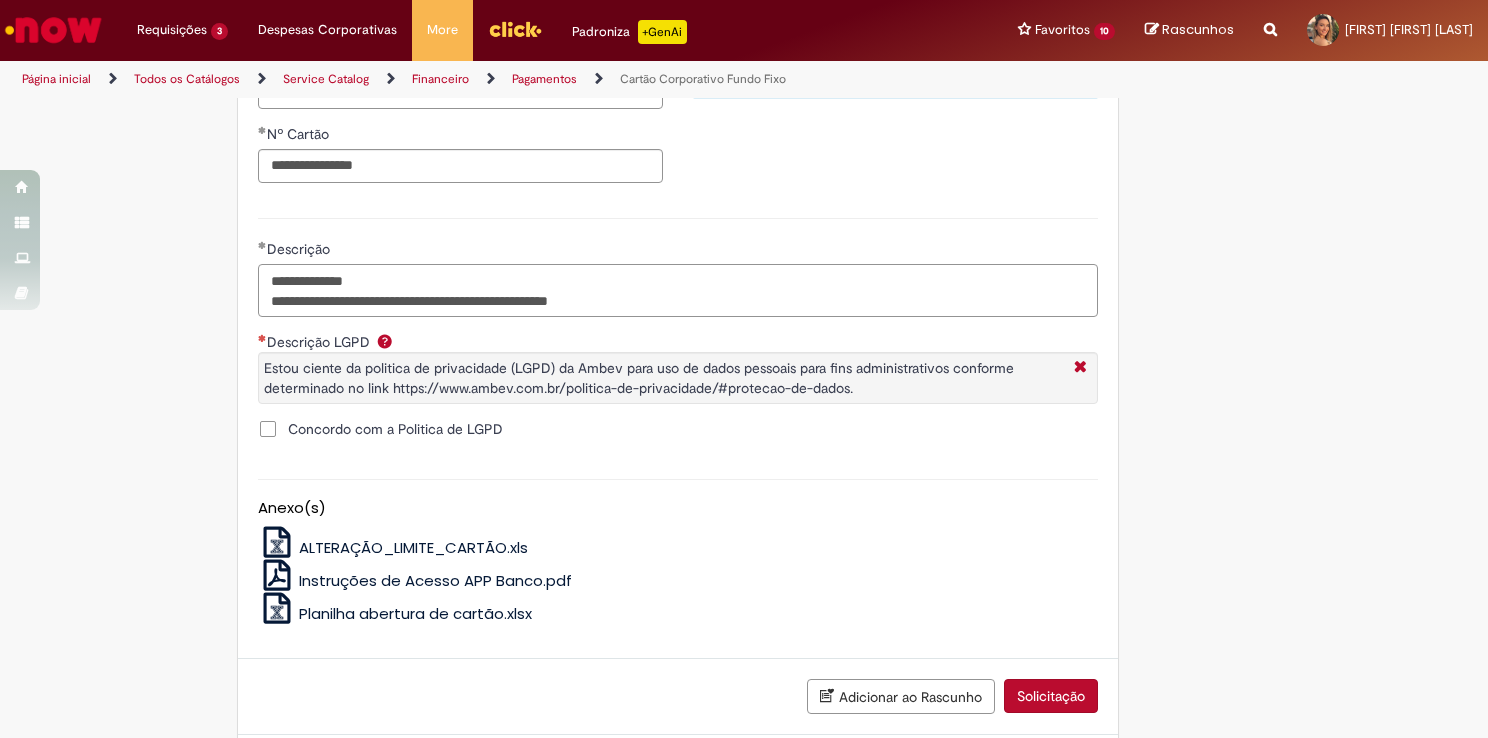 scroll, scrollTop: 1100, scrollLeft: 0, axis: vertical 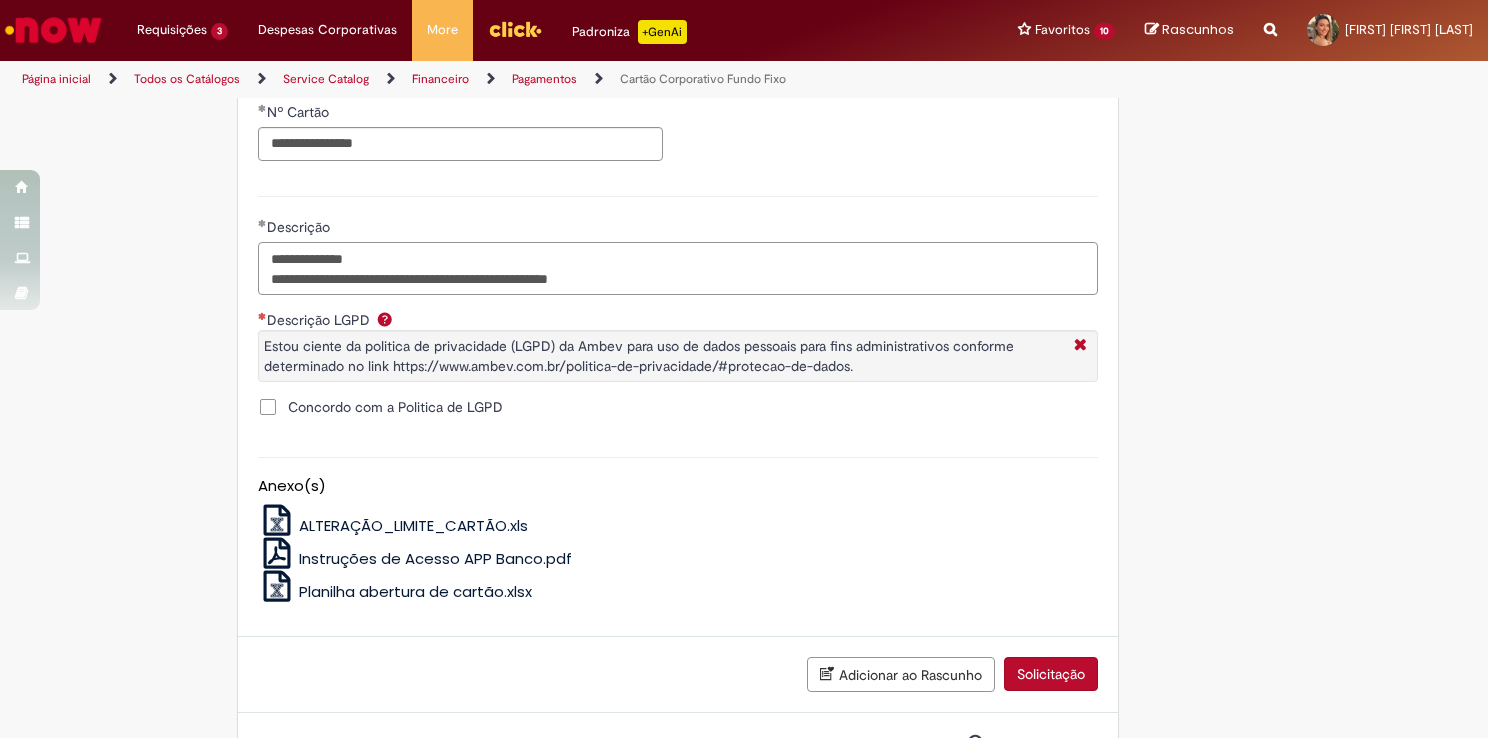 type on "**********" 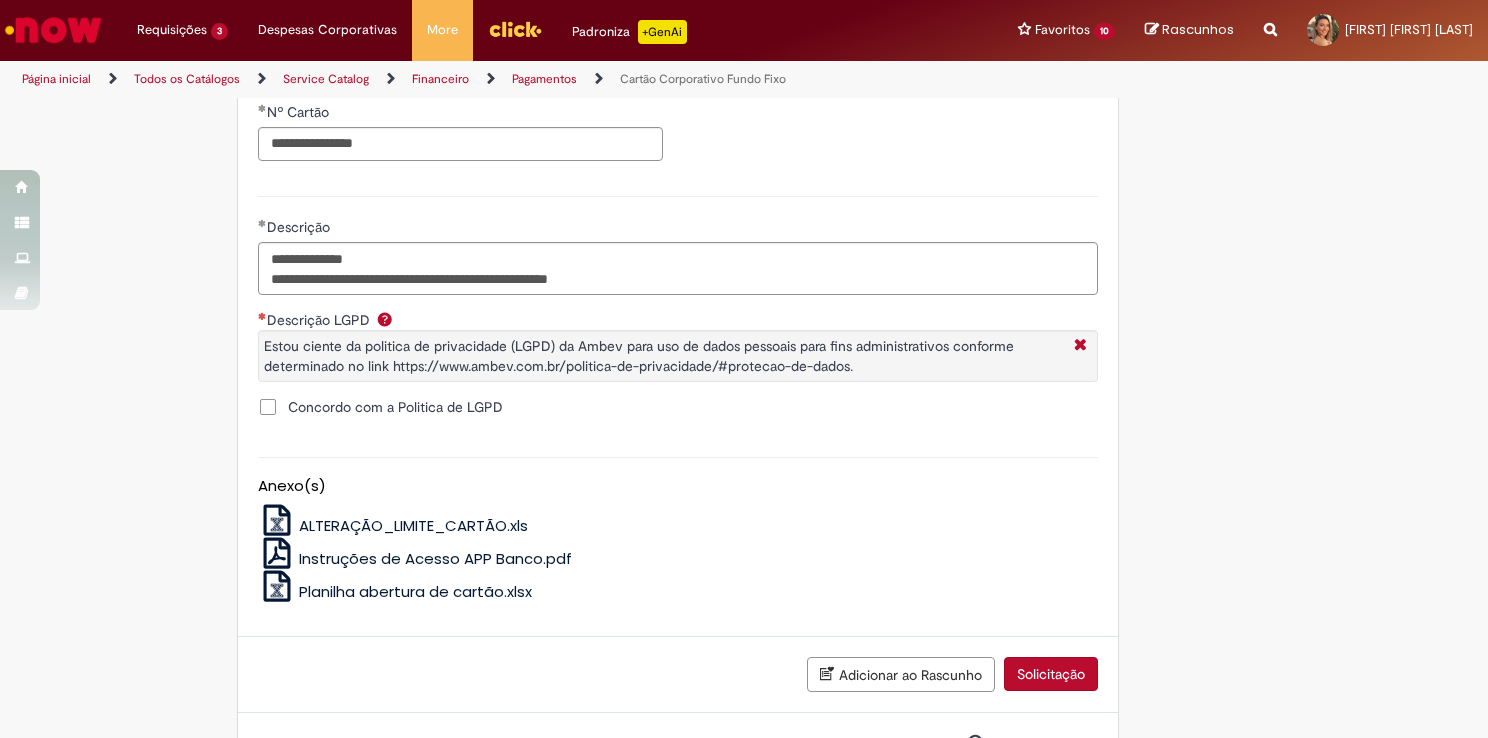 click on "Concordo com a Politica de LGPD" at bounding box center [395, 407] 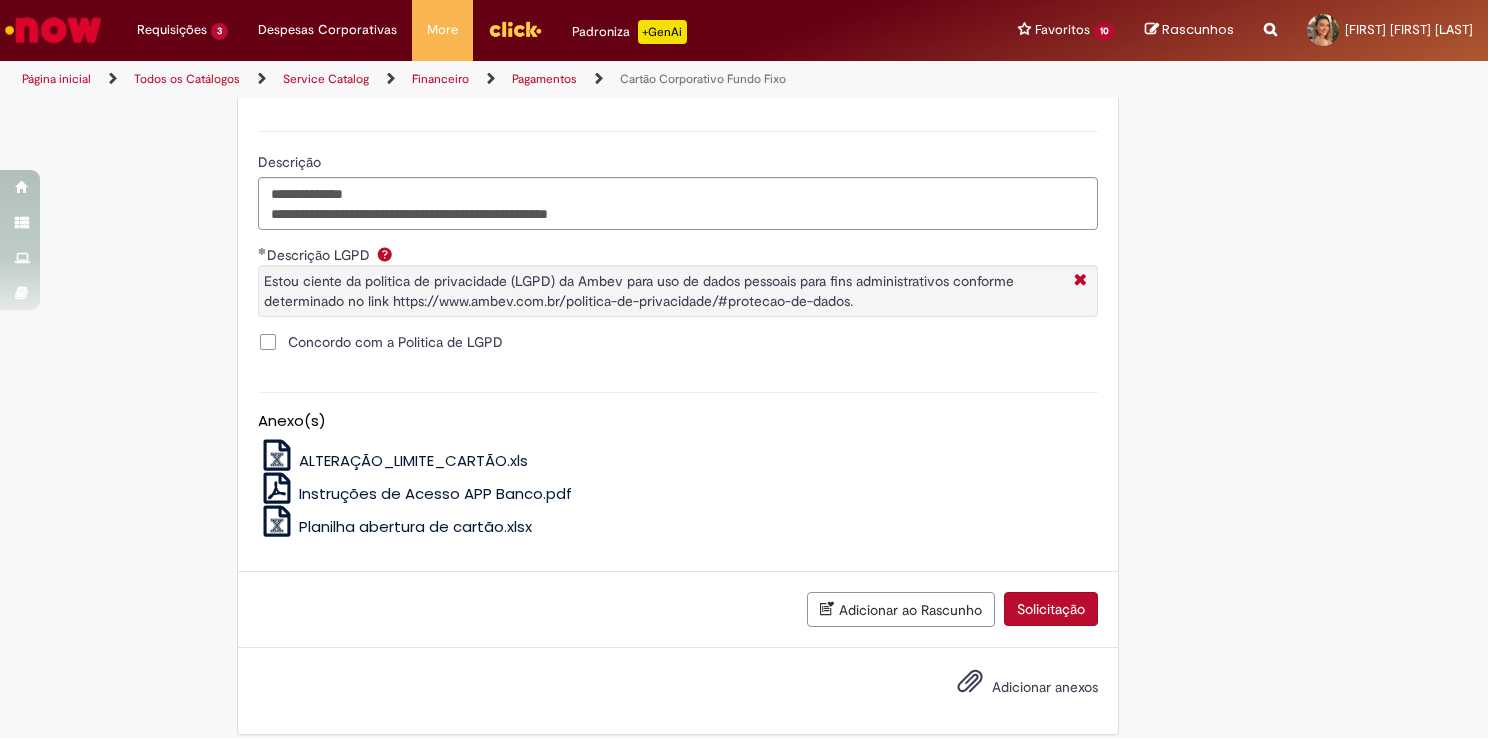 scroll, scrollTop: 1196, scrollLeft: 0, axis: vertical 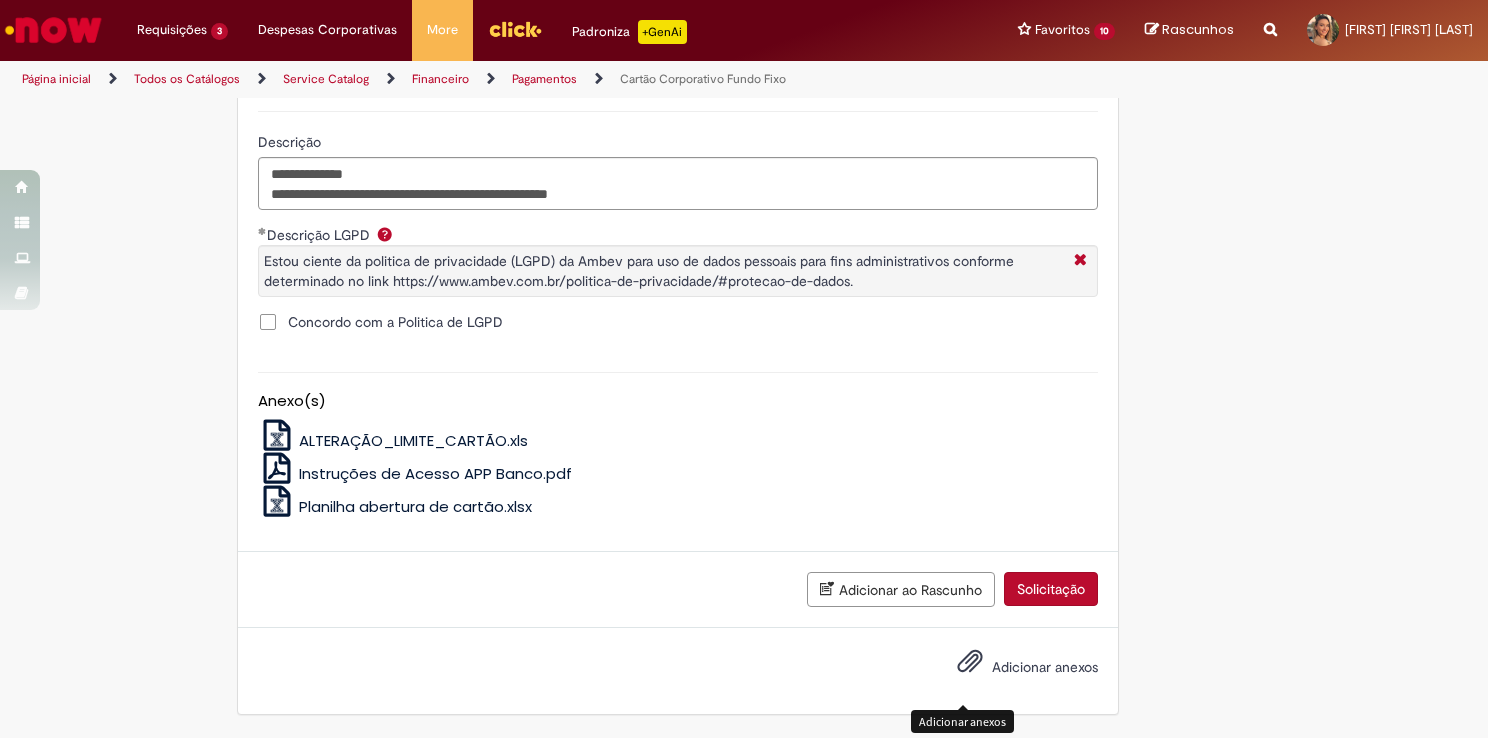click on "Adicionar anexos" at bounding box center (1045, 667) 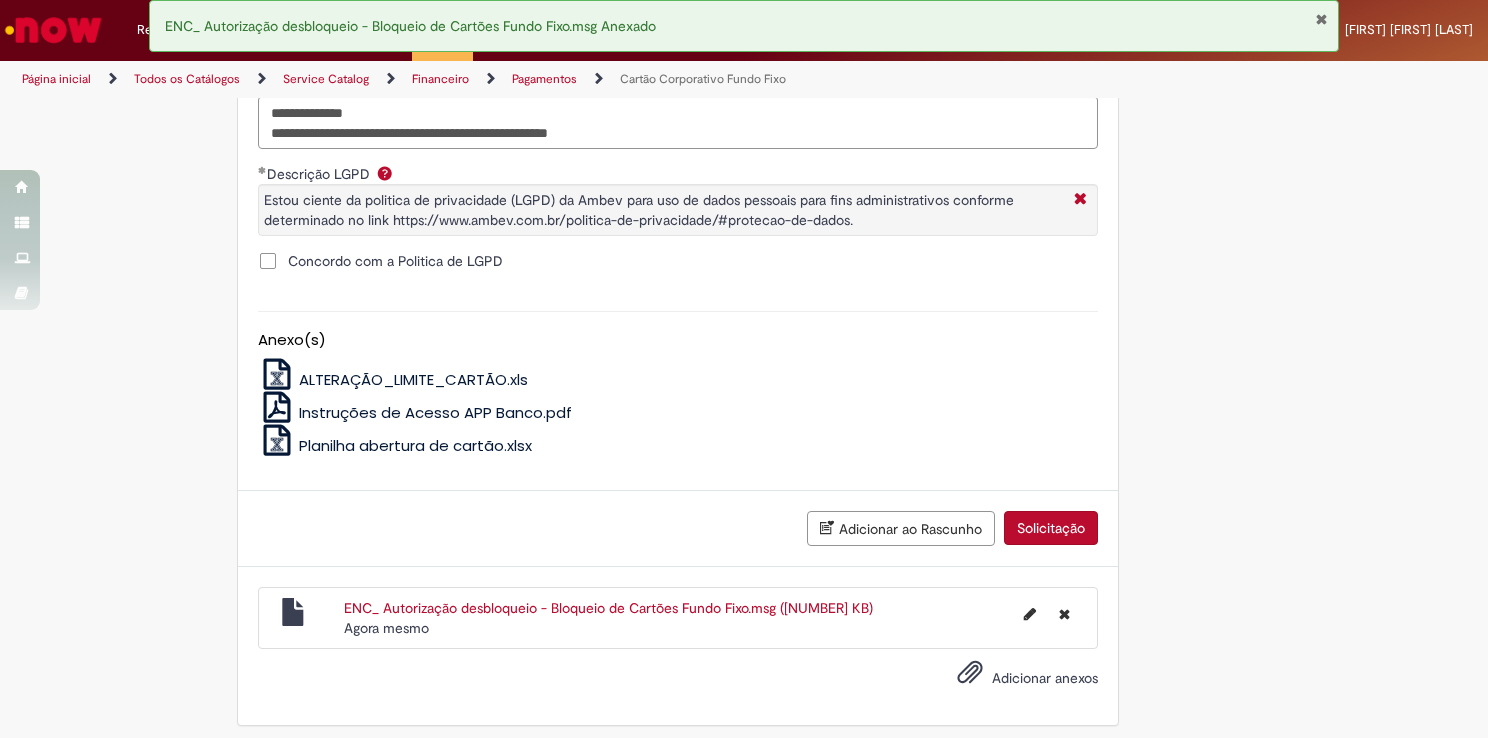 scroll, scrollTop: 1268, scrollLeft: 0, axis: vertical 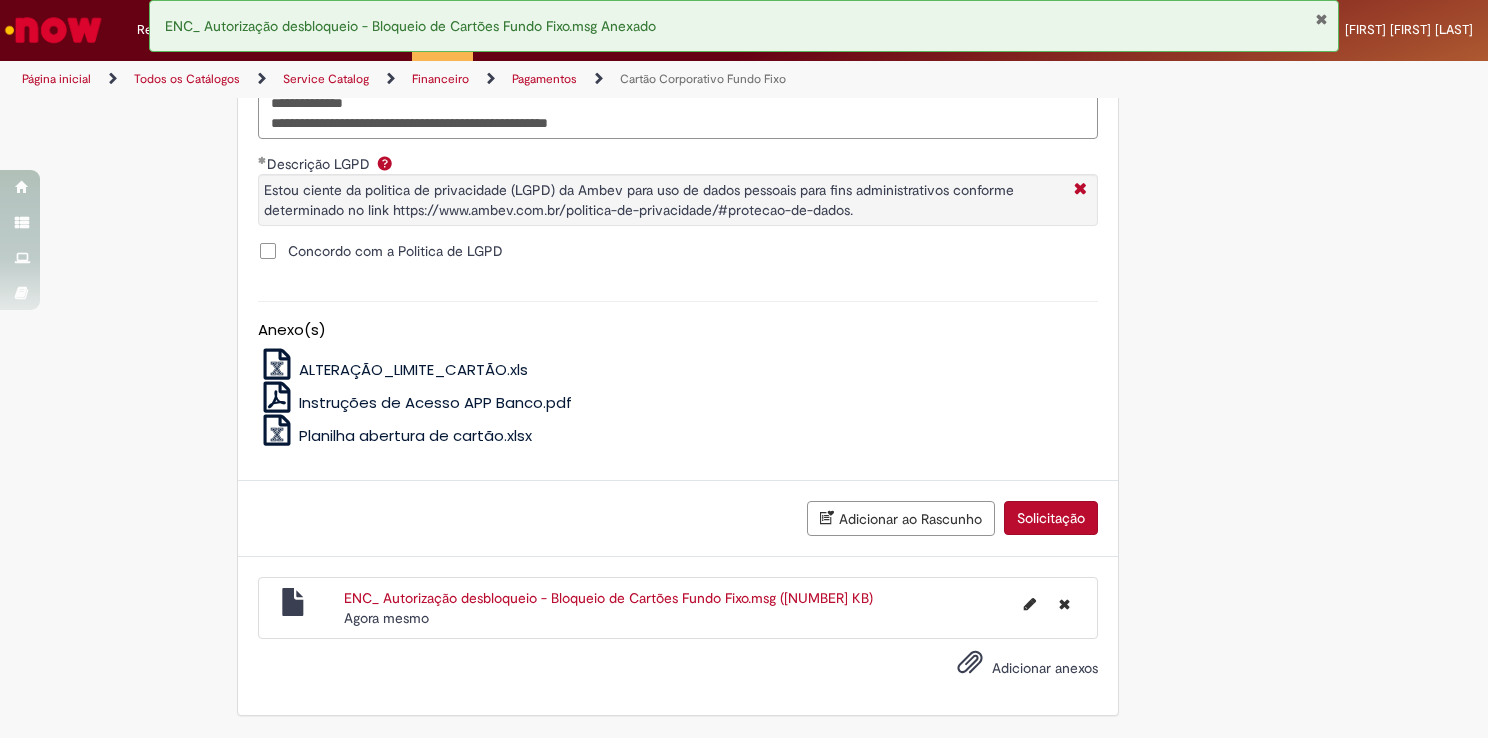 click on "Adicionar anexos" at bounding box center (1045, 668) 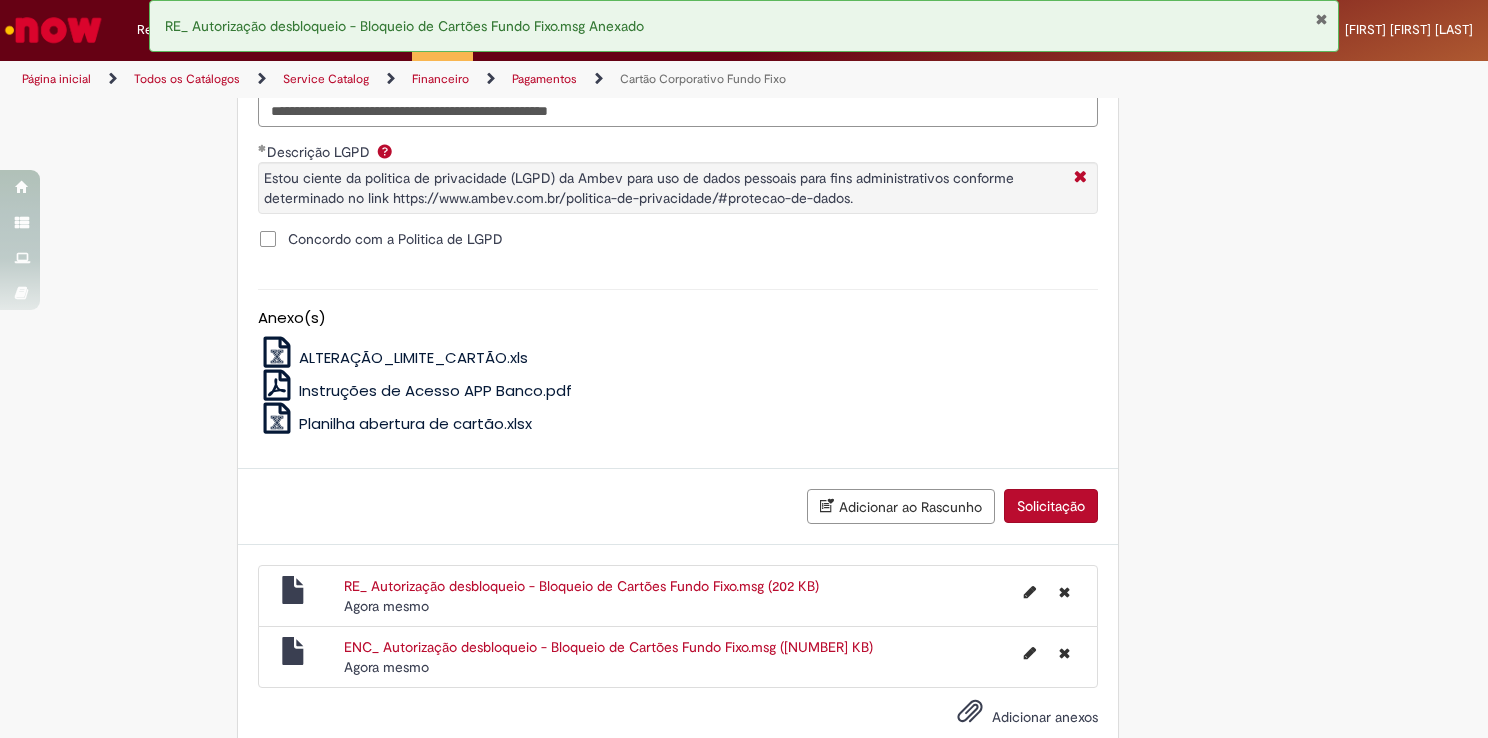 click on "Solicitação" at bounding box center (1051, 506) 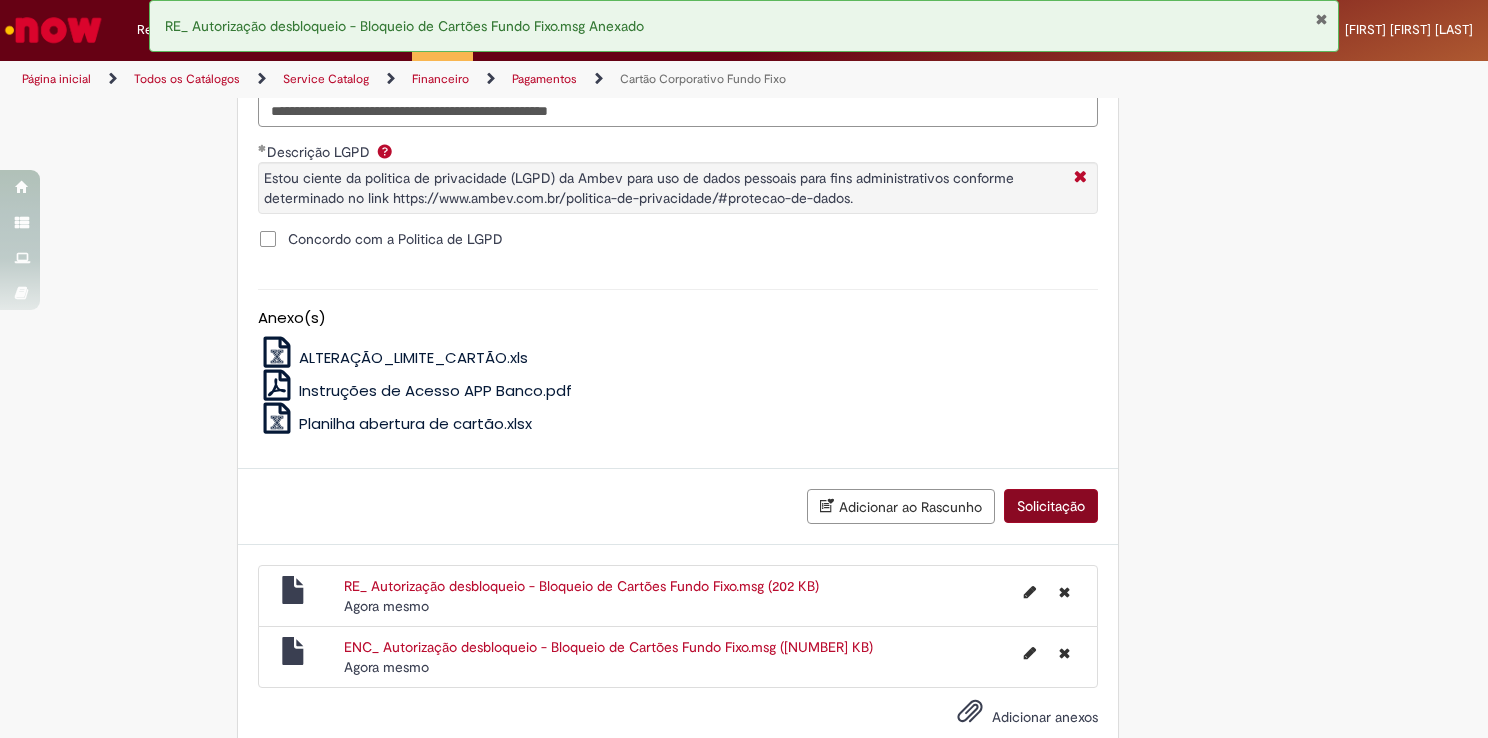 scroll, scrollTop: 698, scrollLeft: 0, axis: vertical 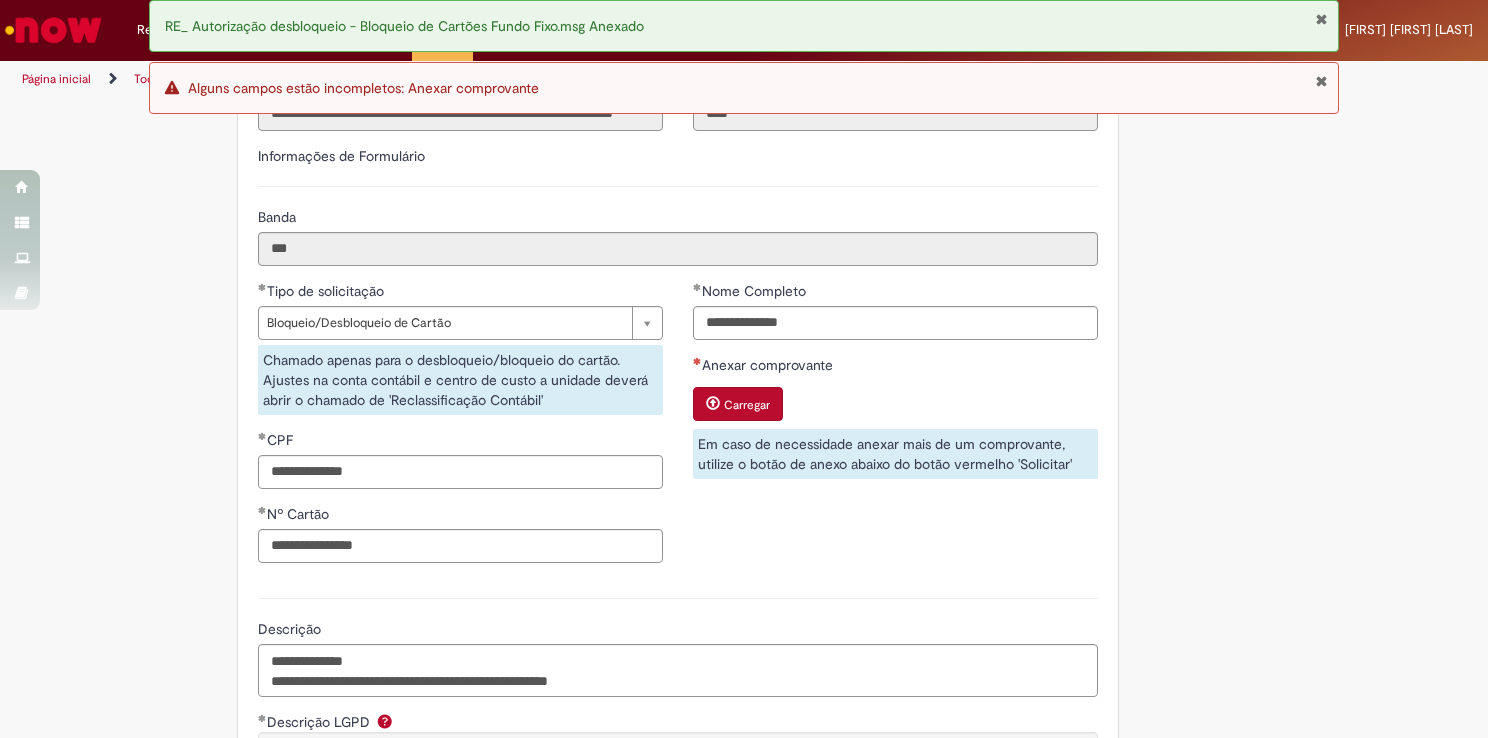 click on "Carregar" at bounding box center (740, 406) 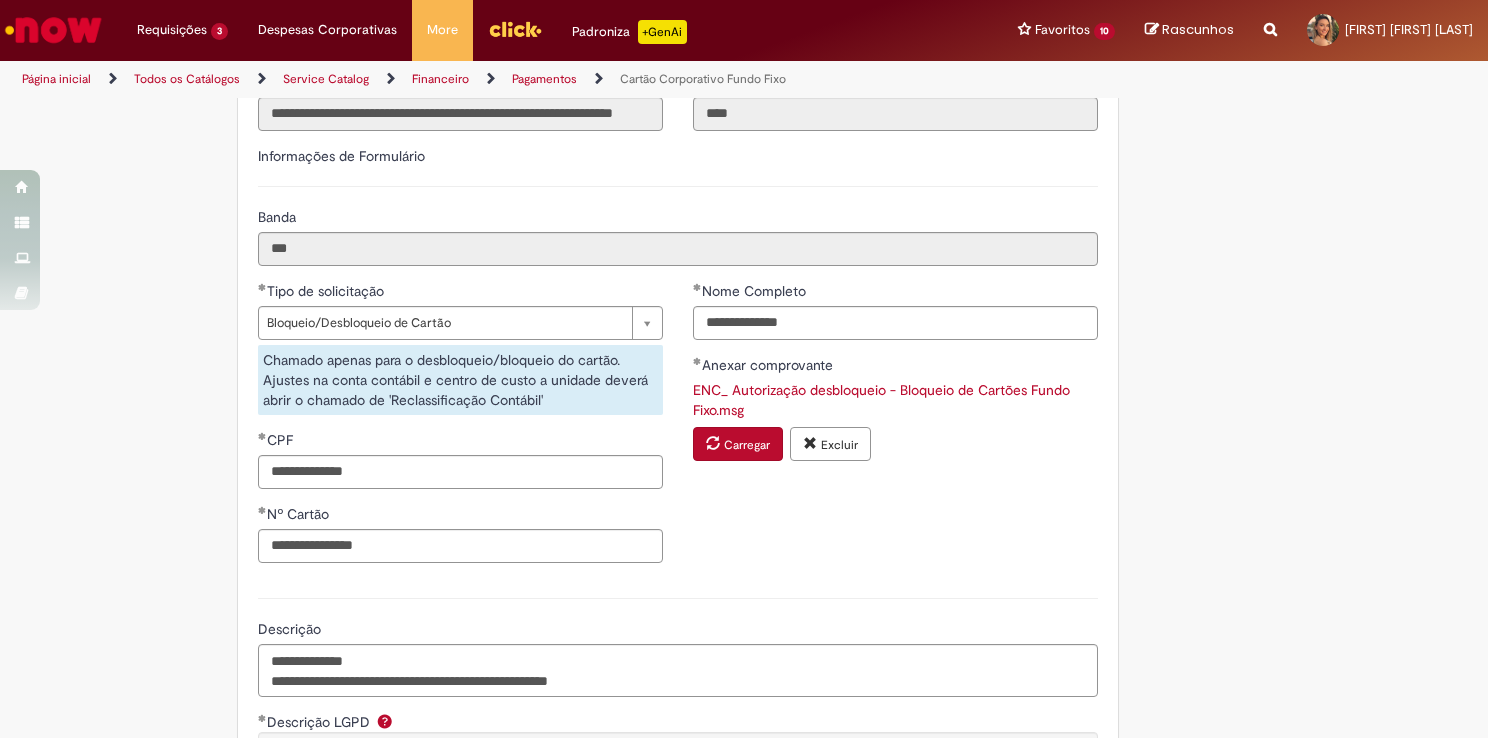 scroll, scrollTop: 1098, scrollLeft: 0, axis: vertical 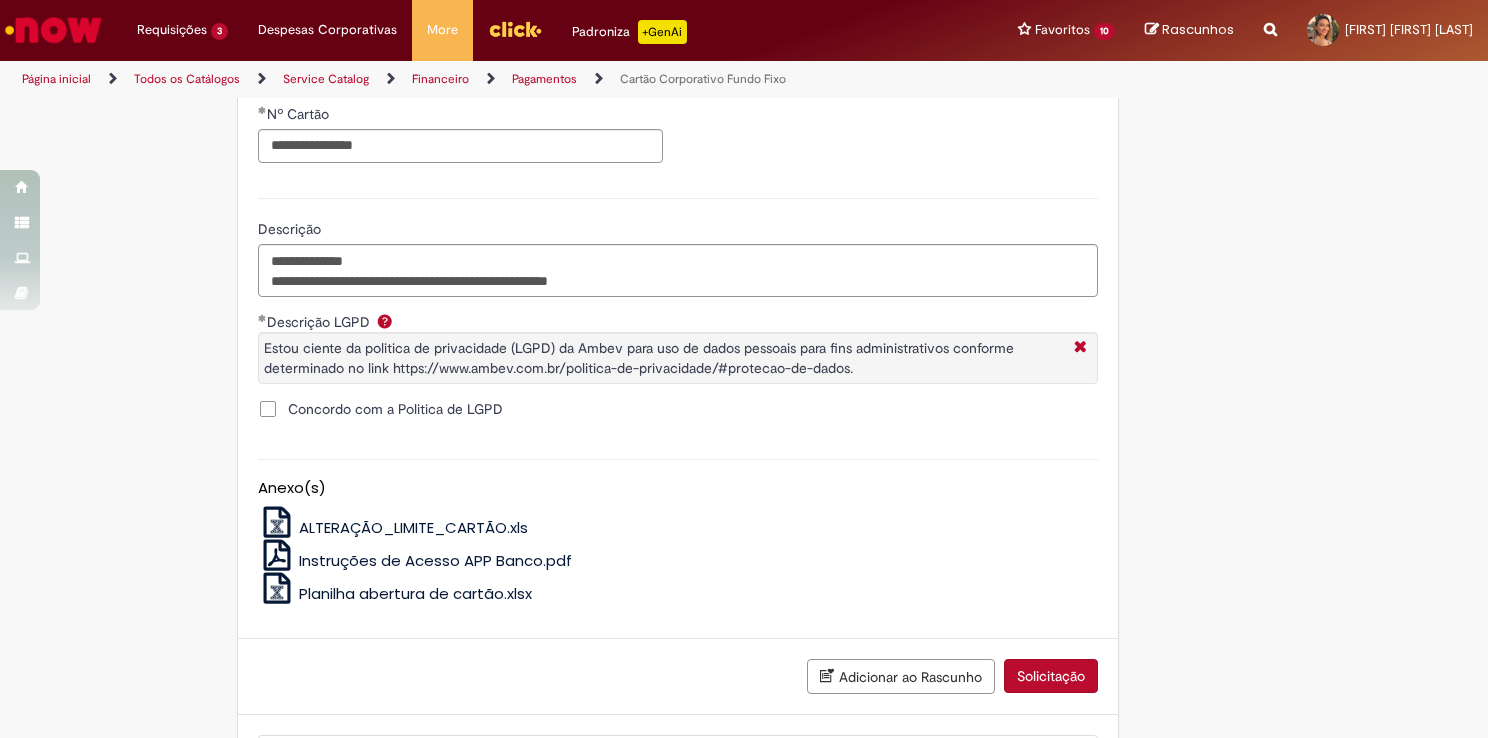 click on "Solicitação" at bounding box center (1051, 676) 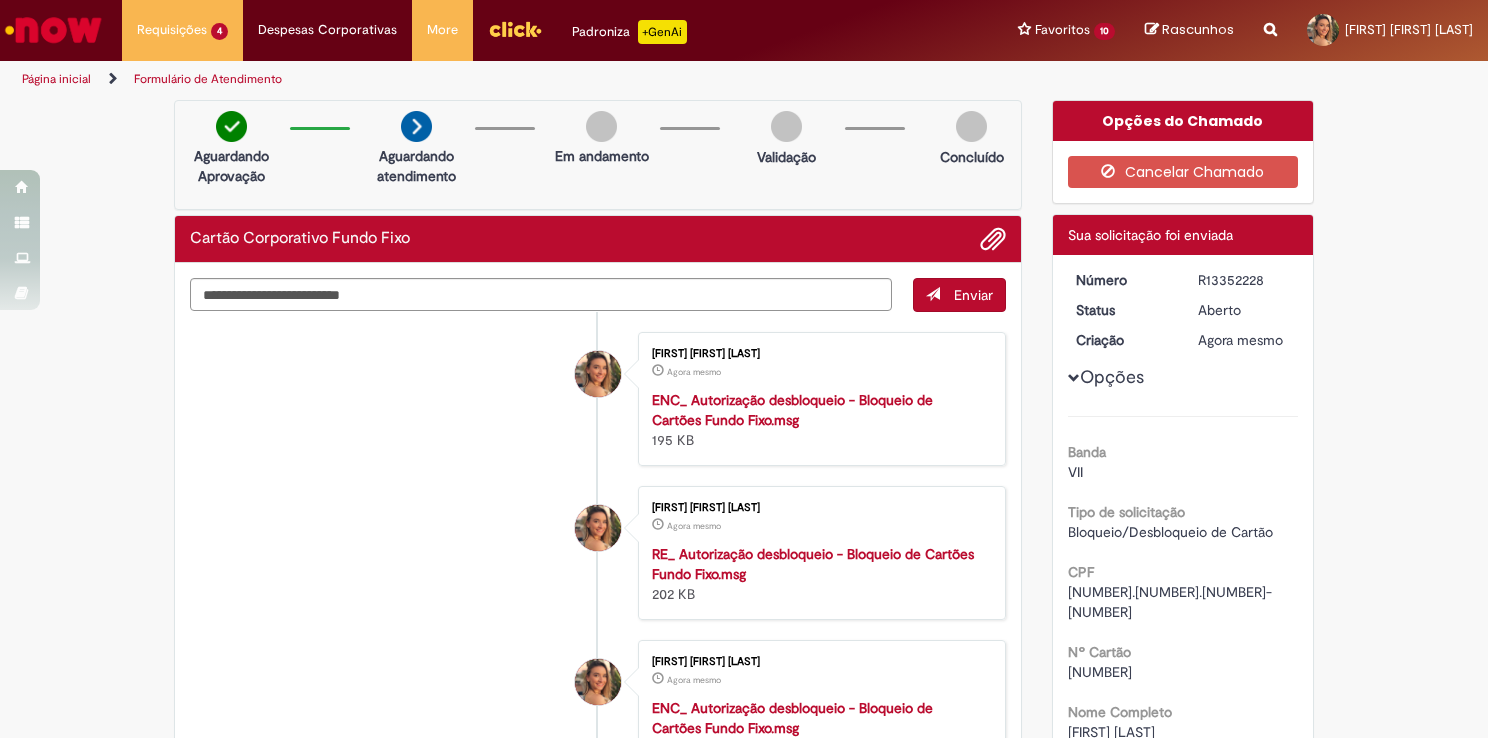scroll, scrollTop: 400, scrollLeft: 0, axis: vertical 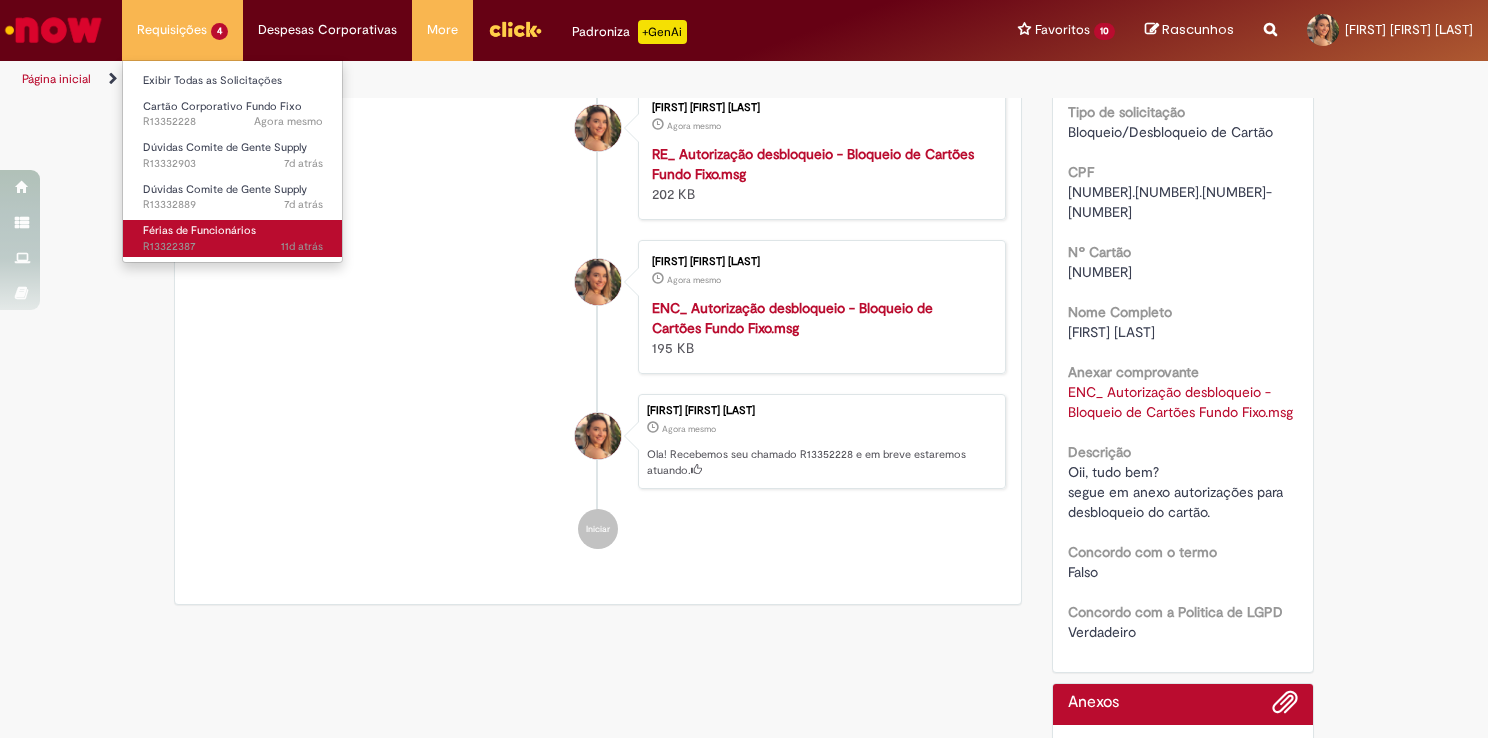 click on "Férias de Funcionários" at bounding box center (199, 230) 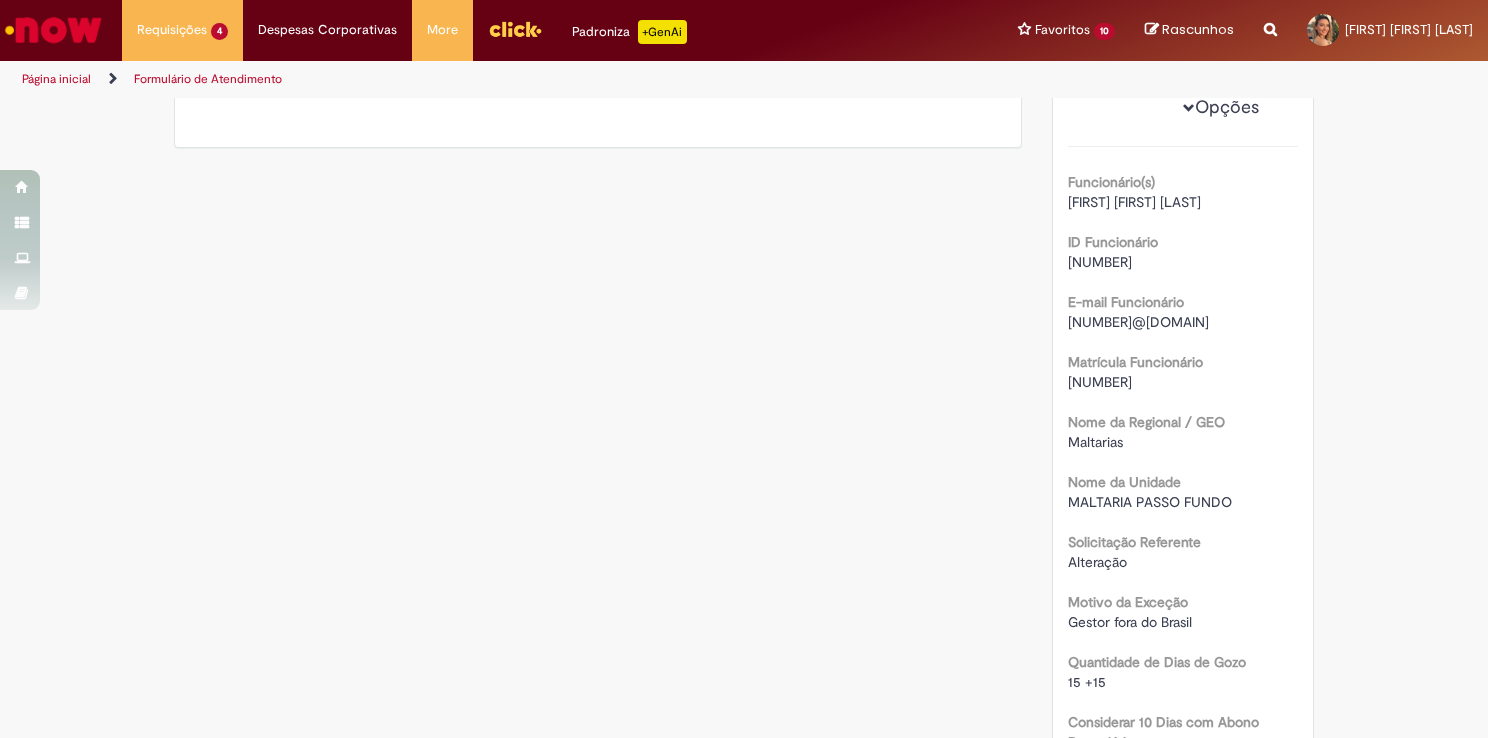 scroll, scrollTop: 0, scrollLeft: 0, axis: both 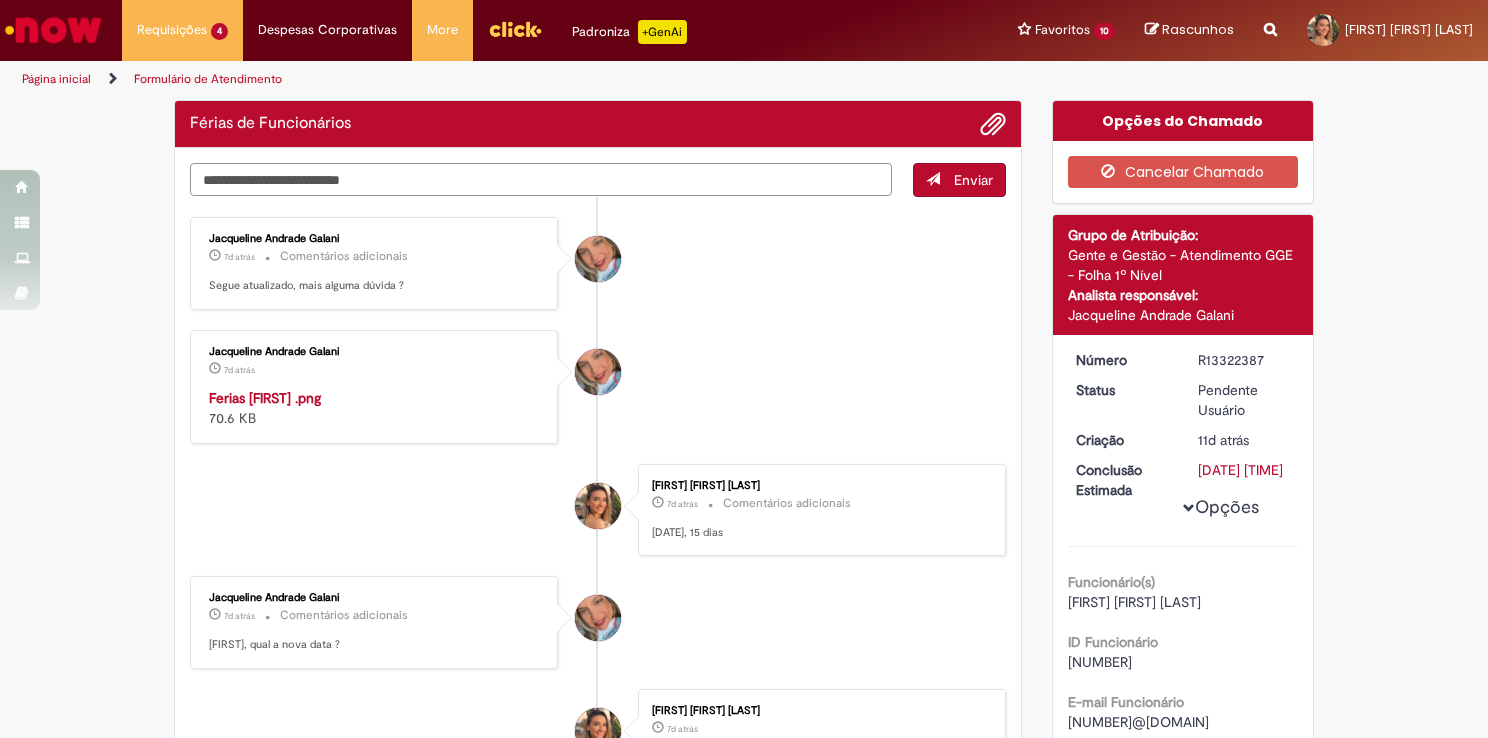 click at bounding box center [541, 180] 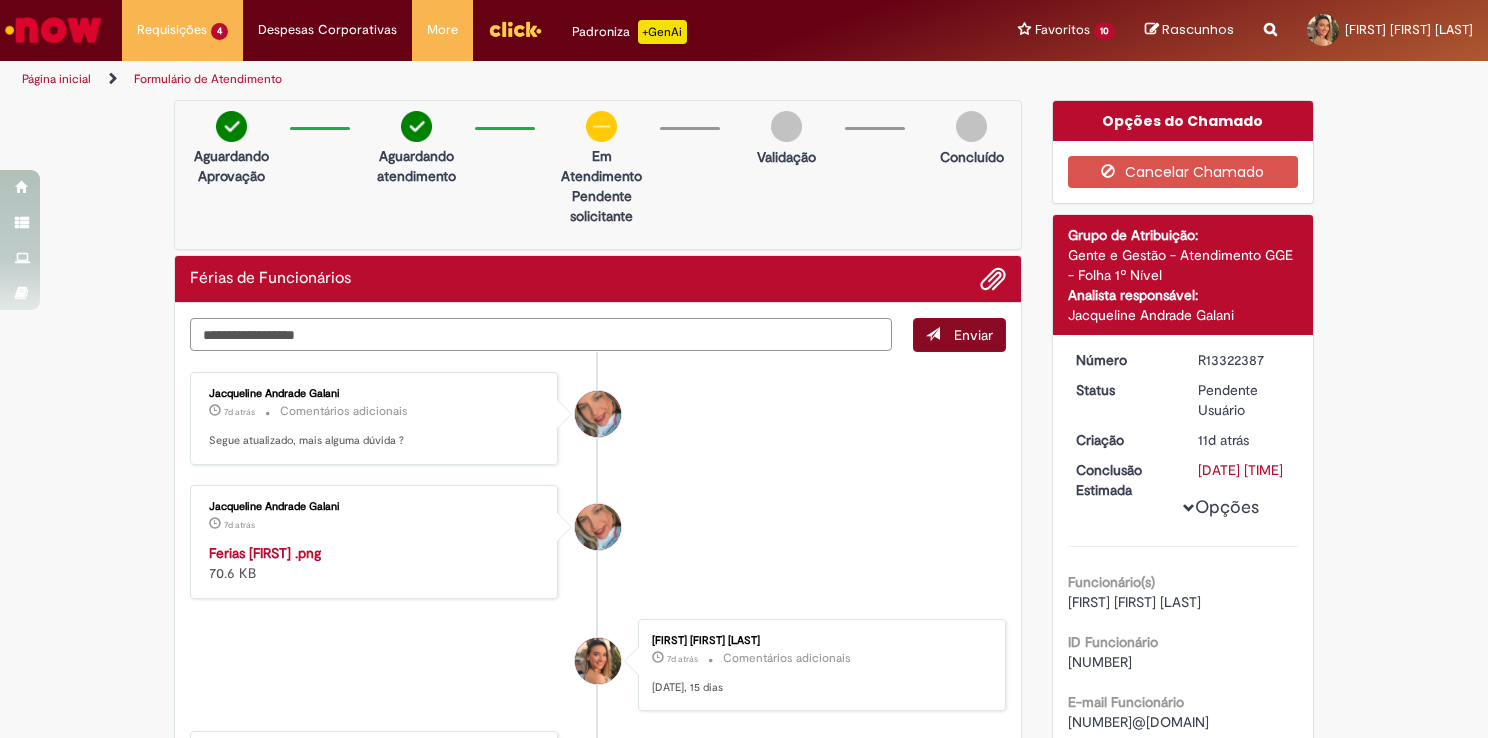 type on "**********" 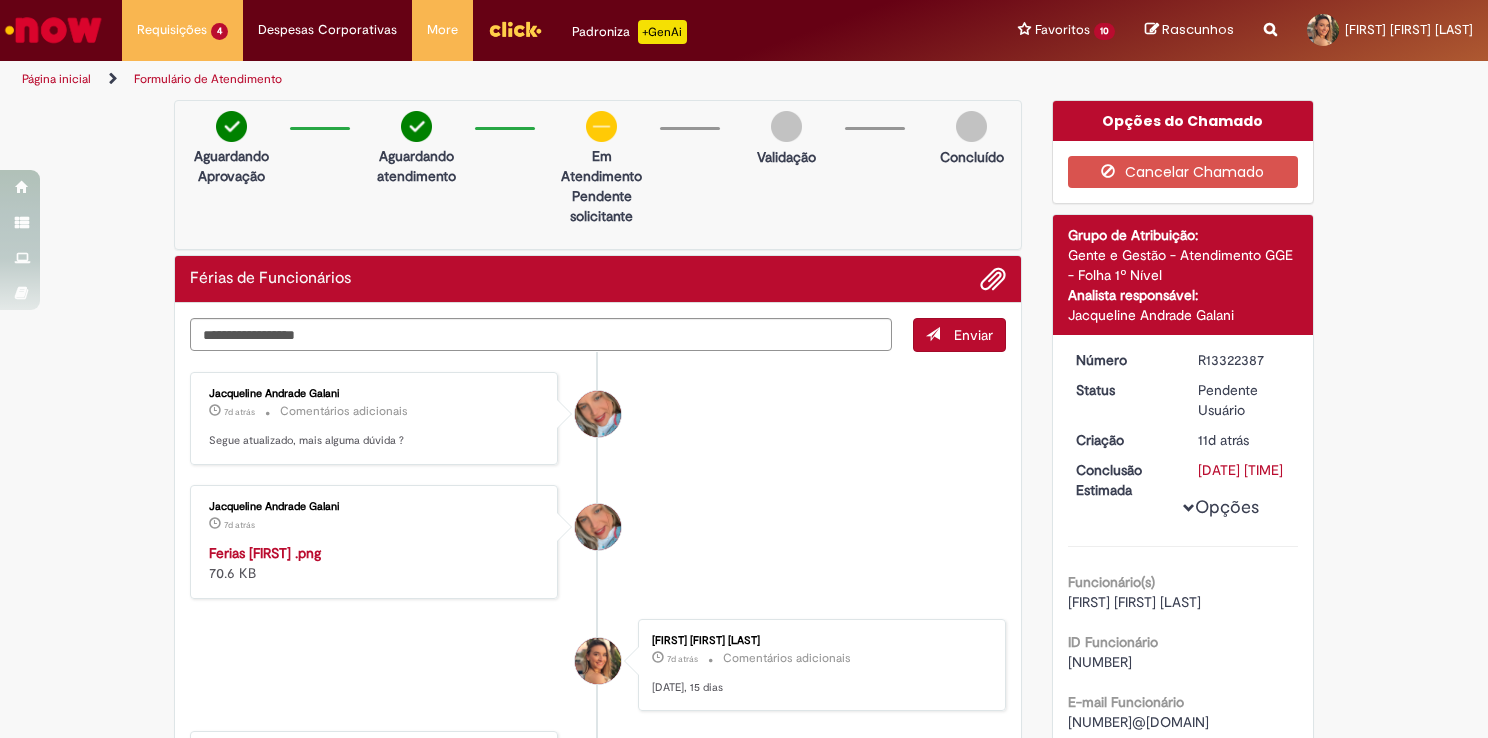 click on "Enviar" at bounding box center (973, 335) 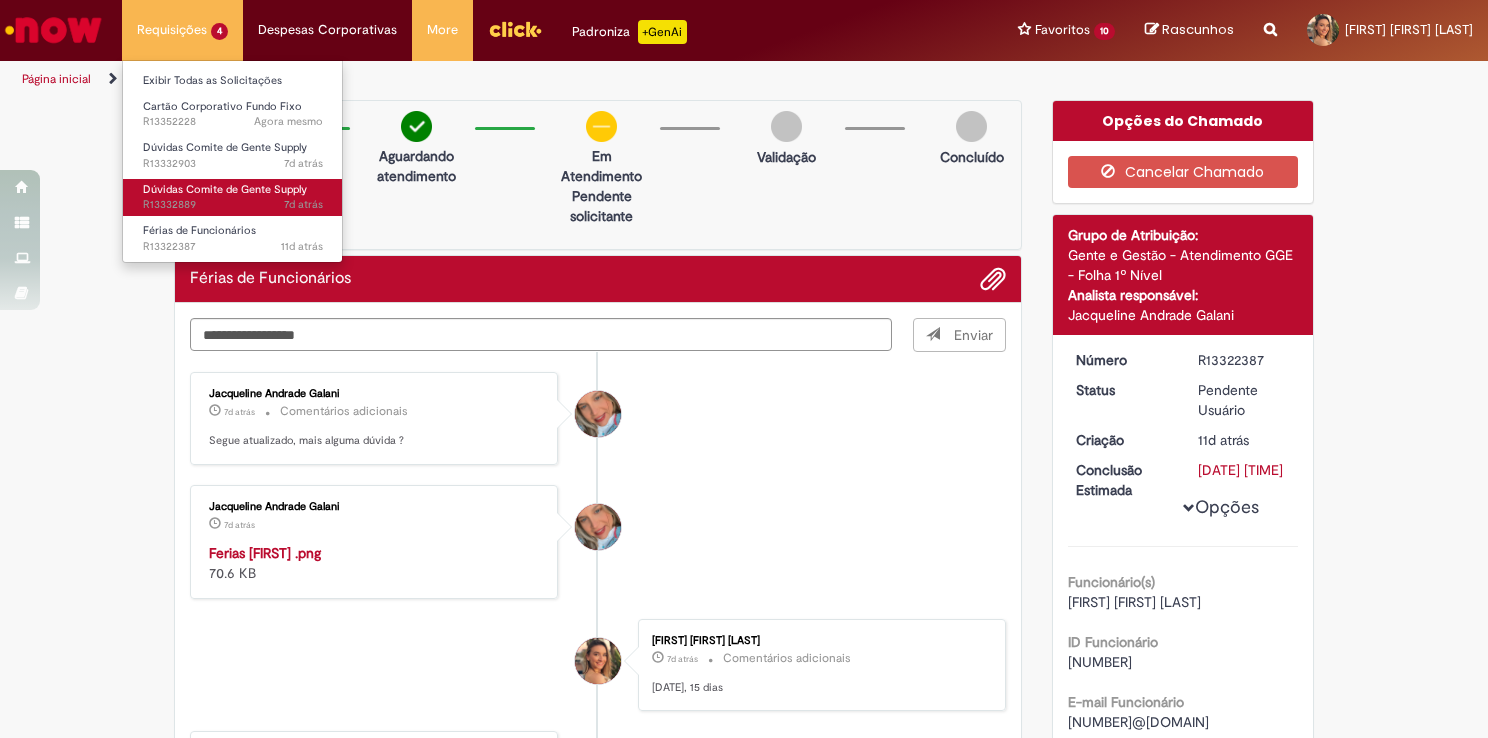 click on "Dúvidas Comite de Gente Supply" at bounding box center (225, 189) 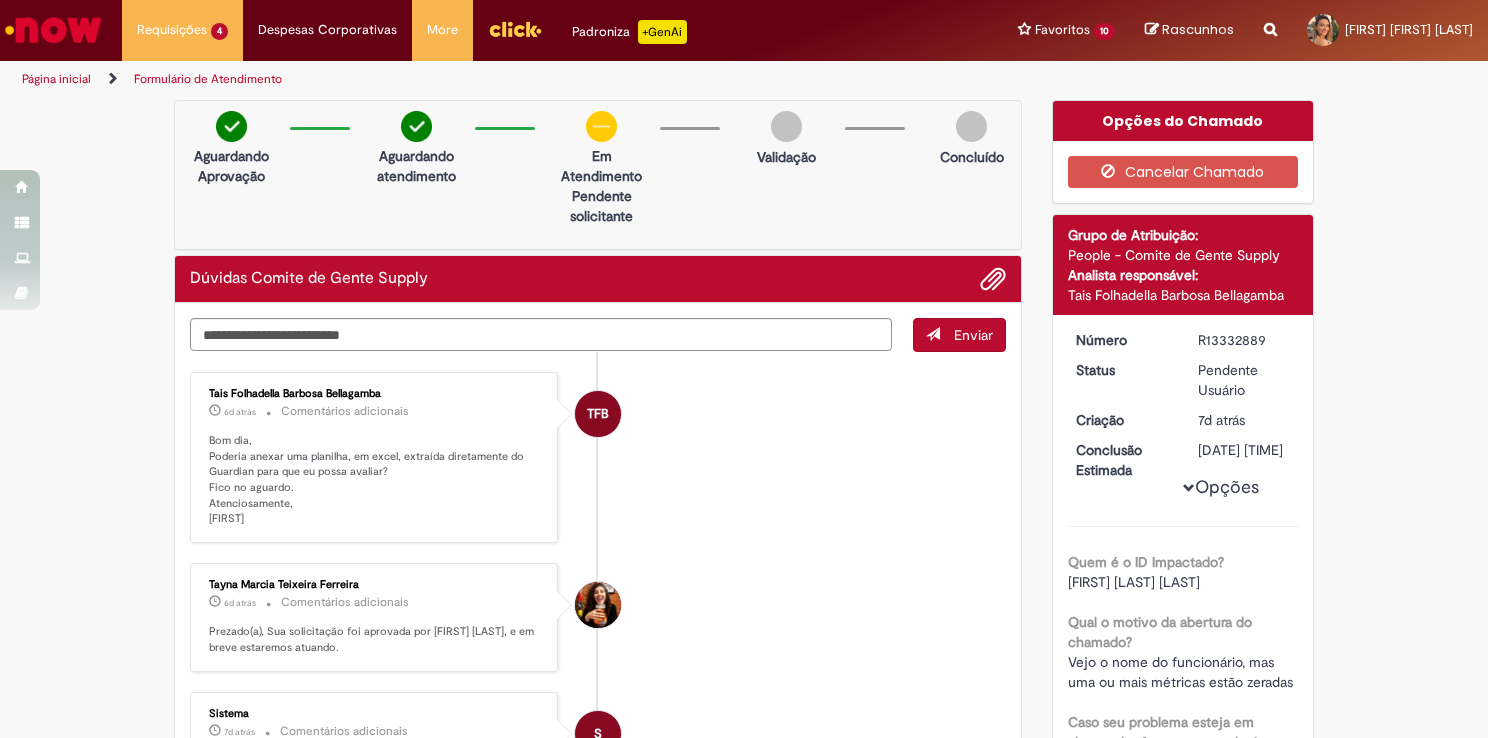 scroll, scrollTop: 200, scrollLeft: 0, axis: vertical 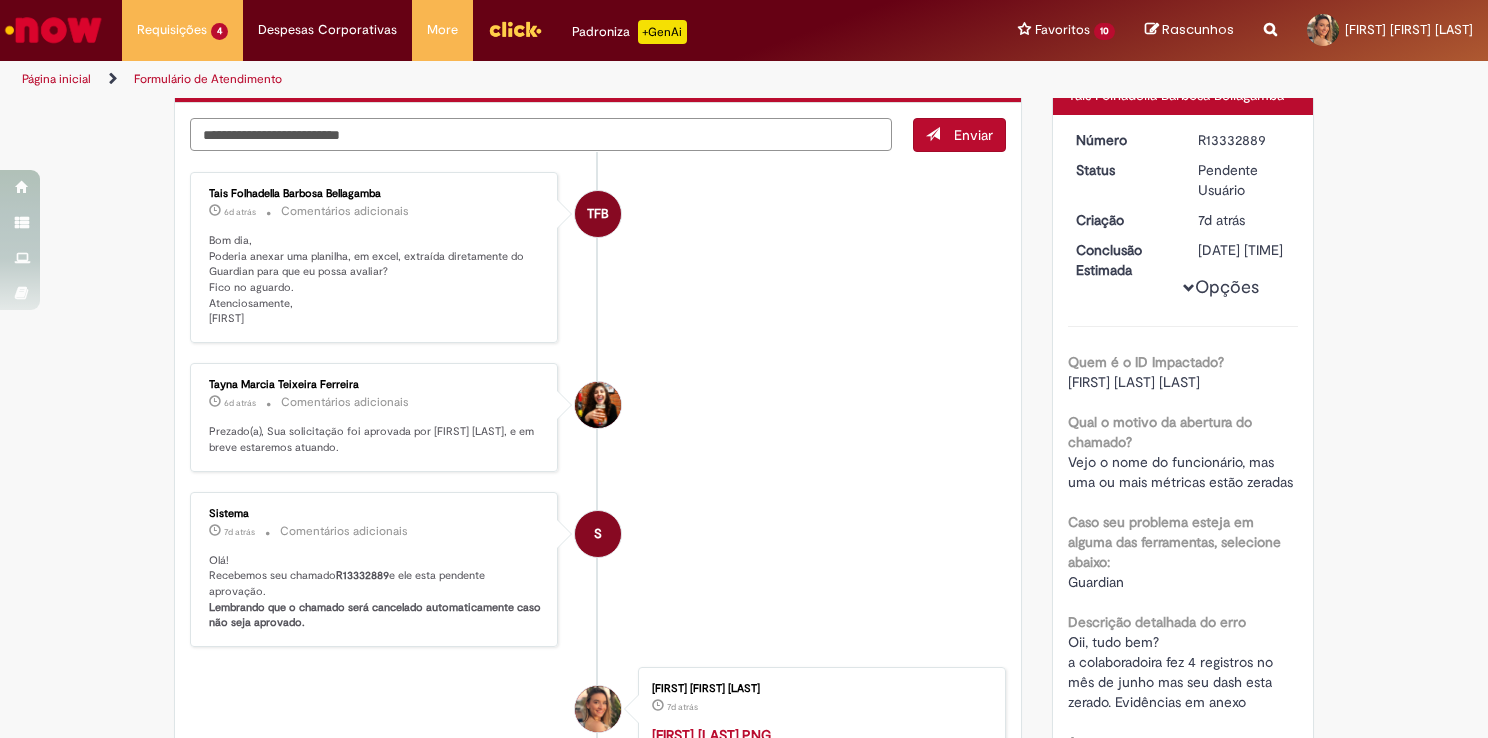 click at bounding box center (541, 135) 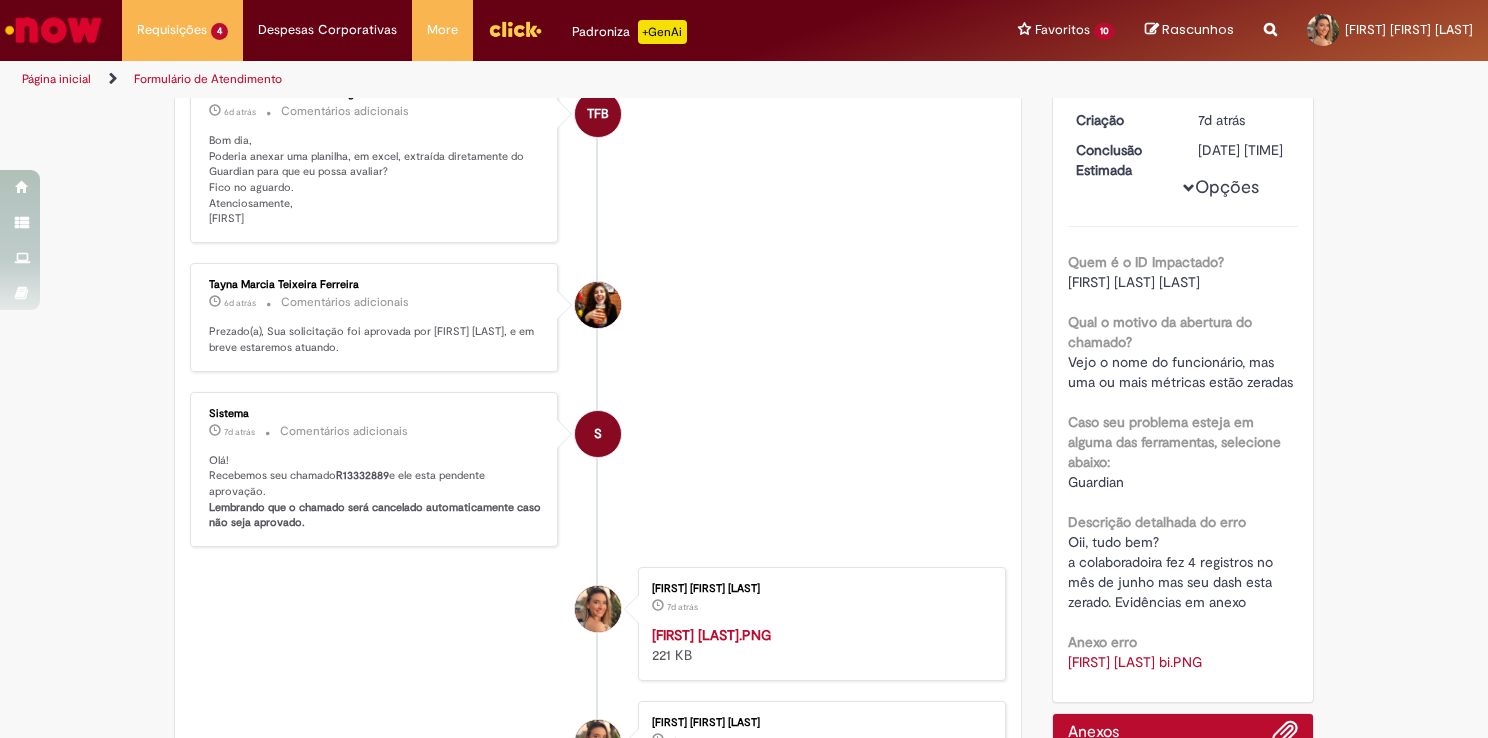 scroll, scrollTop: 0, scrollLeft: 0, axis: both 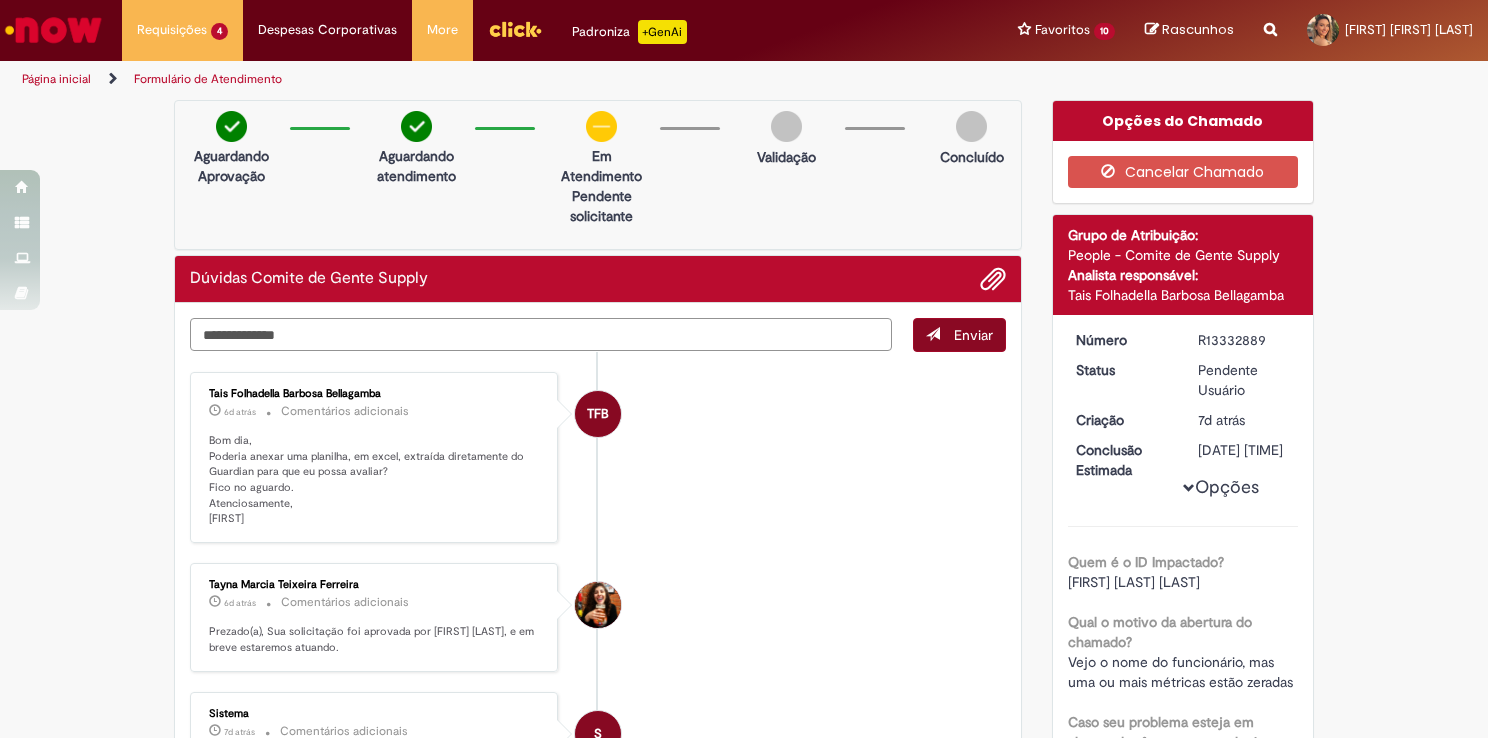 type on "**********" 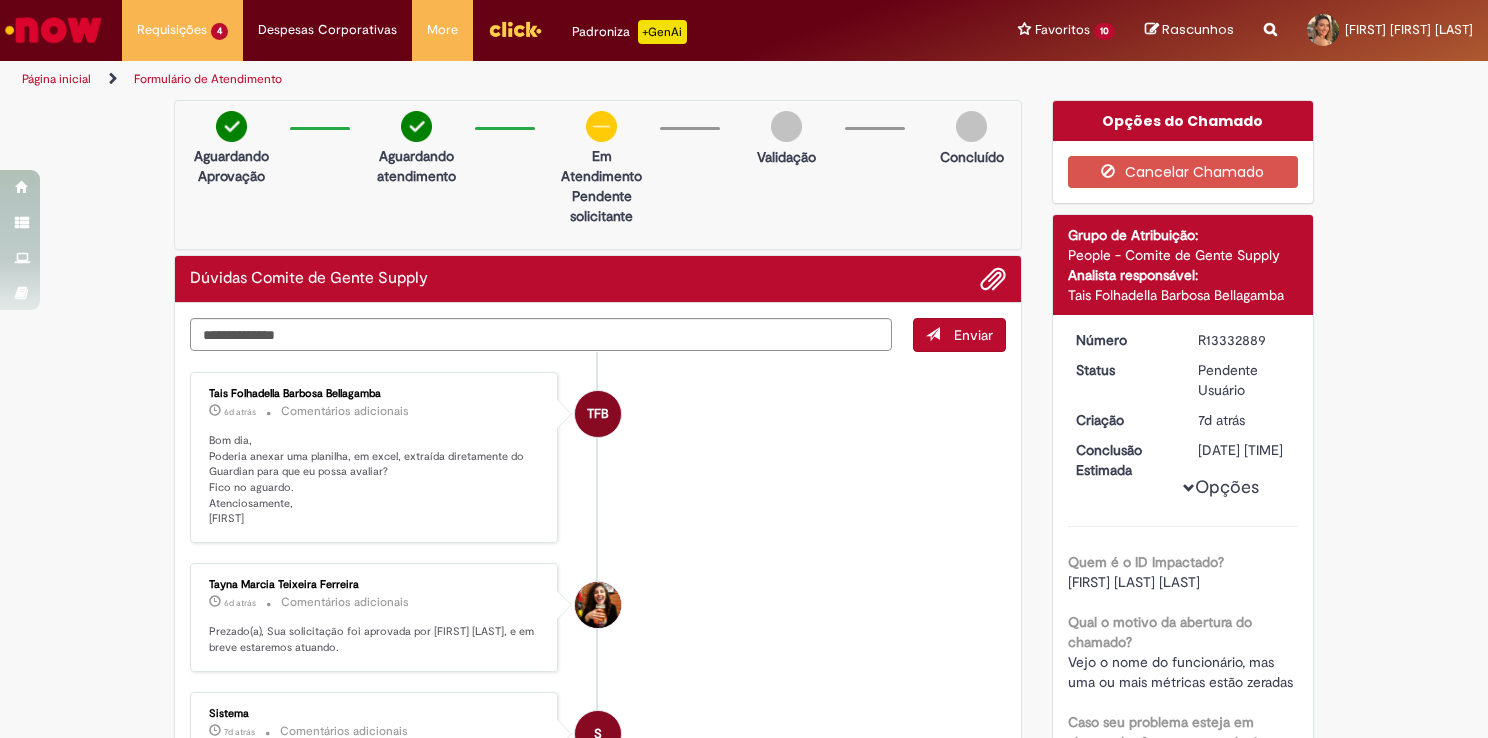 click on "Enviar" at bounding box center [973, 335] 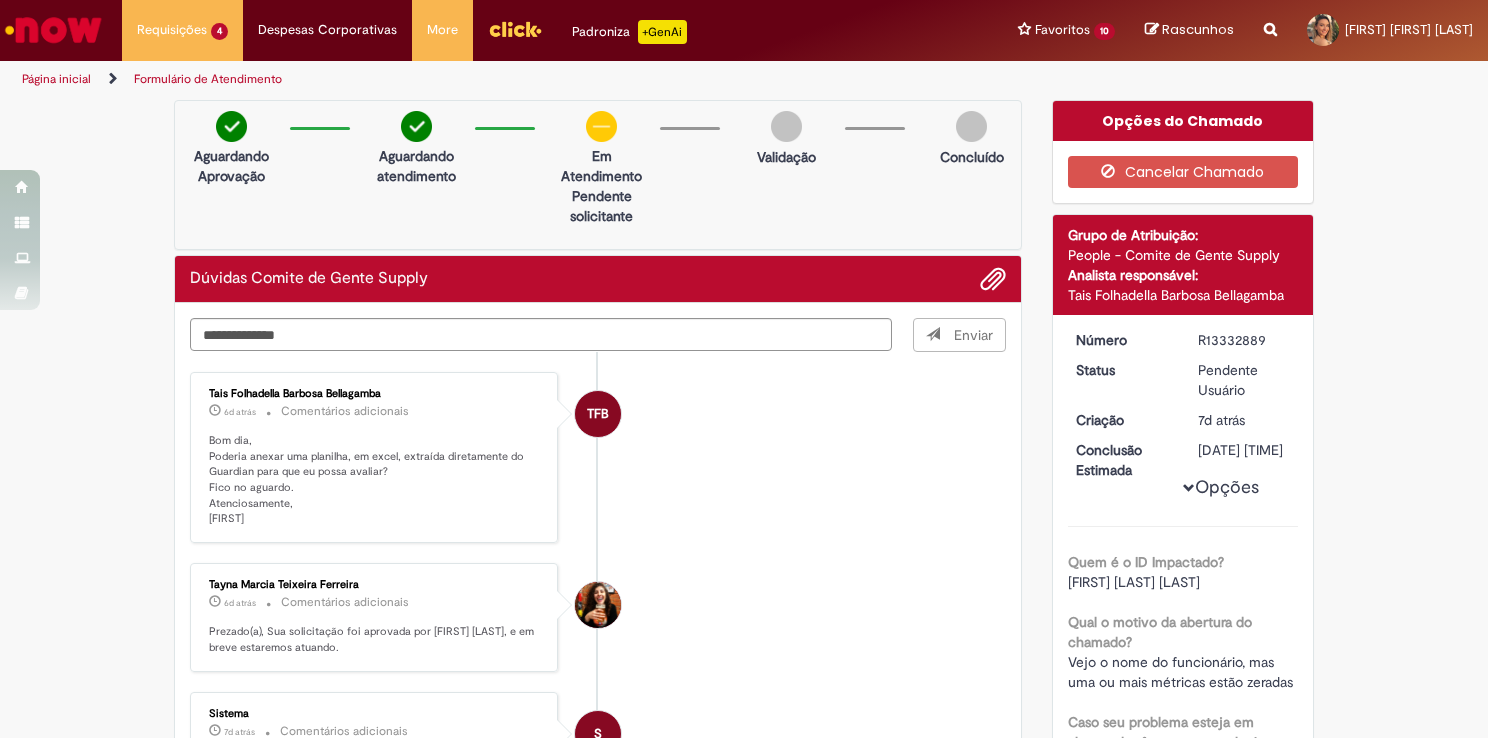 type 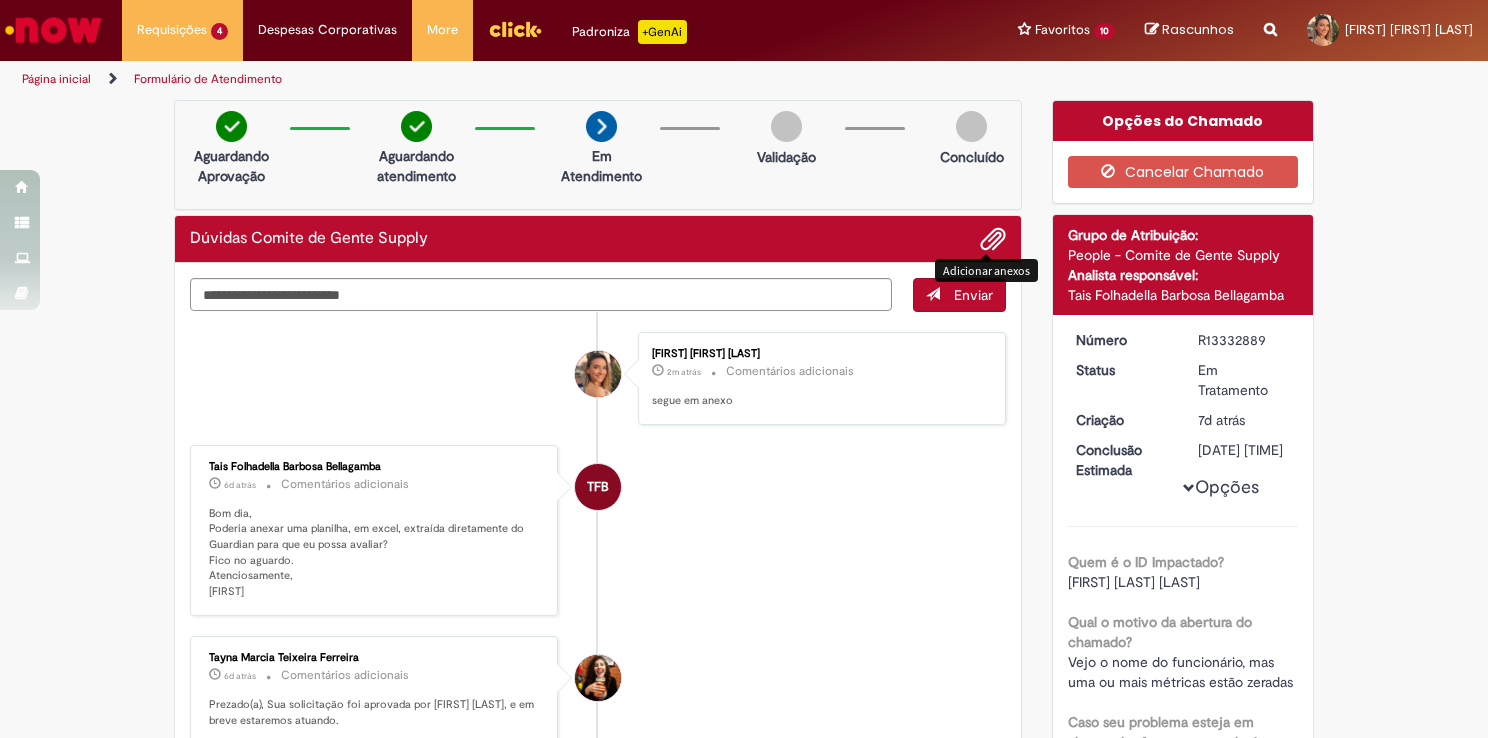 click at bounding box center (993, 240) 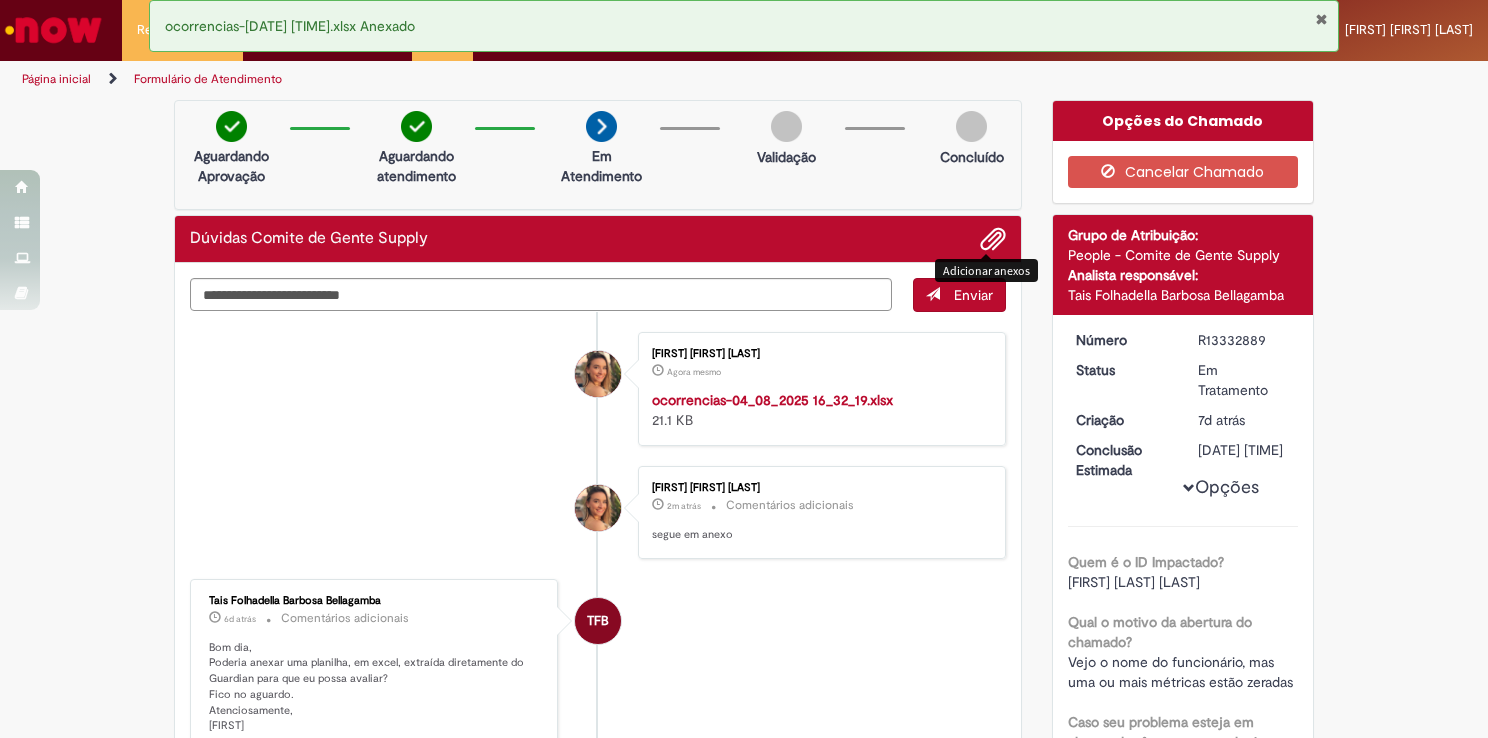 type 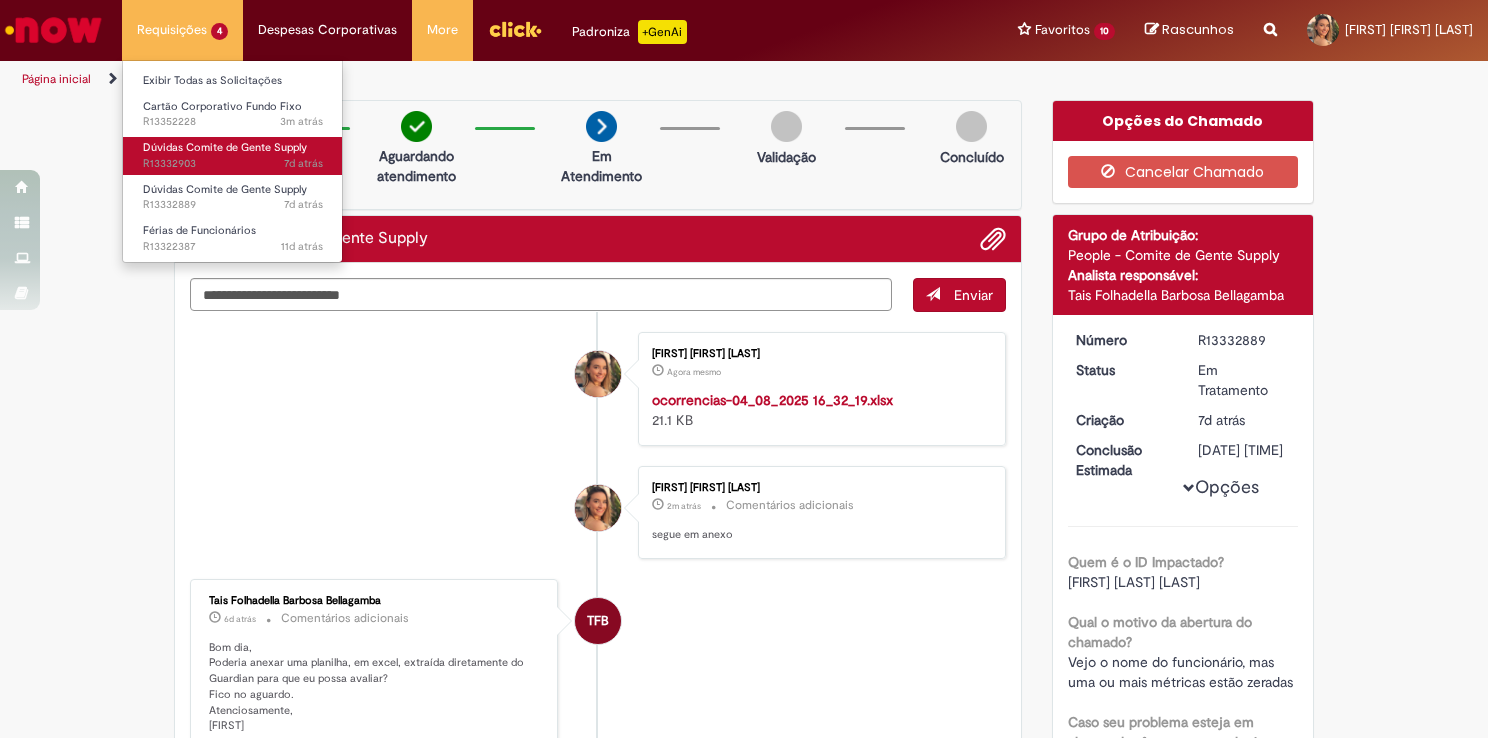 click on "Dúvidas Comite de Gente Supply" at bounding box center (225, 147) 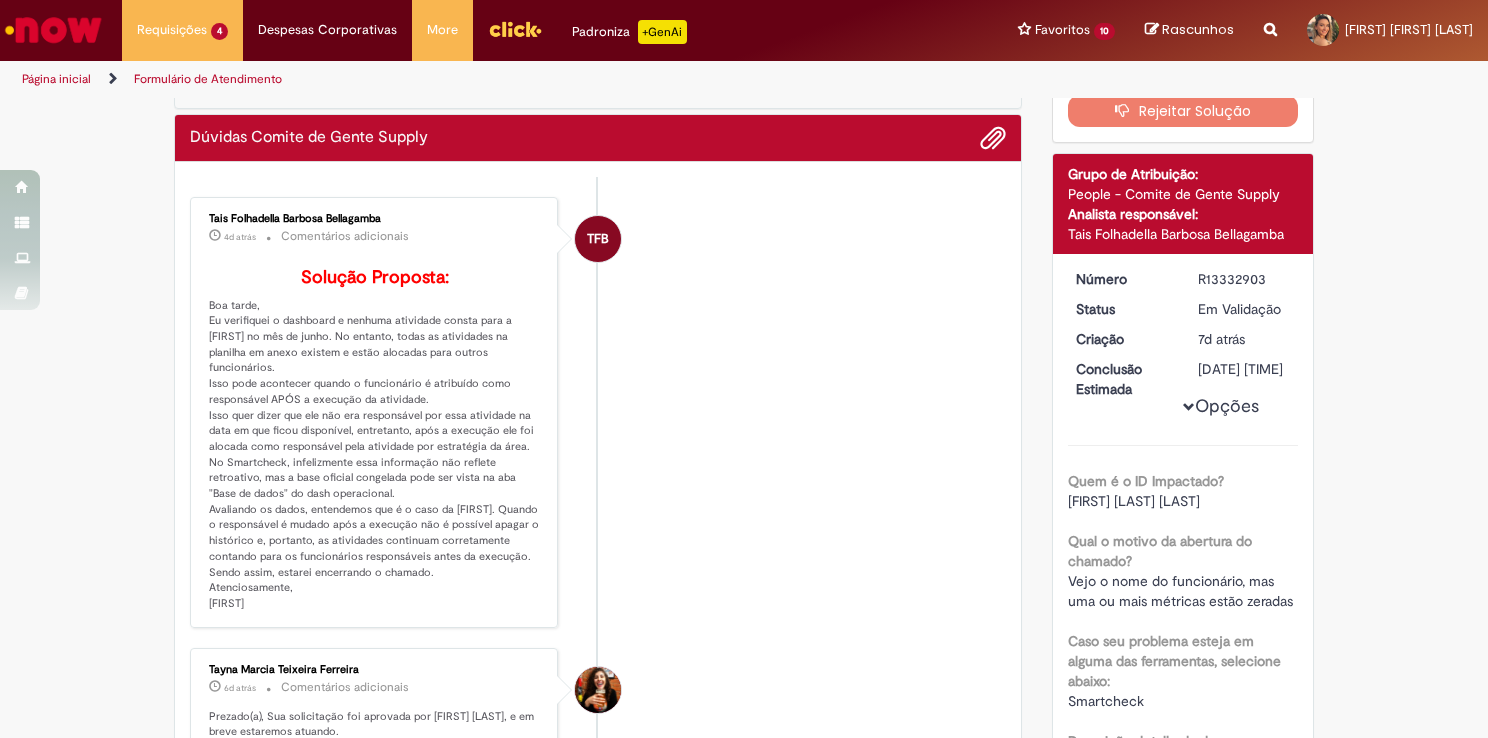 scroll, scrollTop: 0, scrollLeft: 0, axis: both 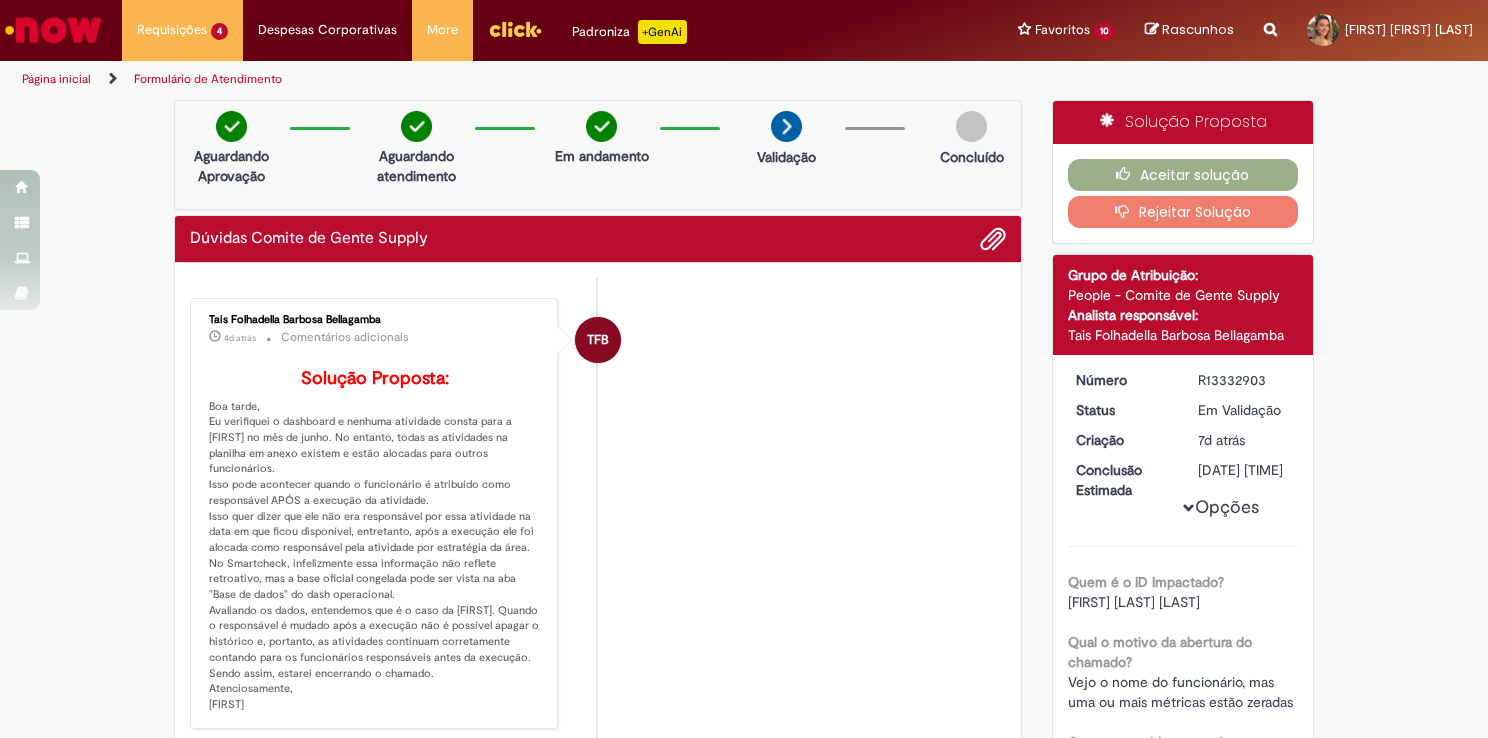 click at bounding box center (53, 30) 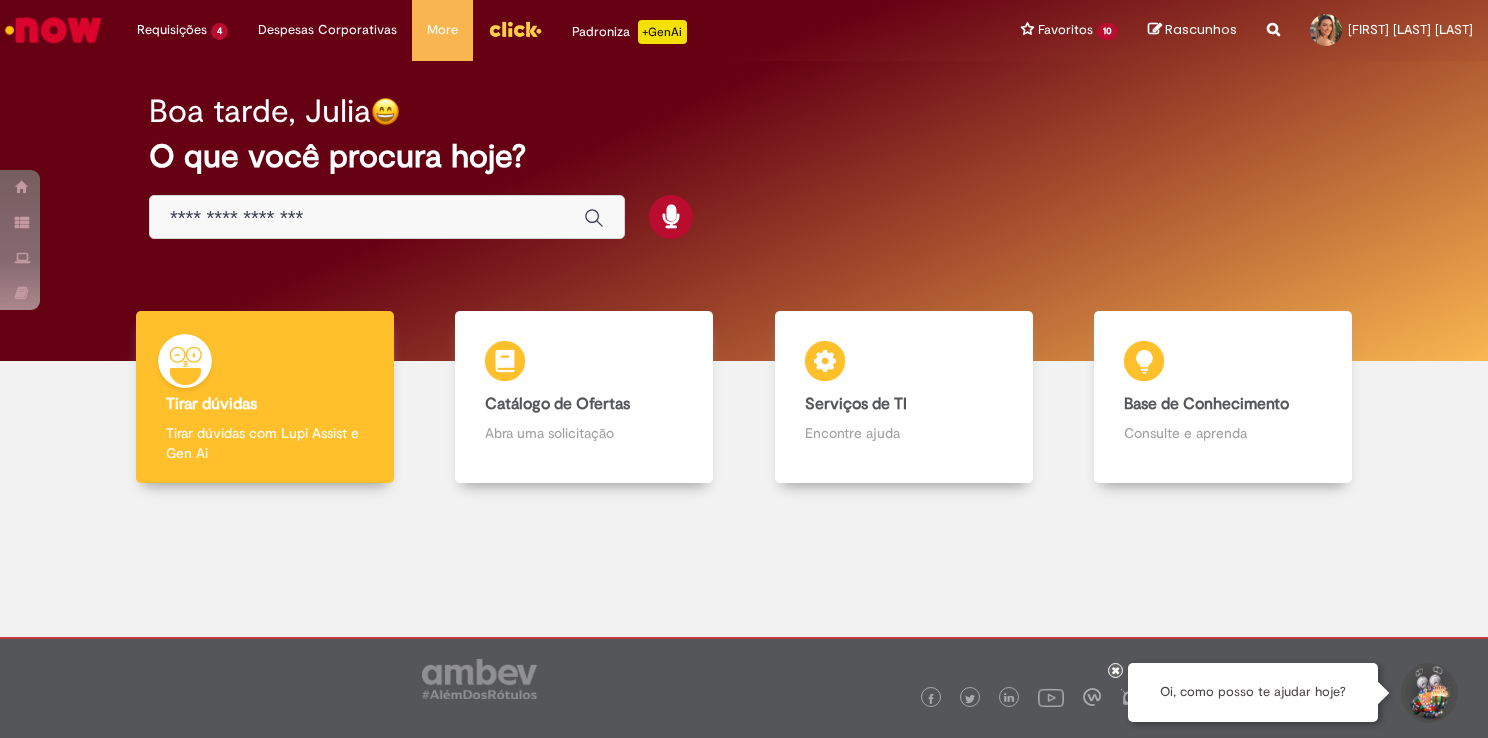 scroll, scrollTop: 0, scrollLeft: 0, axis: both 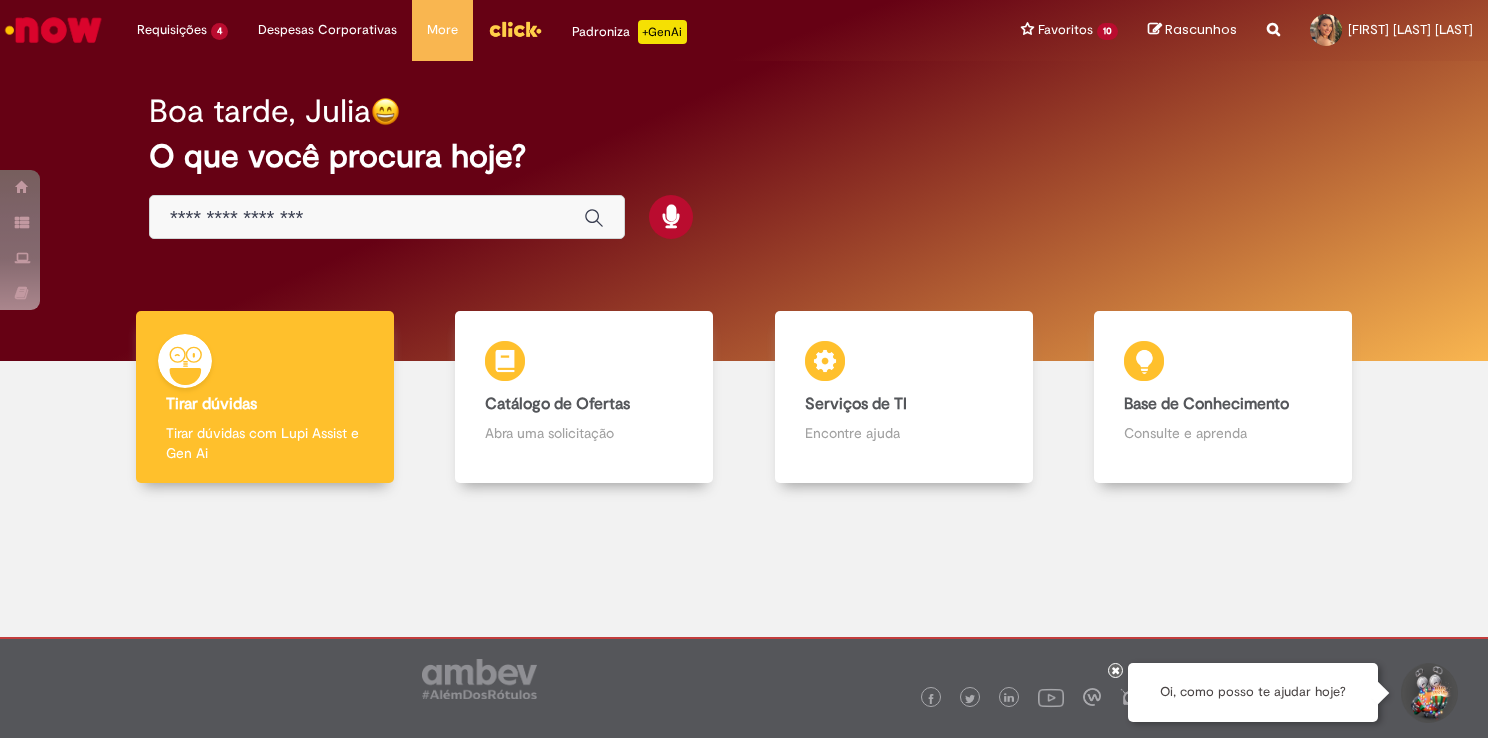 click at bounding box center (387, 217) 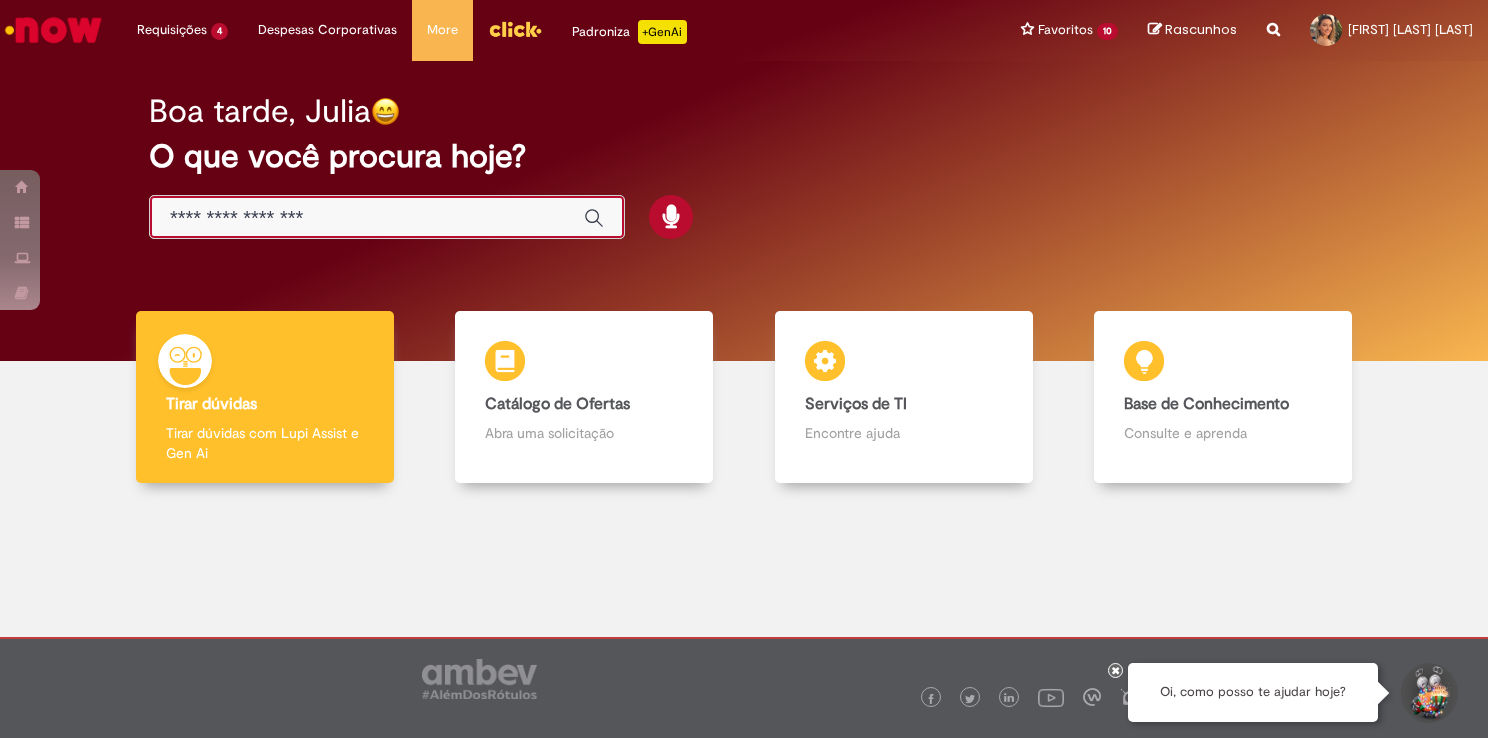 click at bounding box center (367, 218) 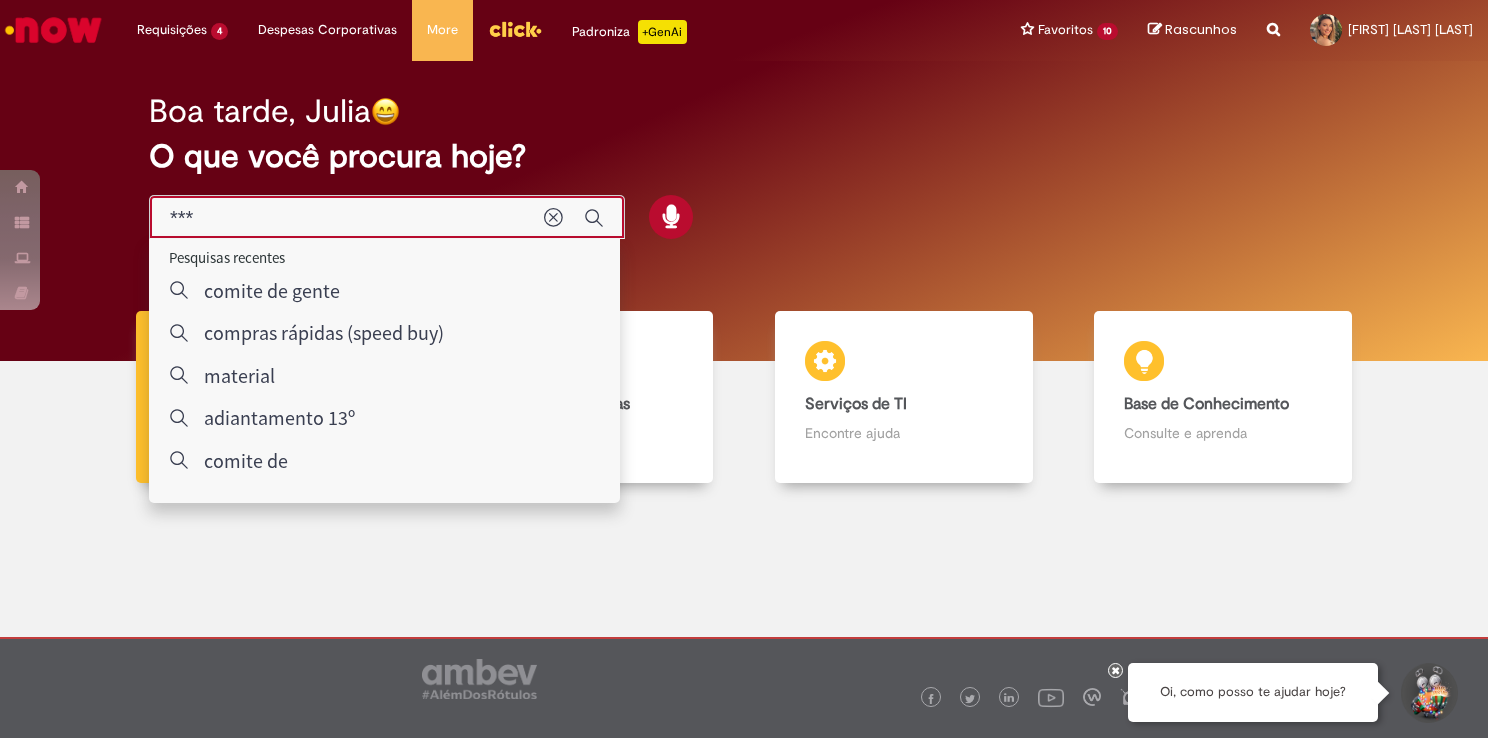 type on "****" 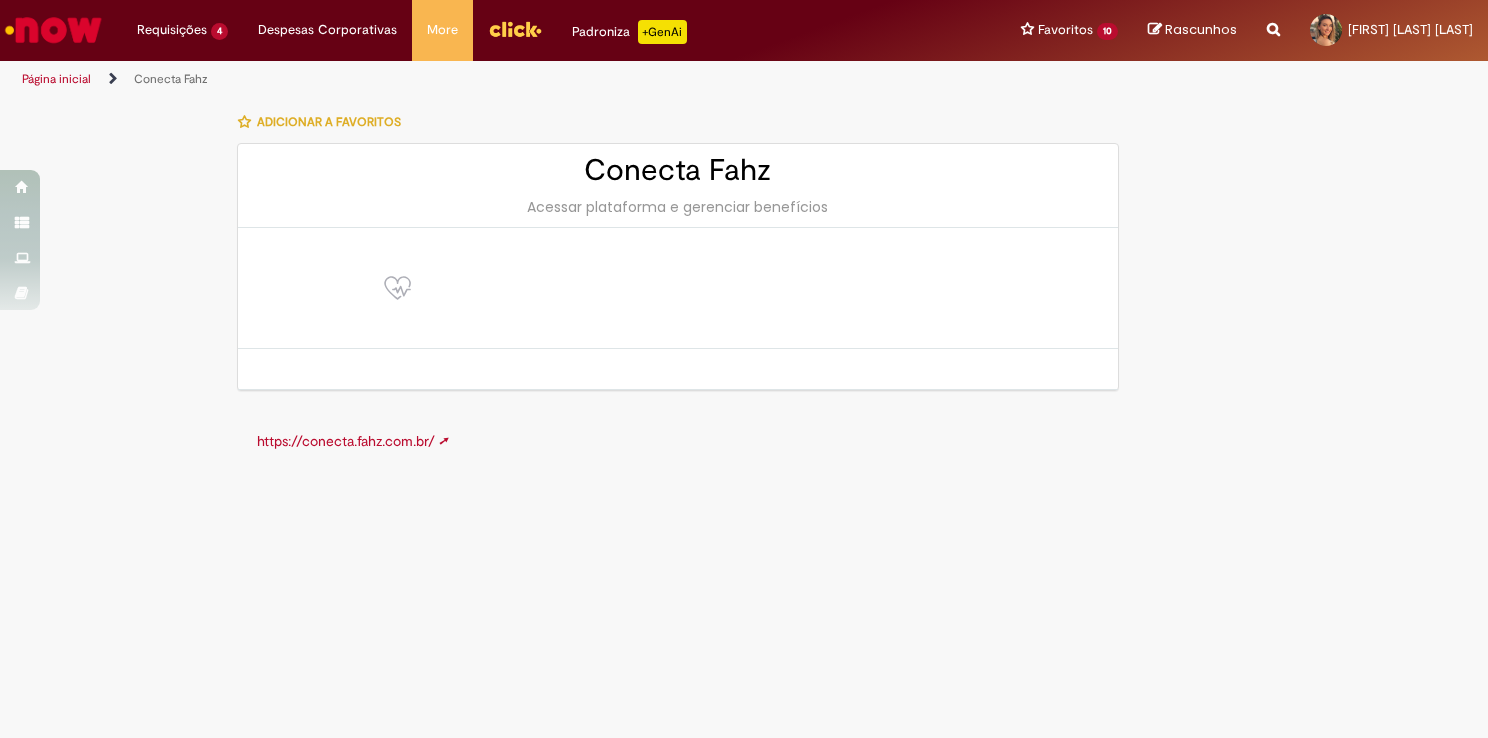 click at bounding box center [678, 288] 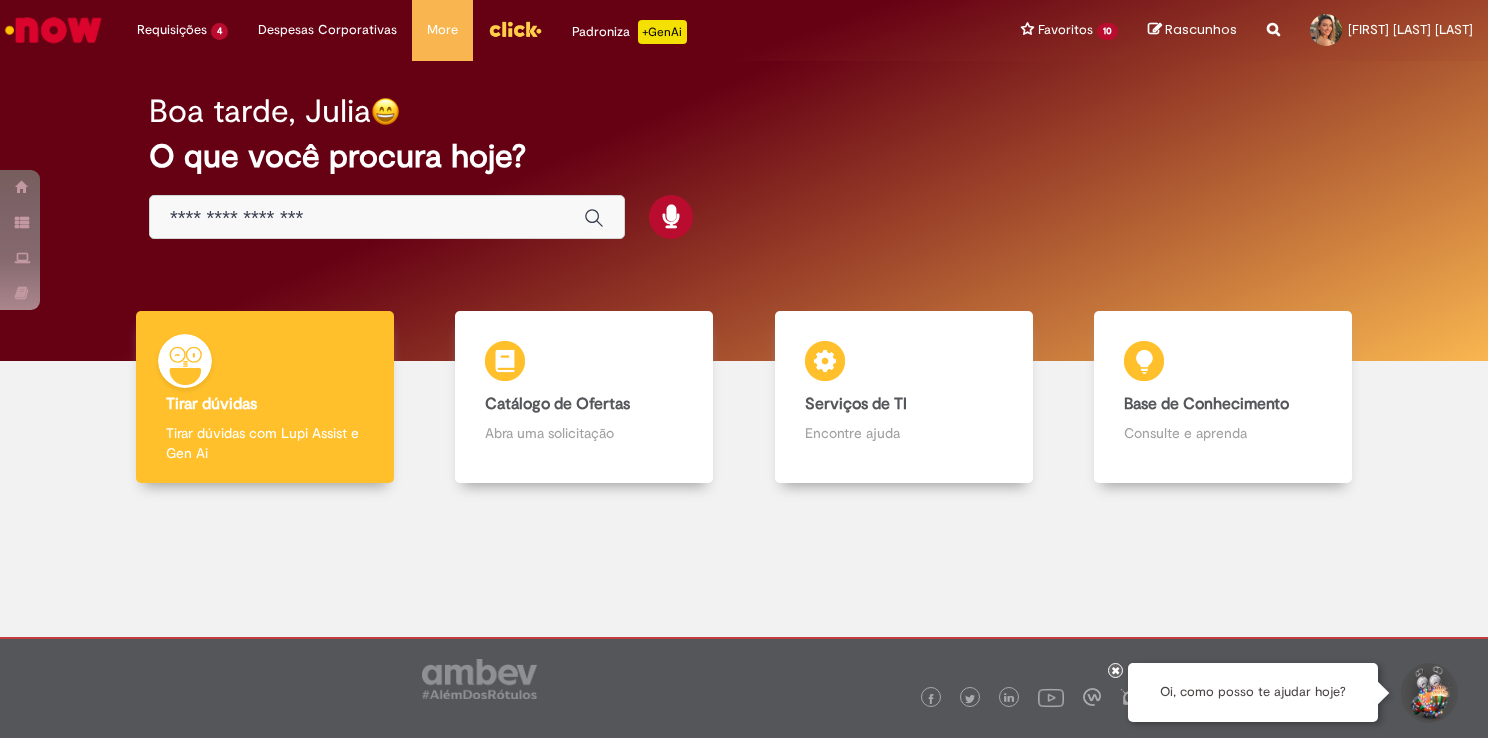 click at bounding box center [367, 218] 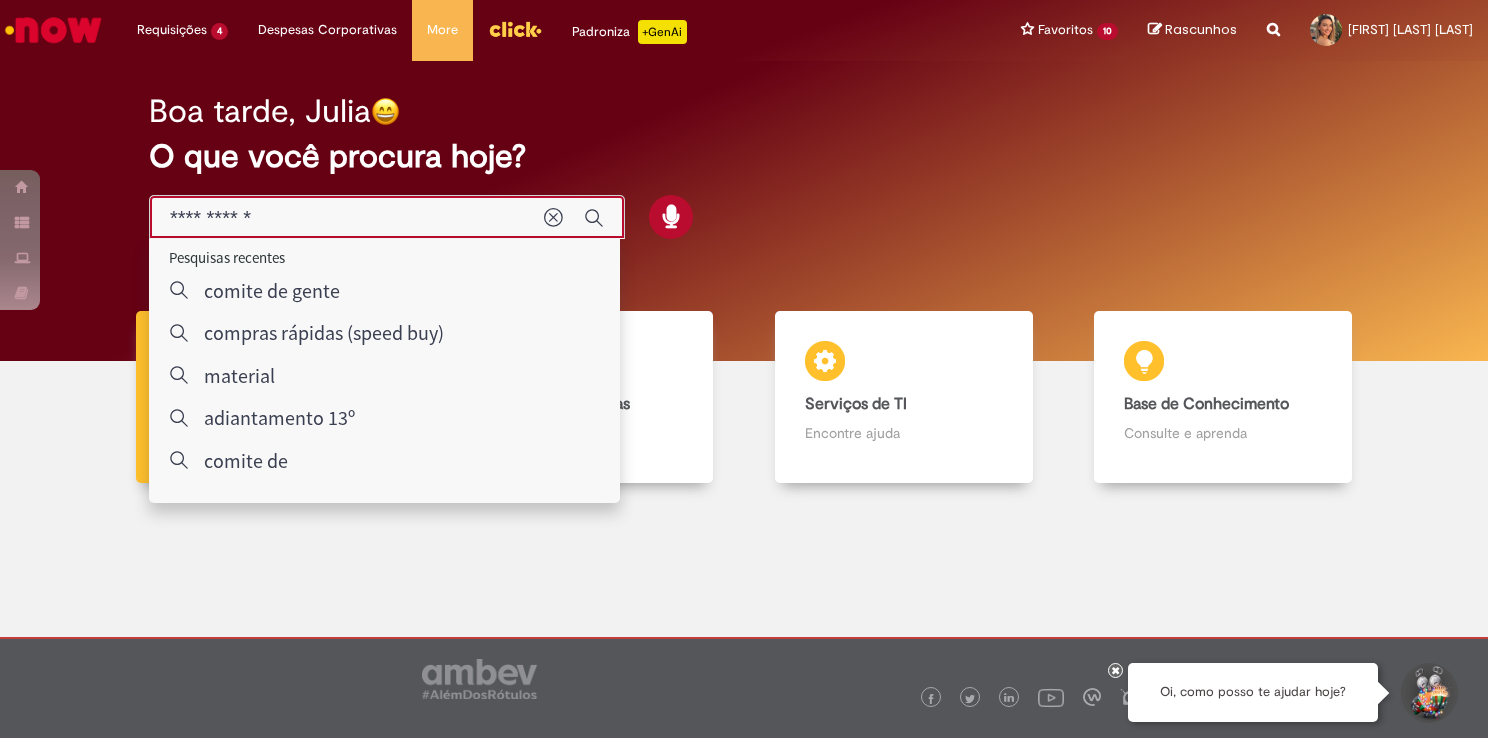 type on "**********" 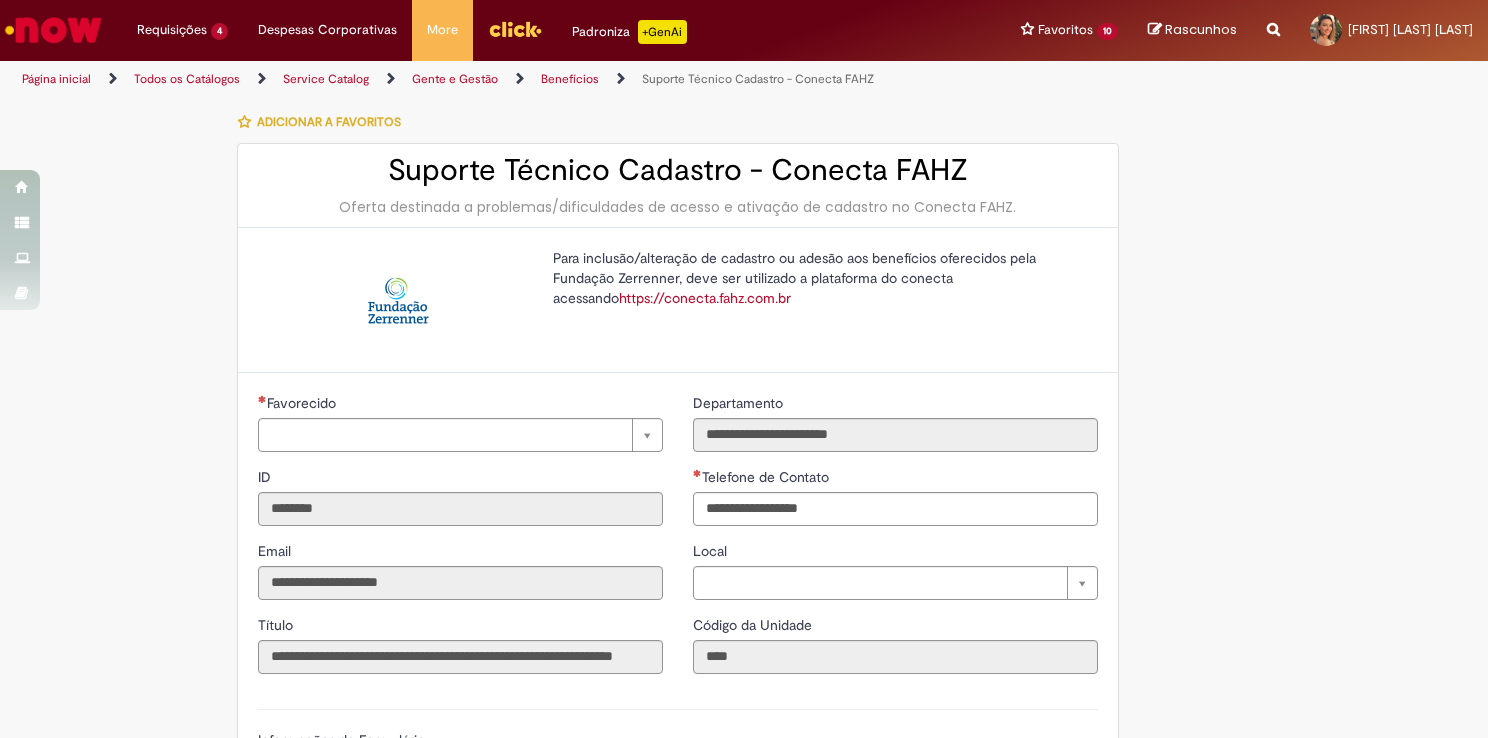 type on "**********" 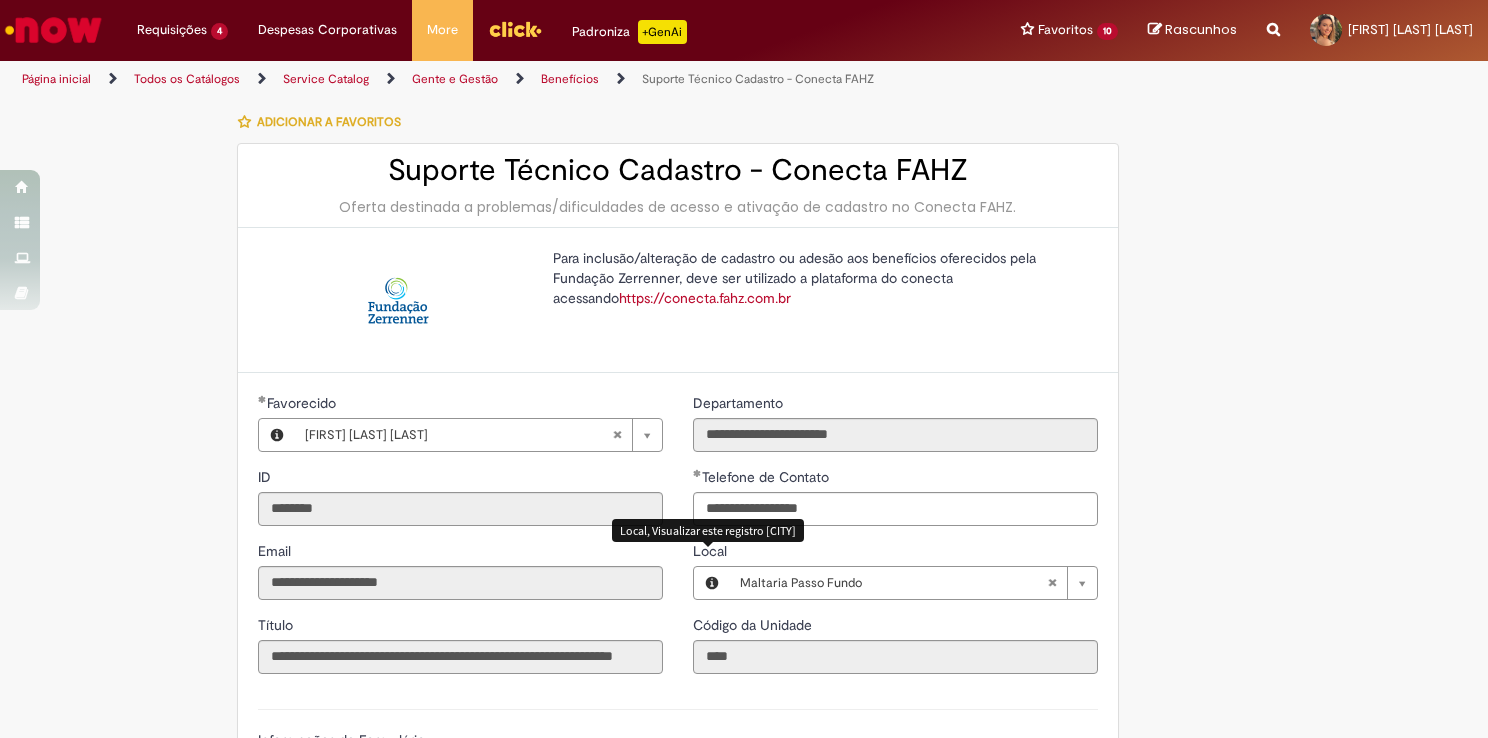 type on "**********" 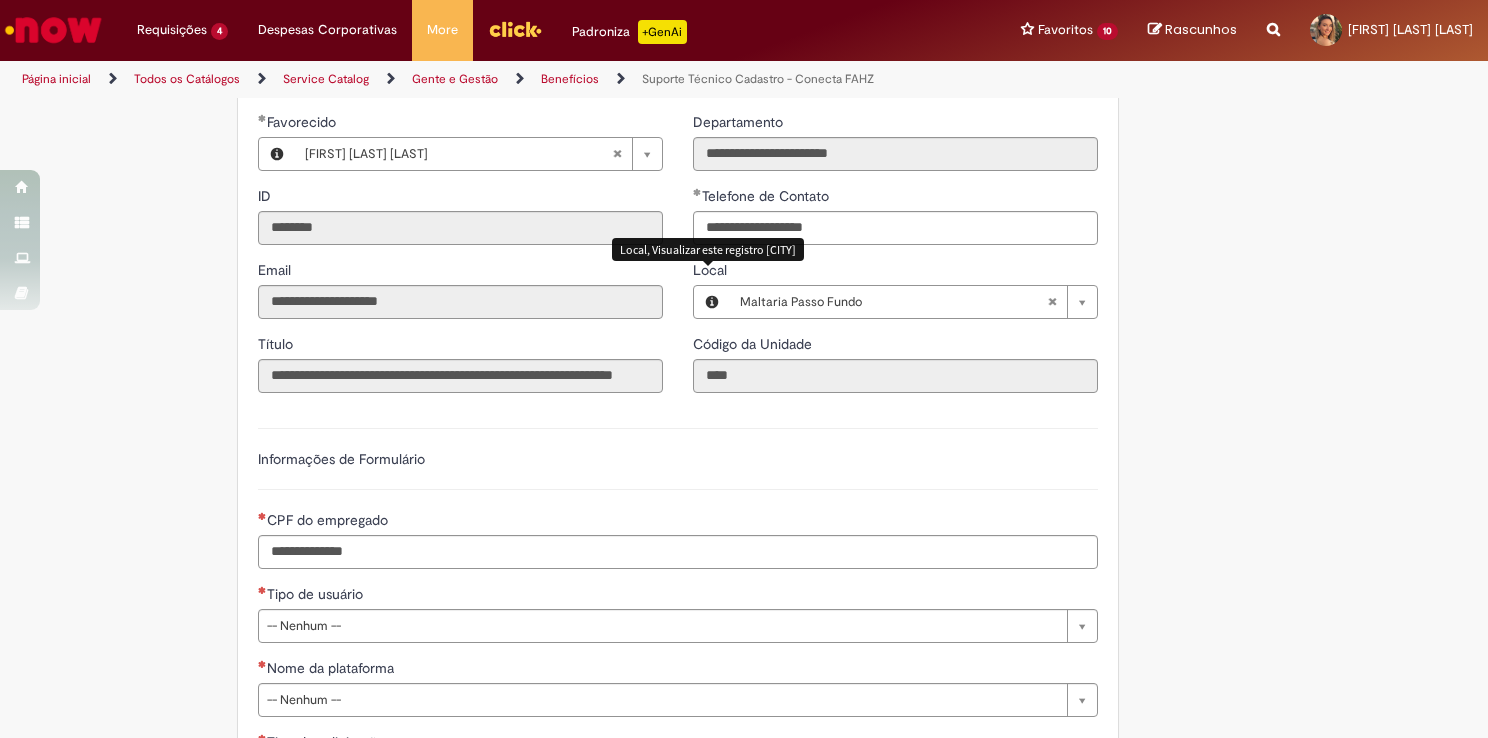 scroll, scrollTop: 300, scrollLeft: 0, axis: vertical 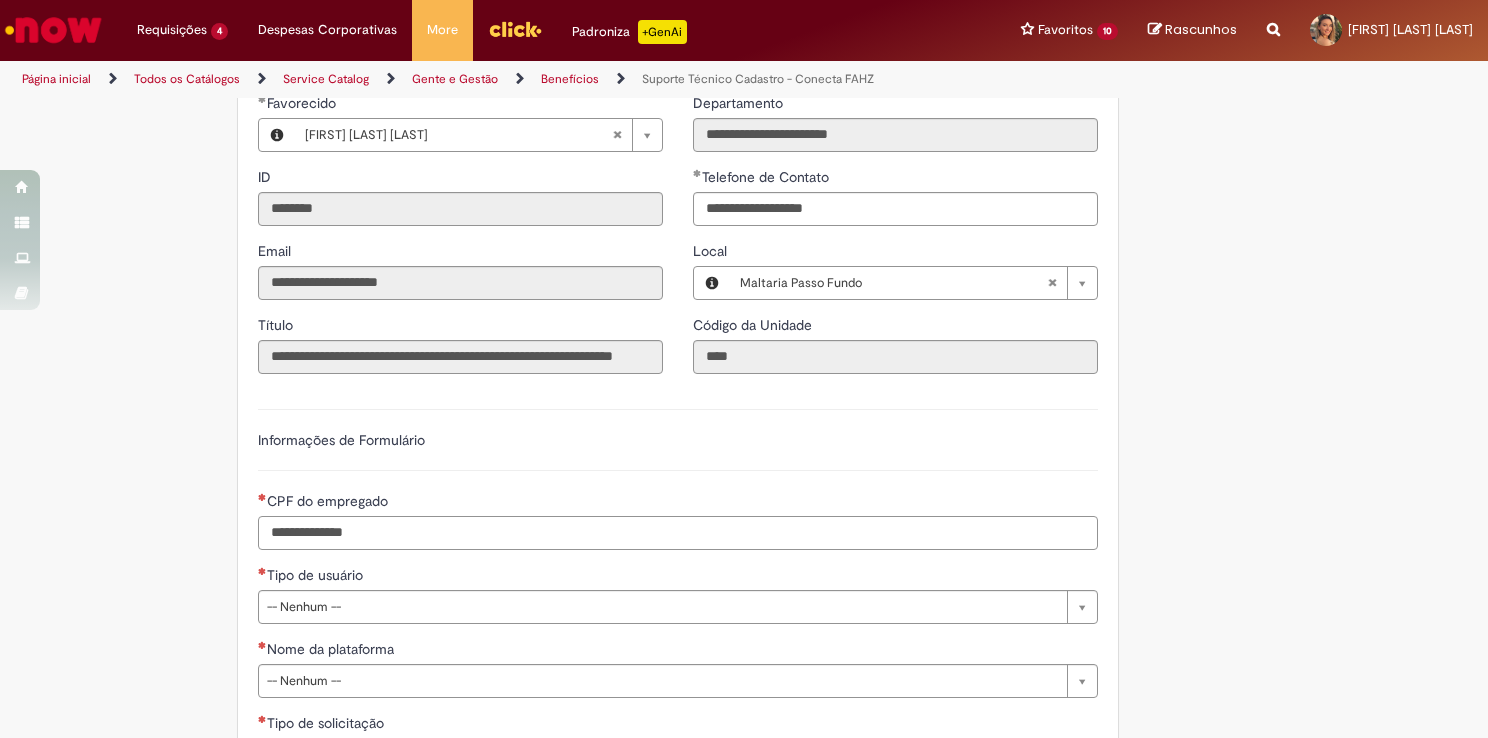 click on "CPF do empregado" at bounding box center [678, 533] 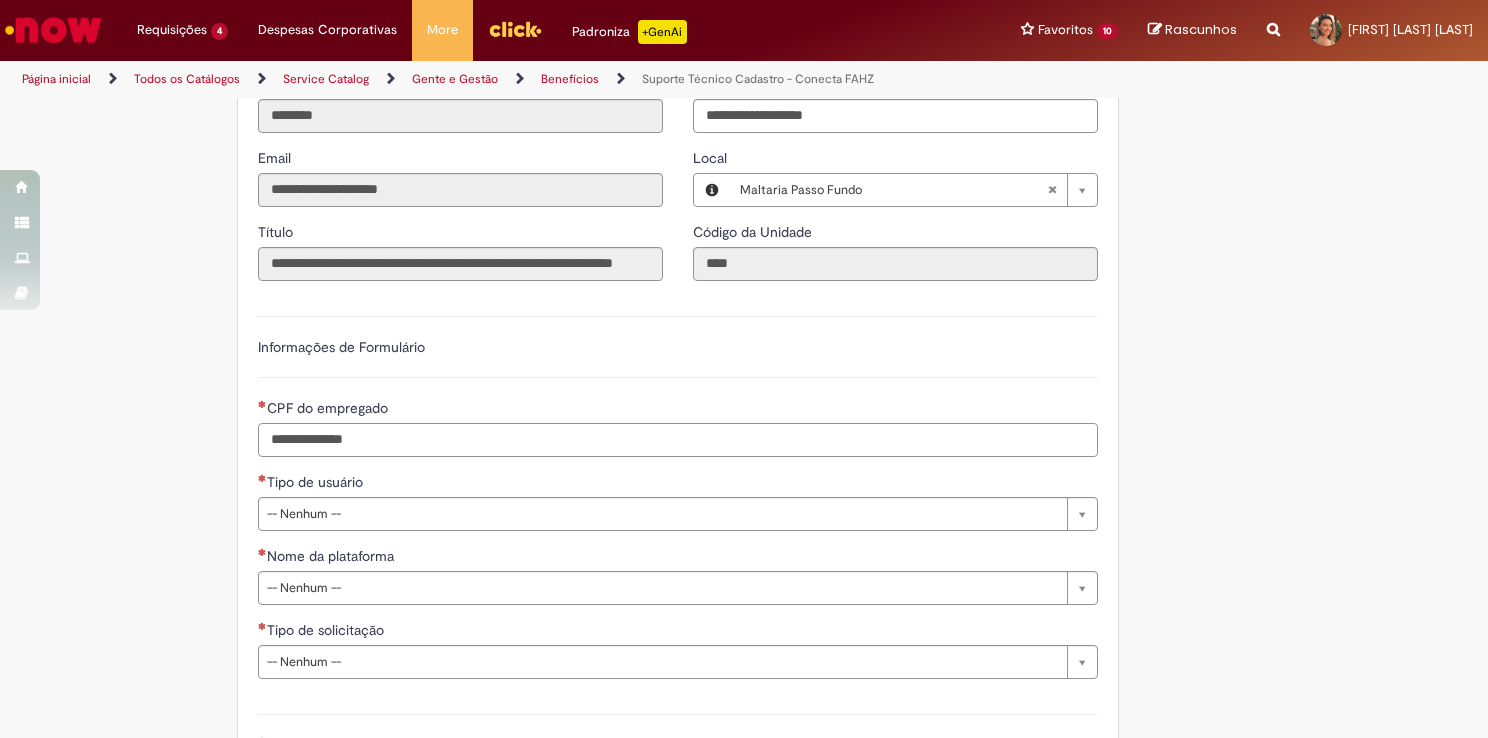 scroll, scrollTop: 500, scrollLeft: 0, axis: vertical 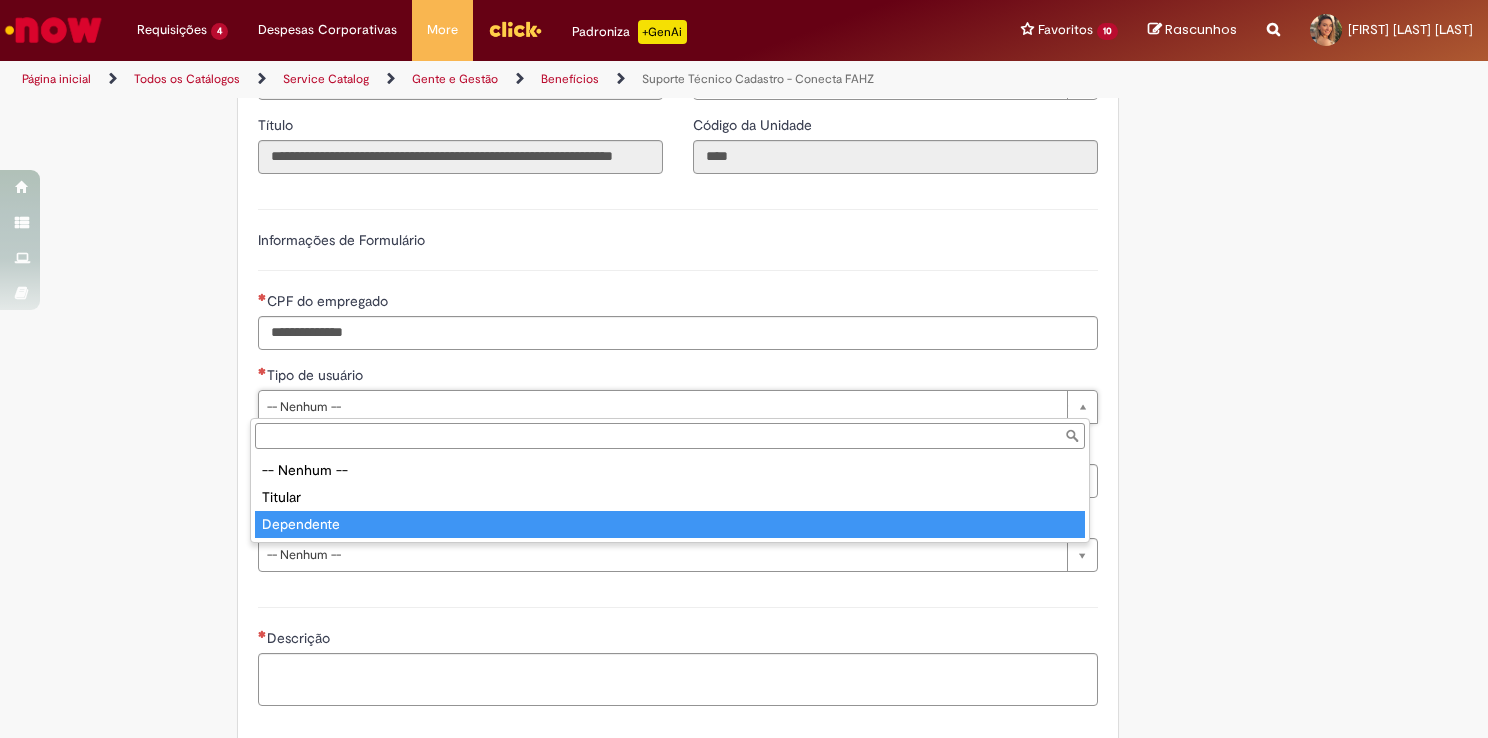 type on "**********" 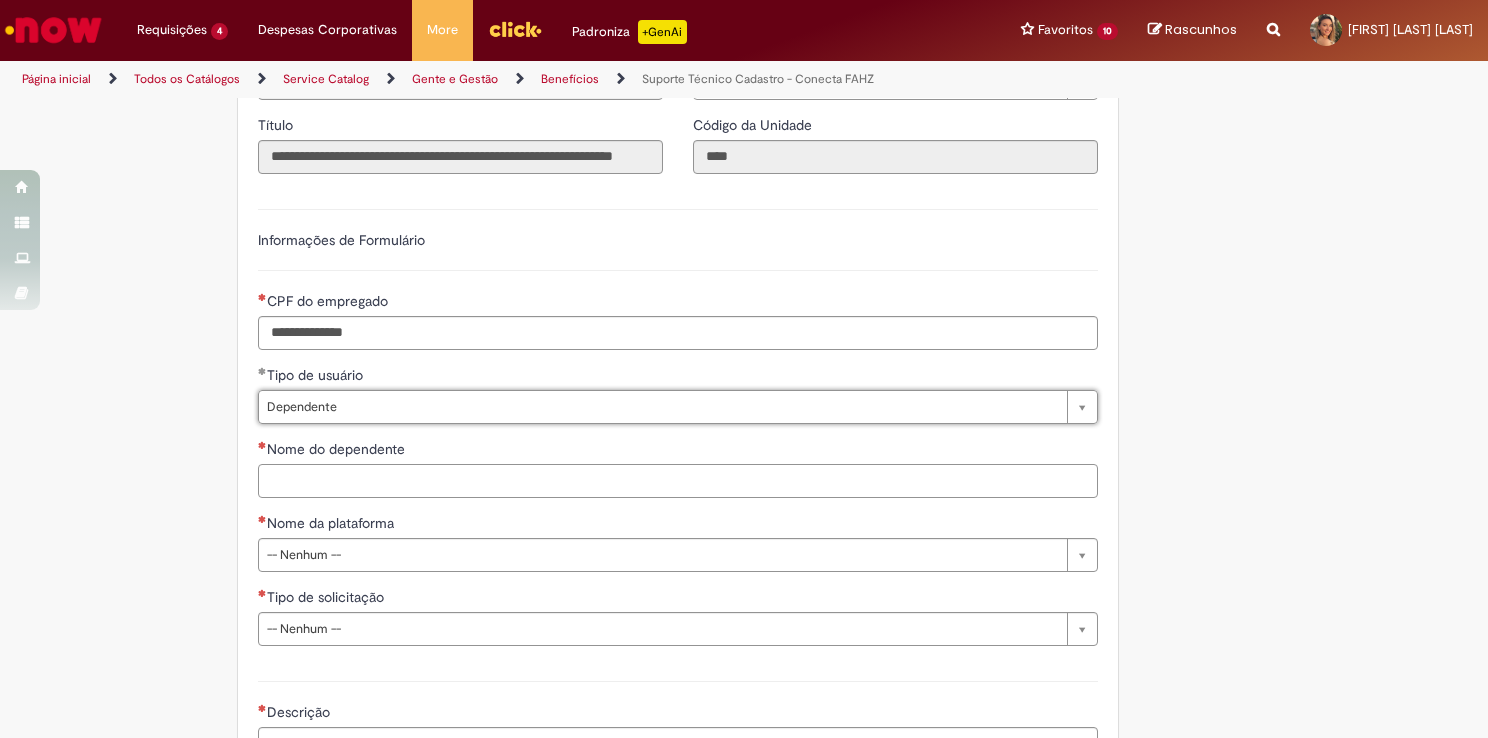 click on "Nome do dependente" at bounding box center (678, 481) 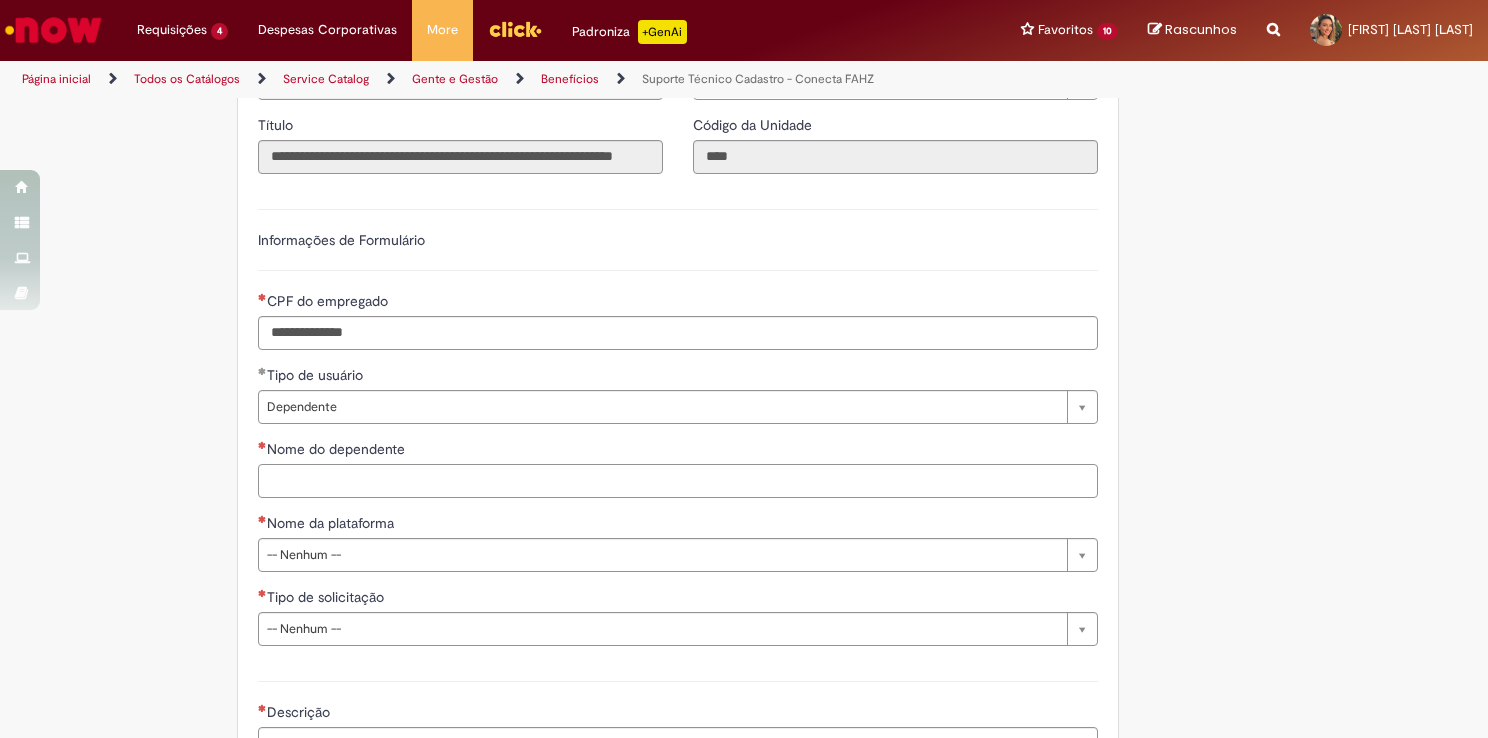 click on "Nome do dependente" at bounding box center (678, 481) 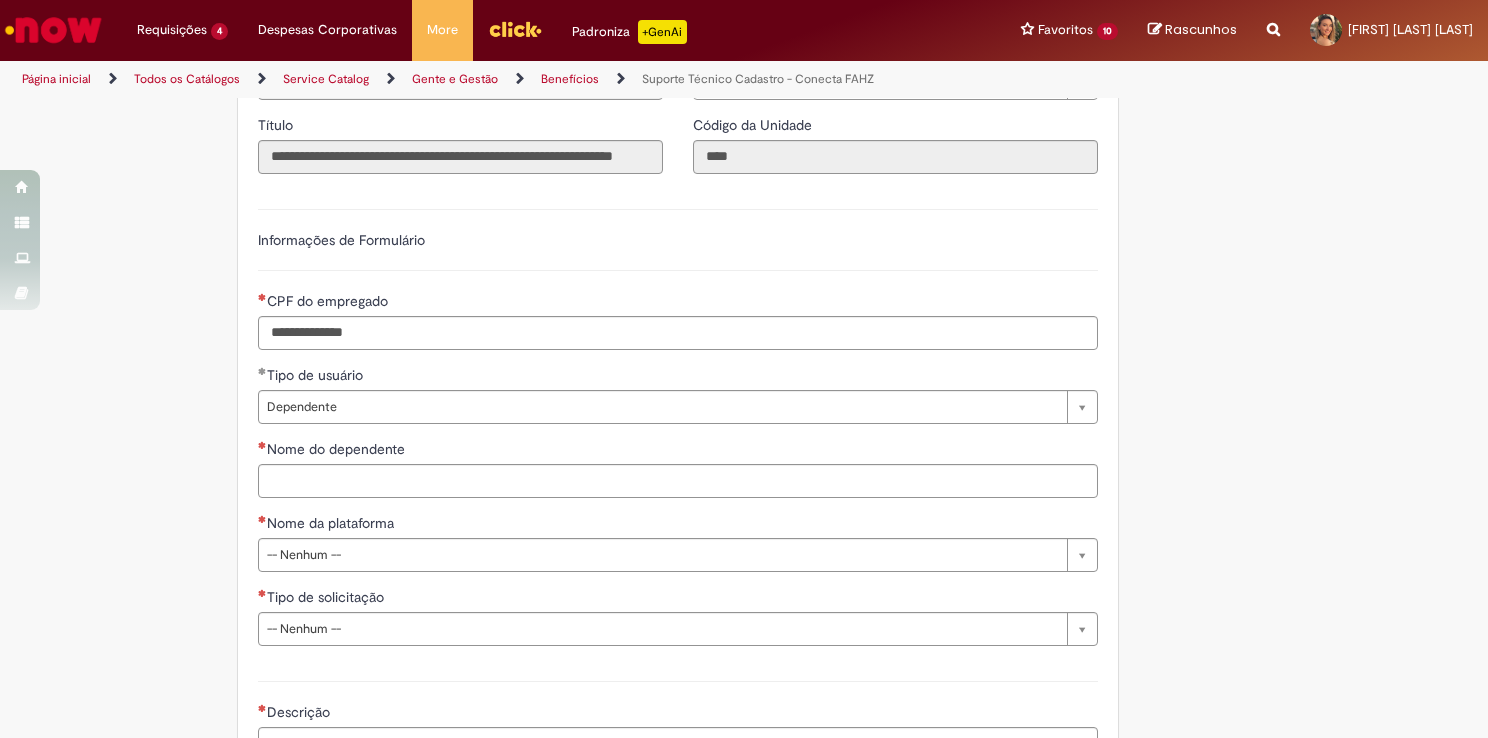 click on "**********" at bounding box center (678, 425) 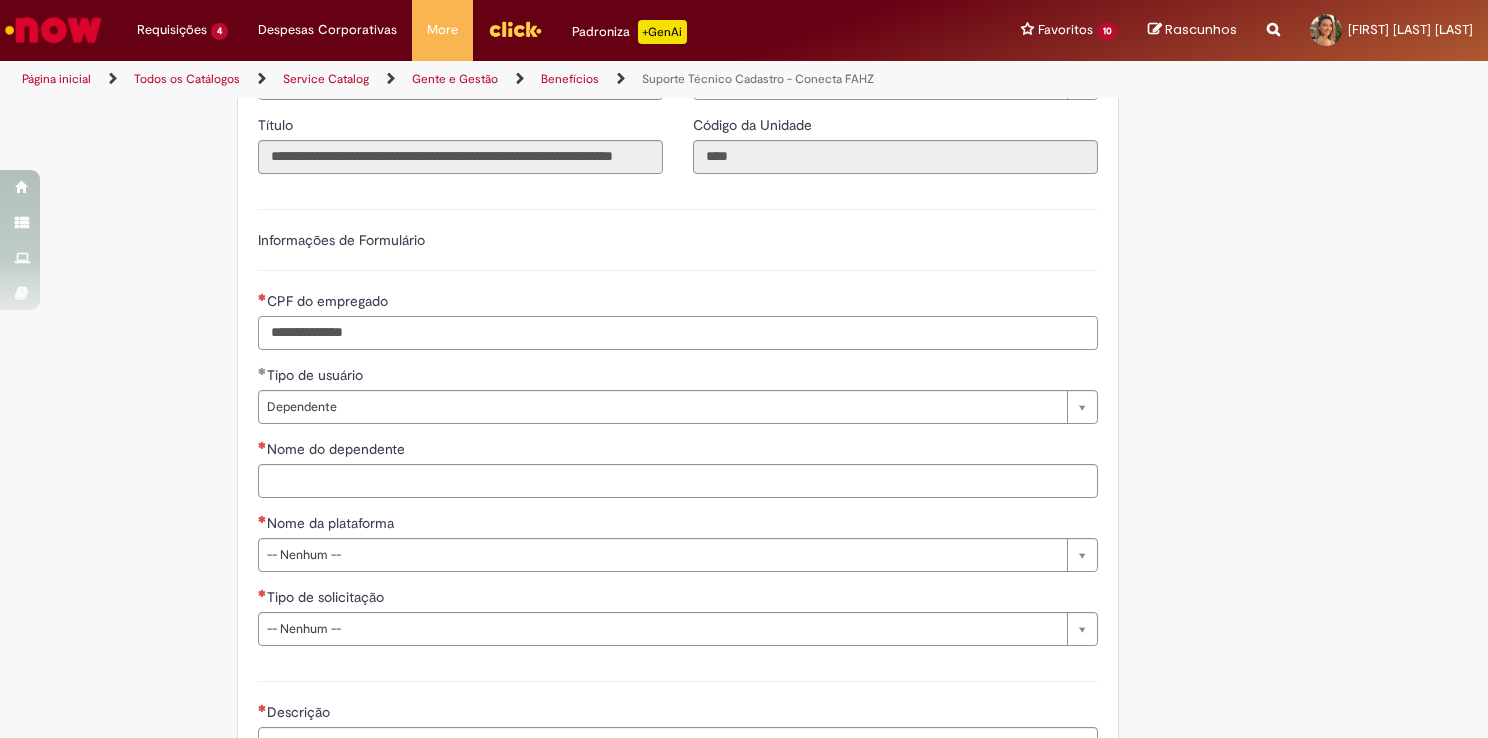 click on "CPF do empregado" at bounding box center (678, 333) 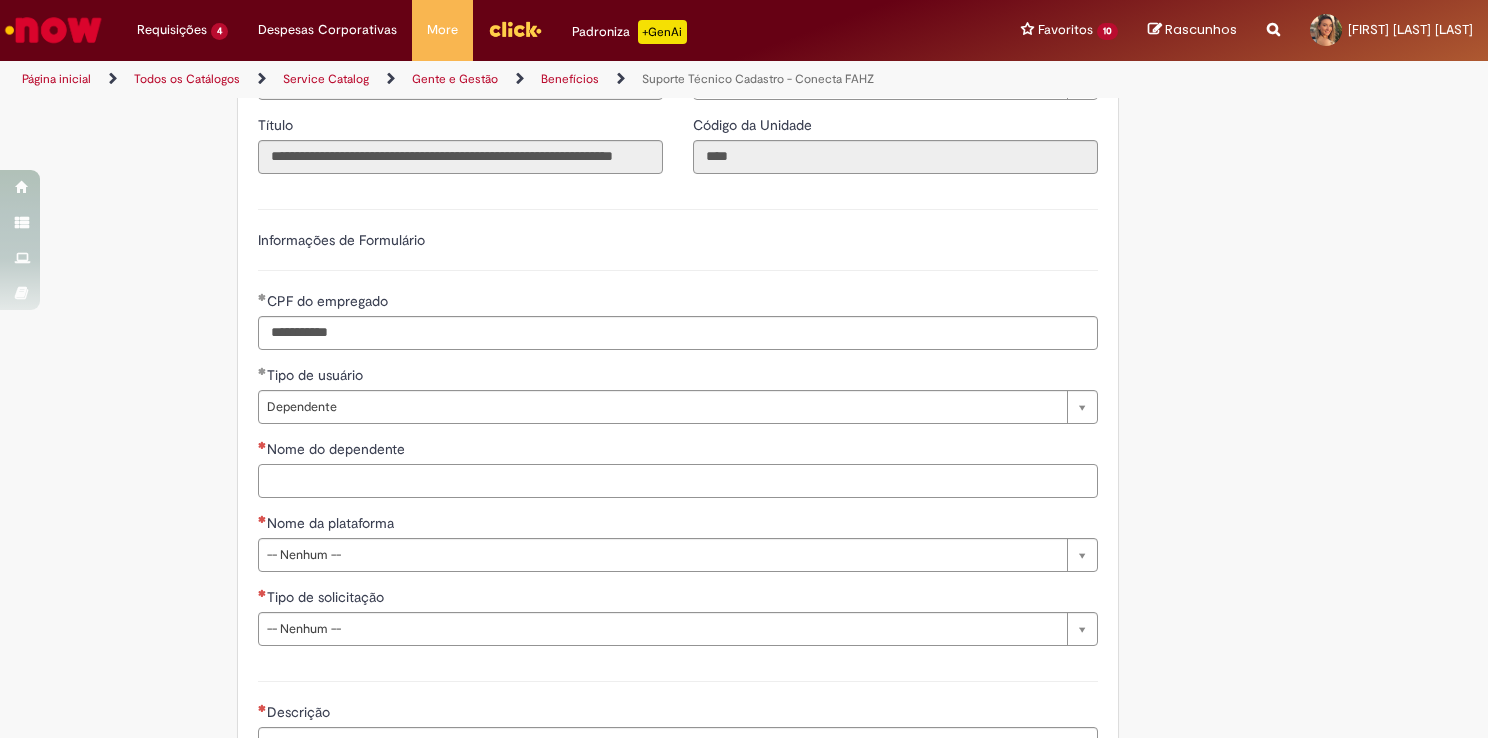 click on "Nome do dependente" at bounding box center [678, 481] 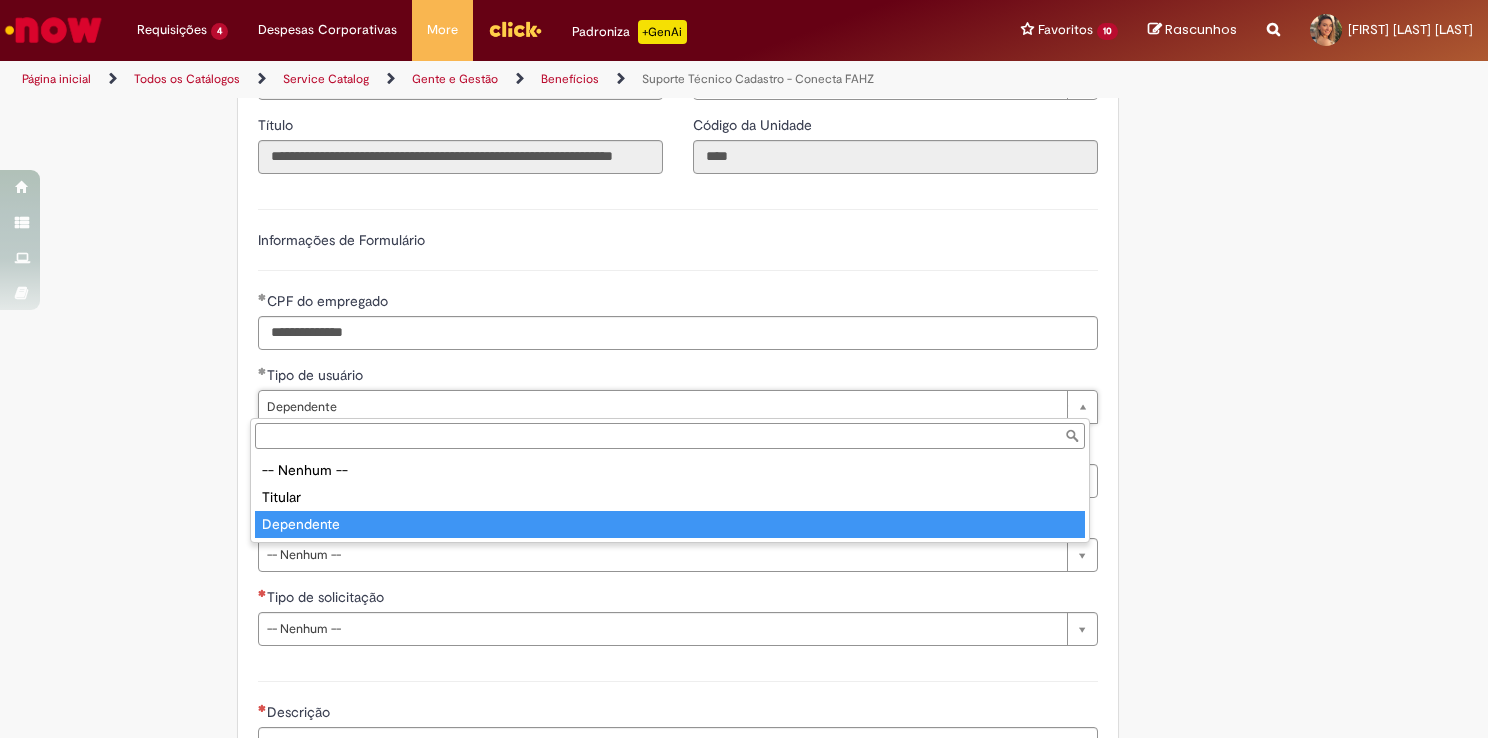 type on "**********" 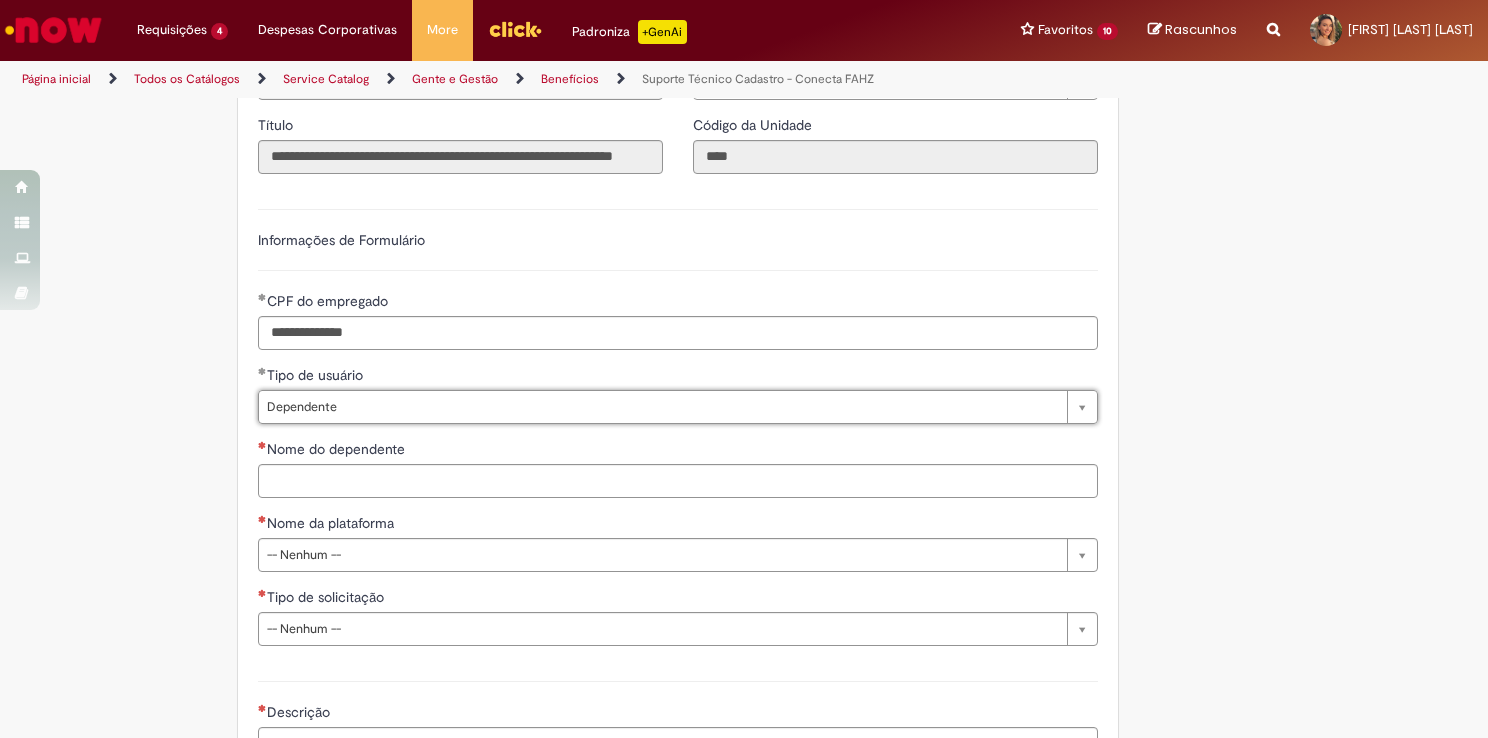 scroll, scrollTop: 0, scrollLeft: 75, axis: horizontal 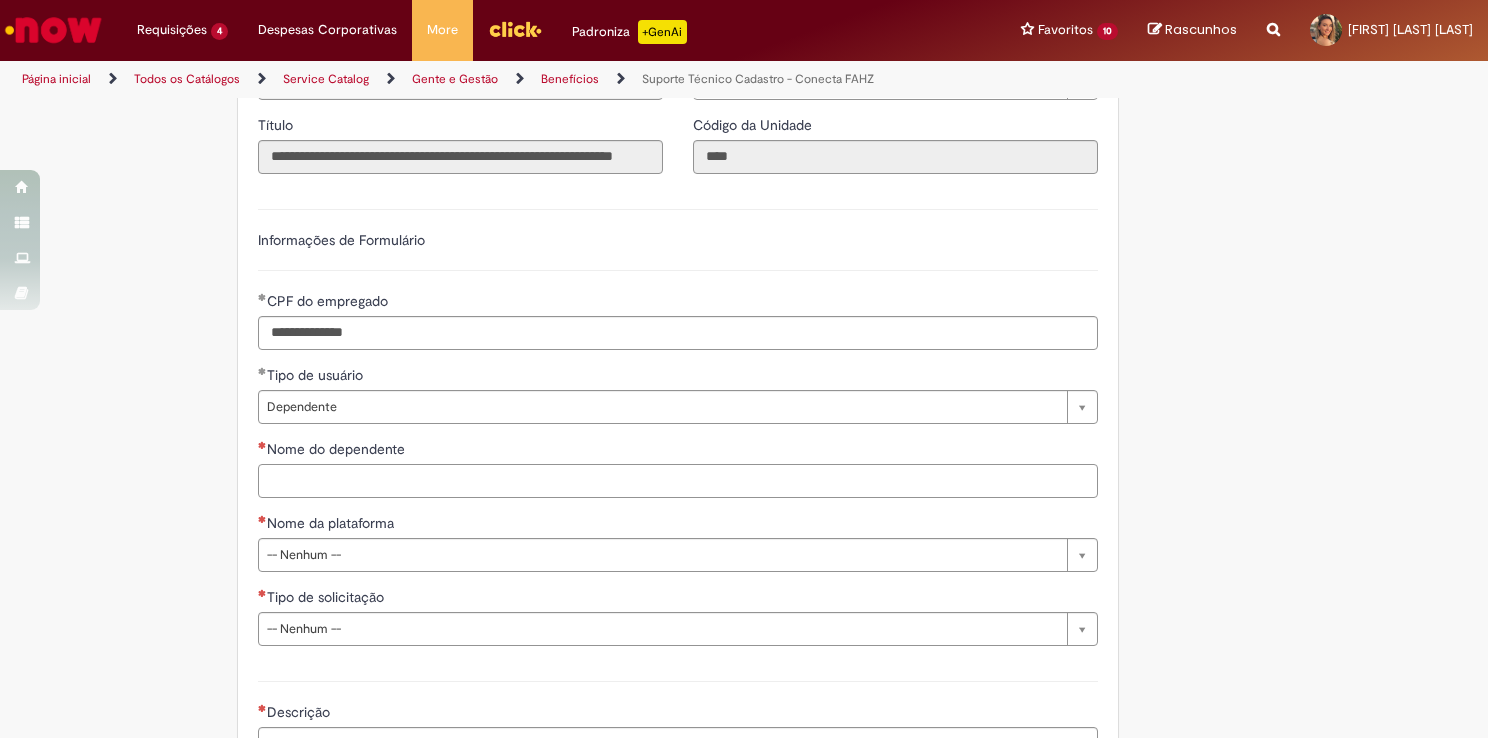 click on "Nome do dependente" at bounding box center (678, 481) 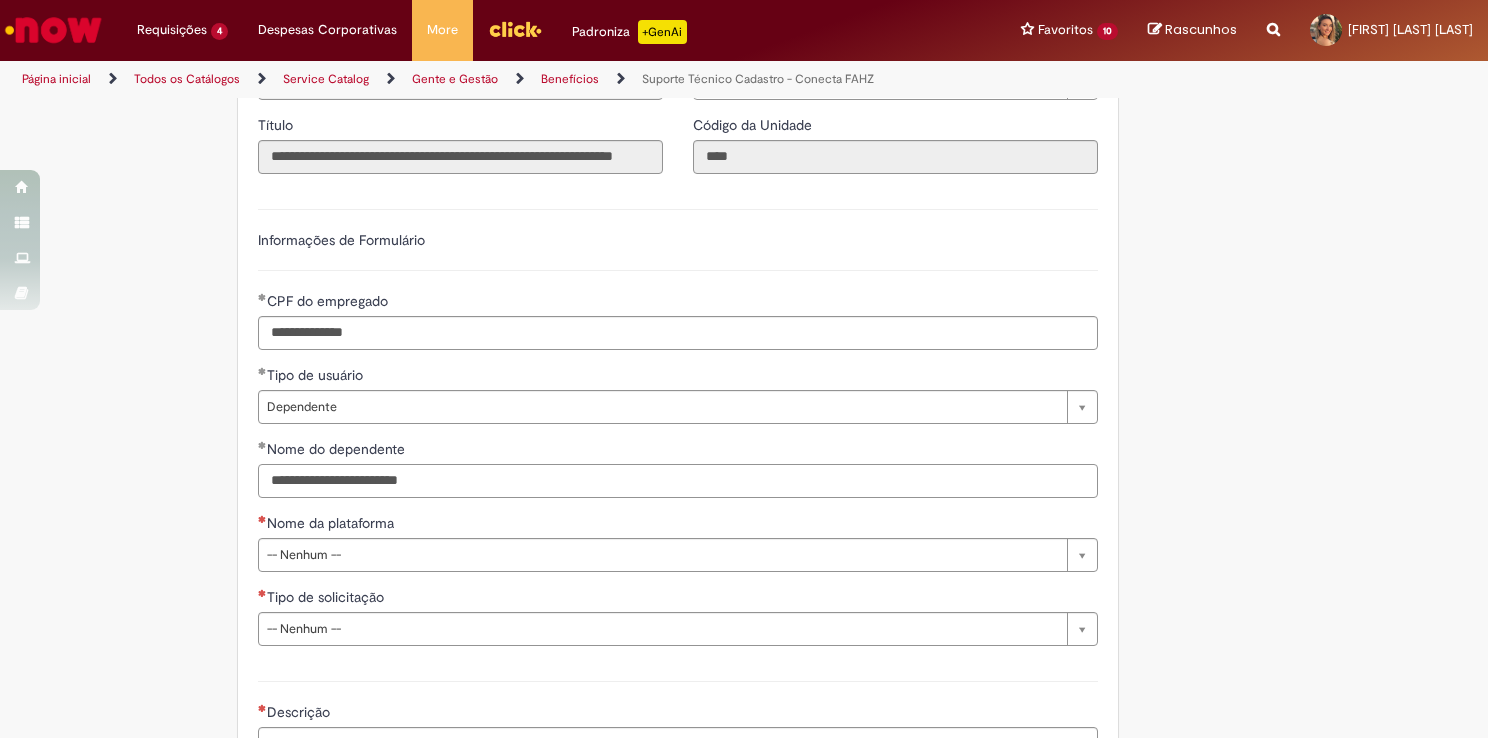 type on "**********" 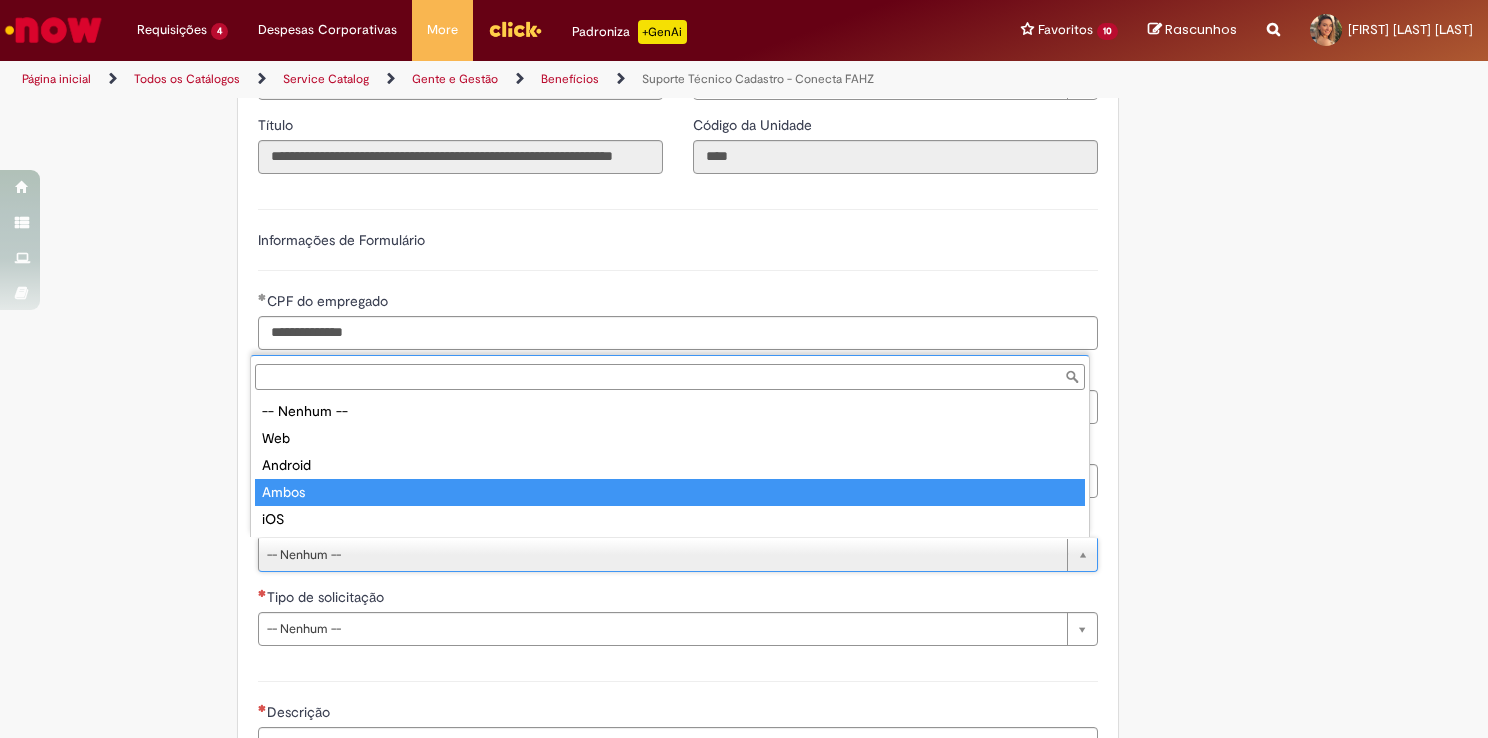 type on "*****" 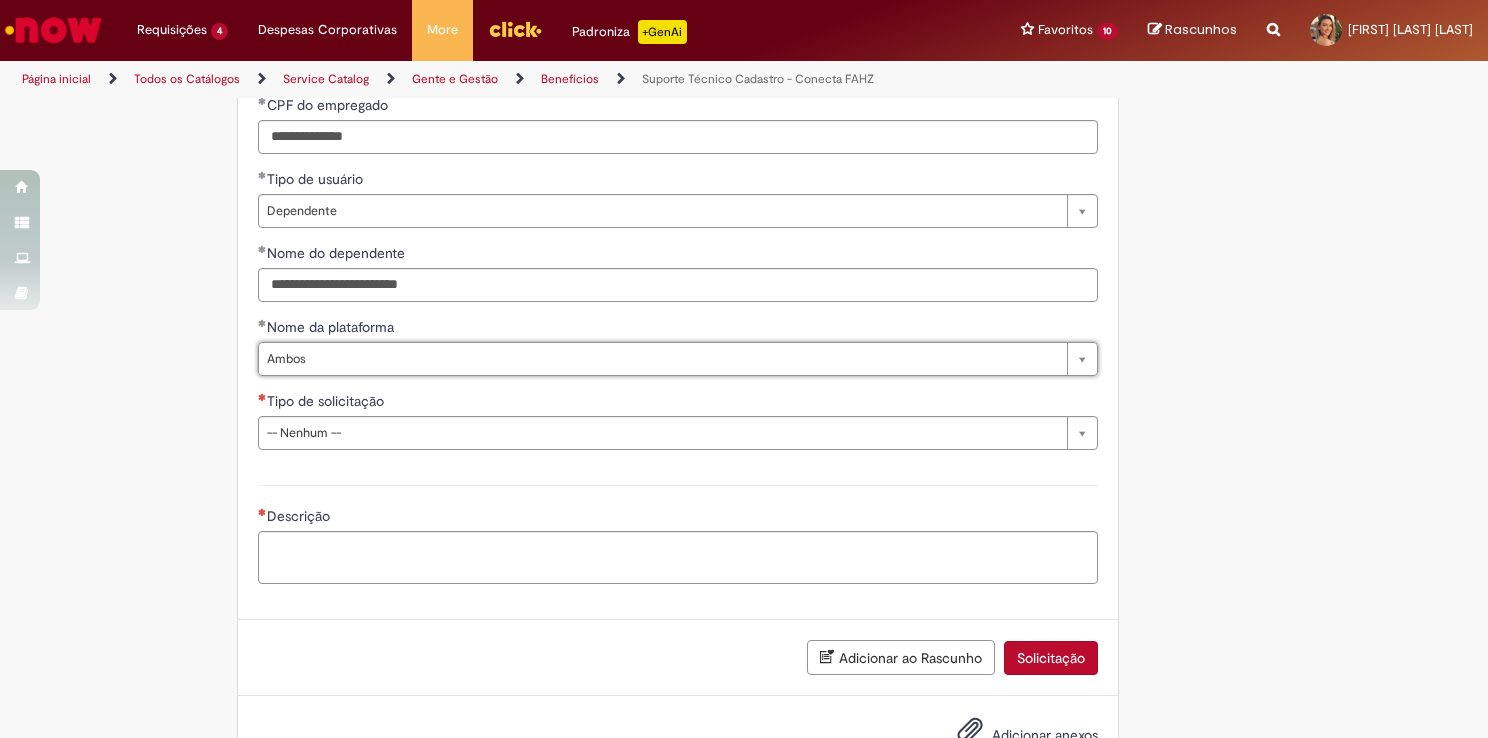 scroll, scrollTop: 700, scrollLeft: 0, axis: vertical 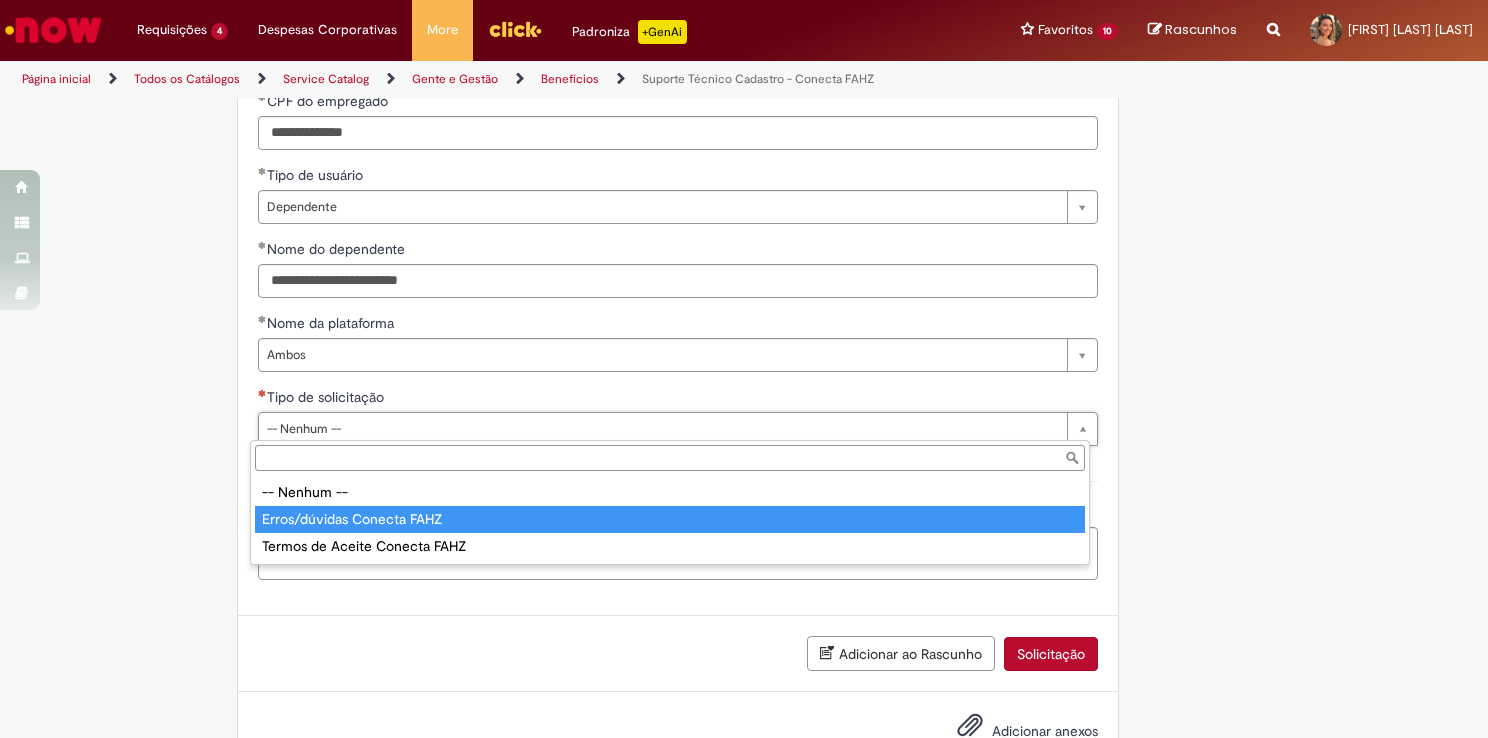 type on "**********" 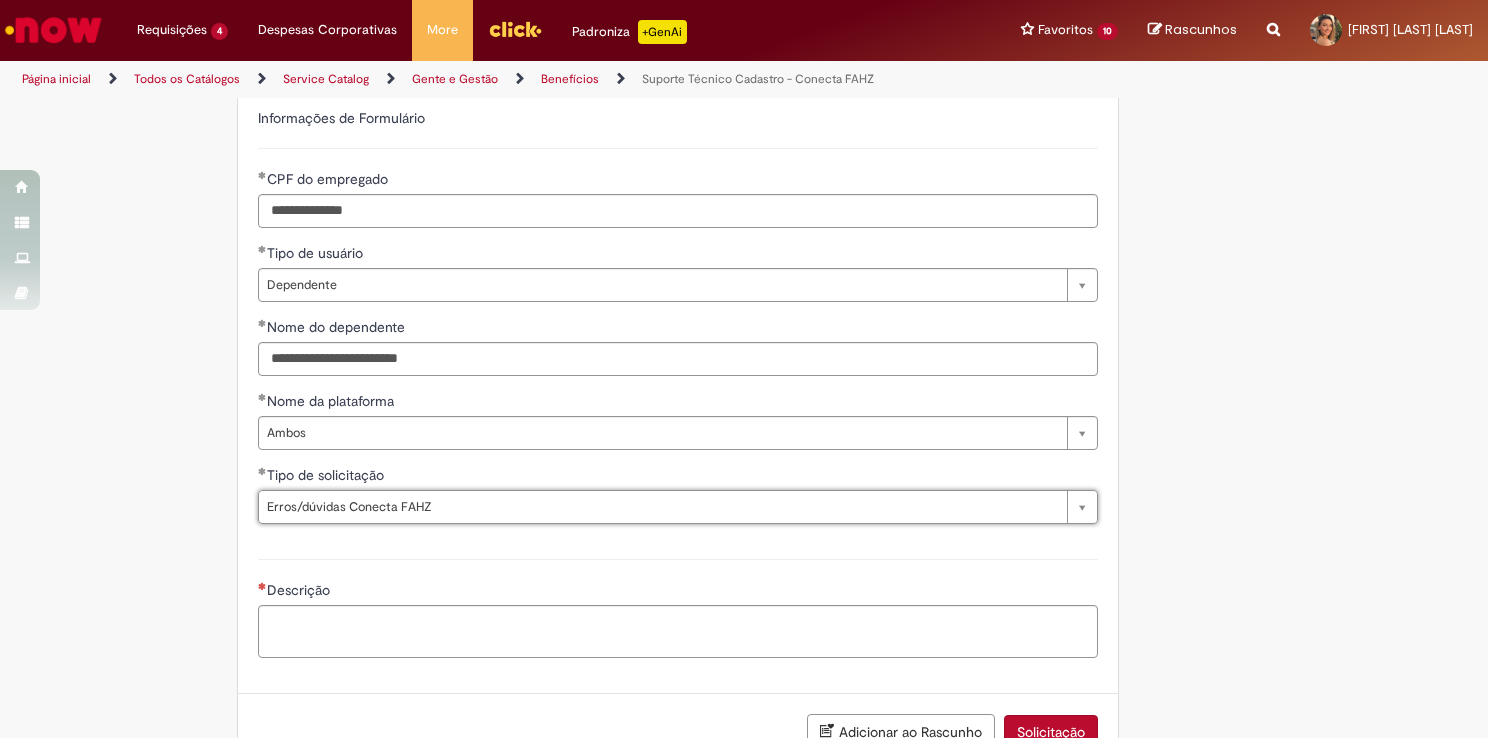 scroll, scrollTop: 760, scrollLeft: 0, axis: vertical 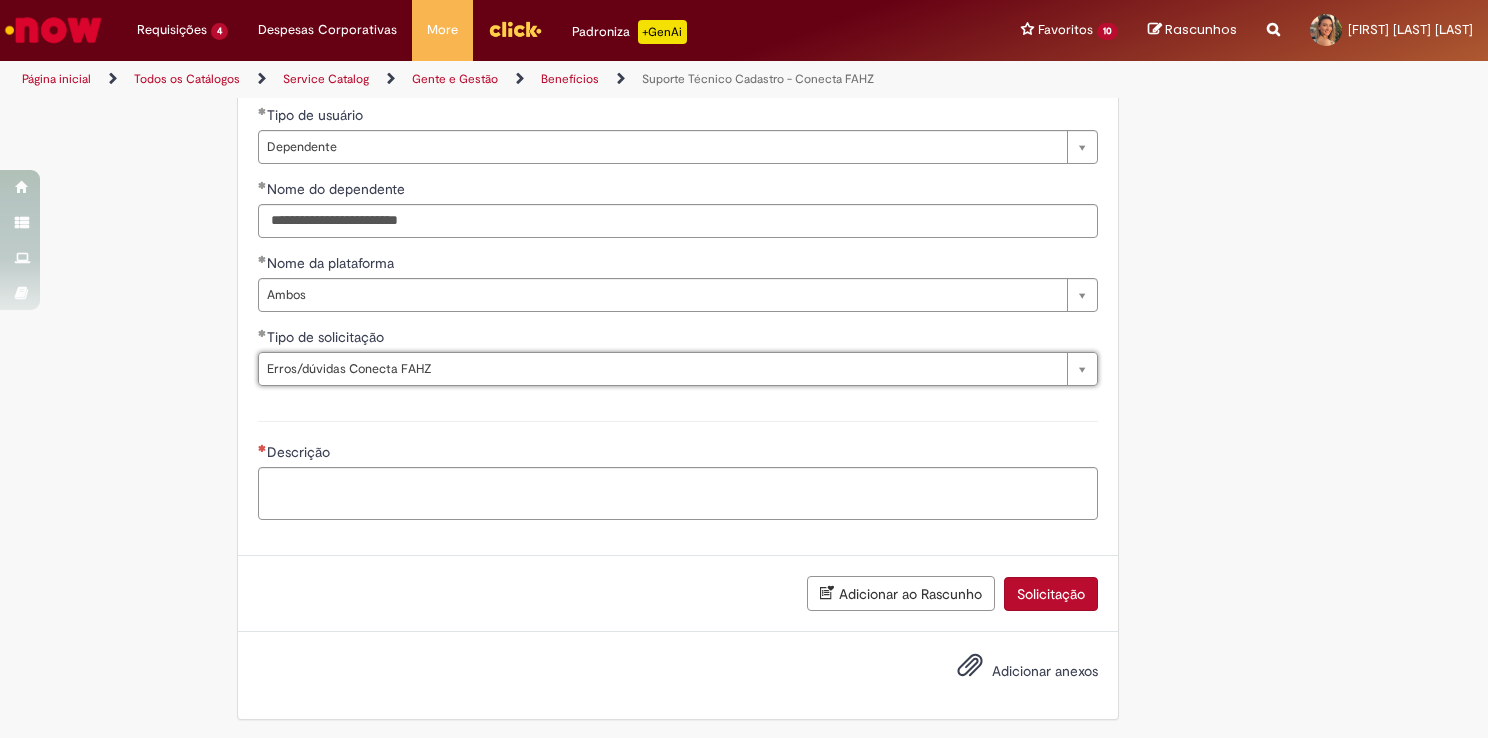 click on "**********" at bounding box center [678, 165] 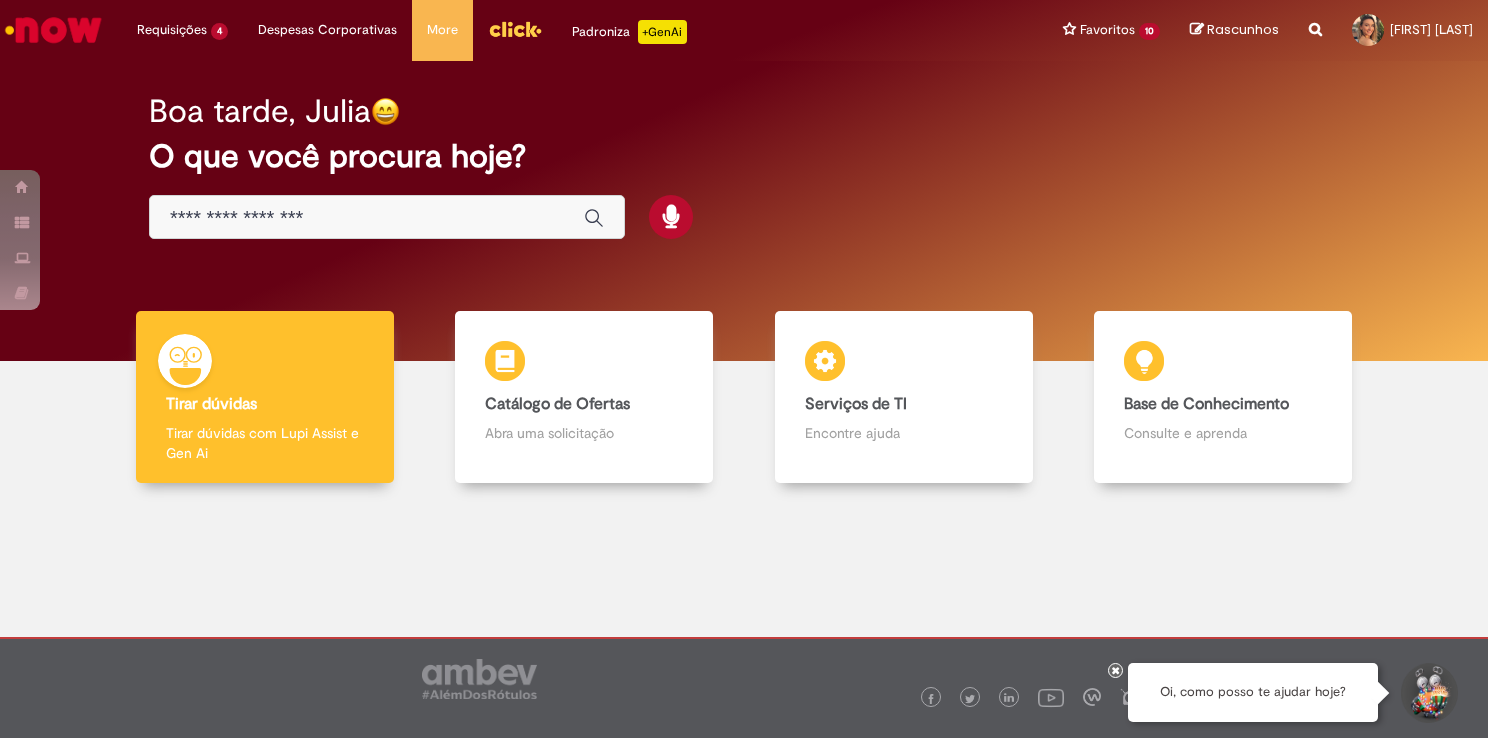 scroll, scrollTop: 0, scrollLeft: 0, axis: both 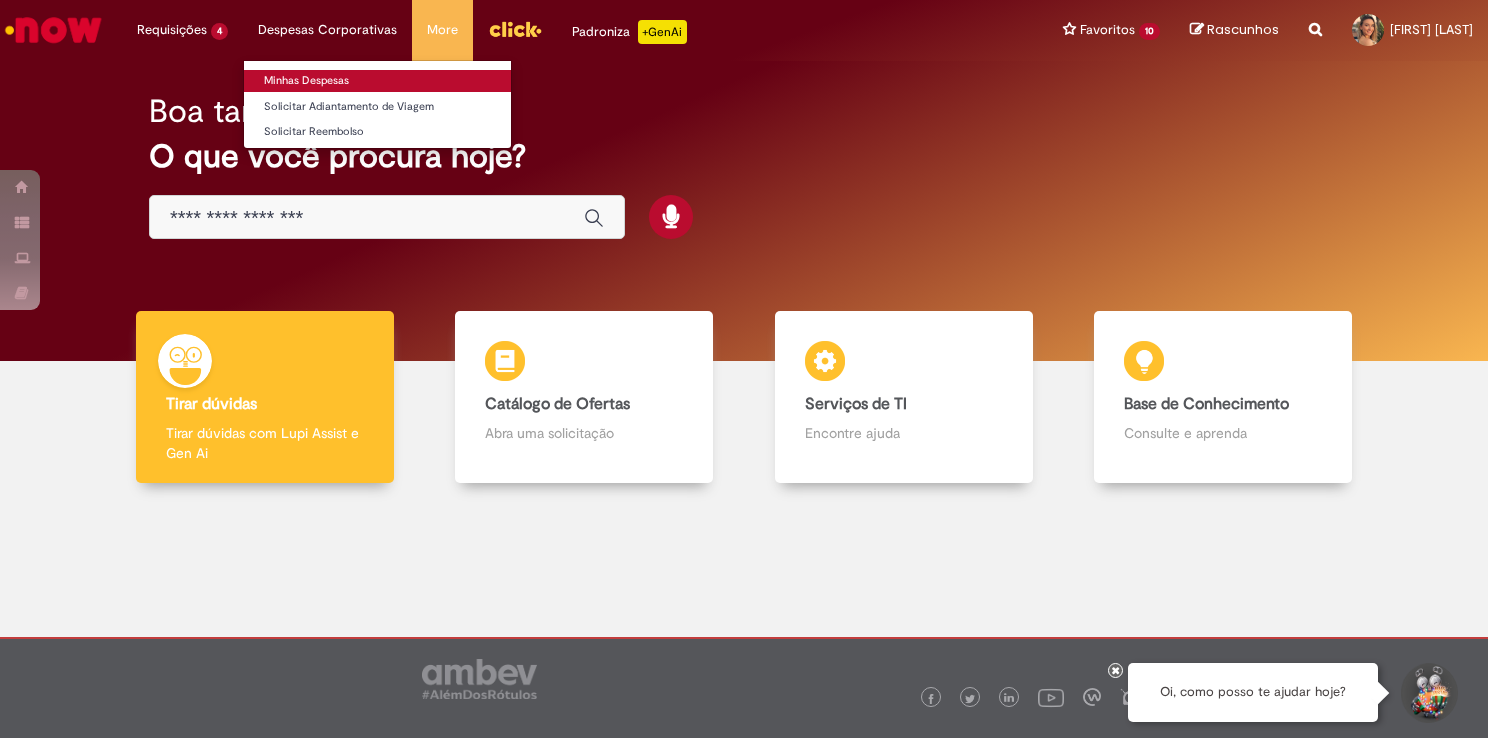 click on "Minhas Despesas" at bounding box center [377, 81] 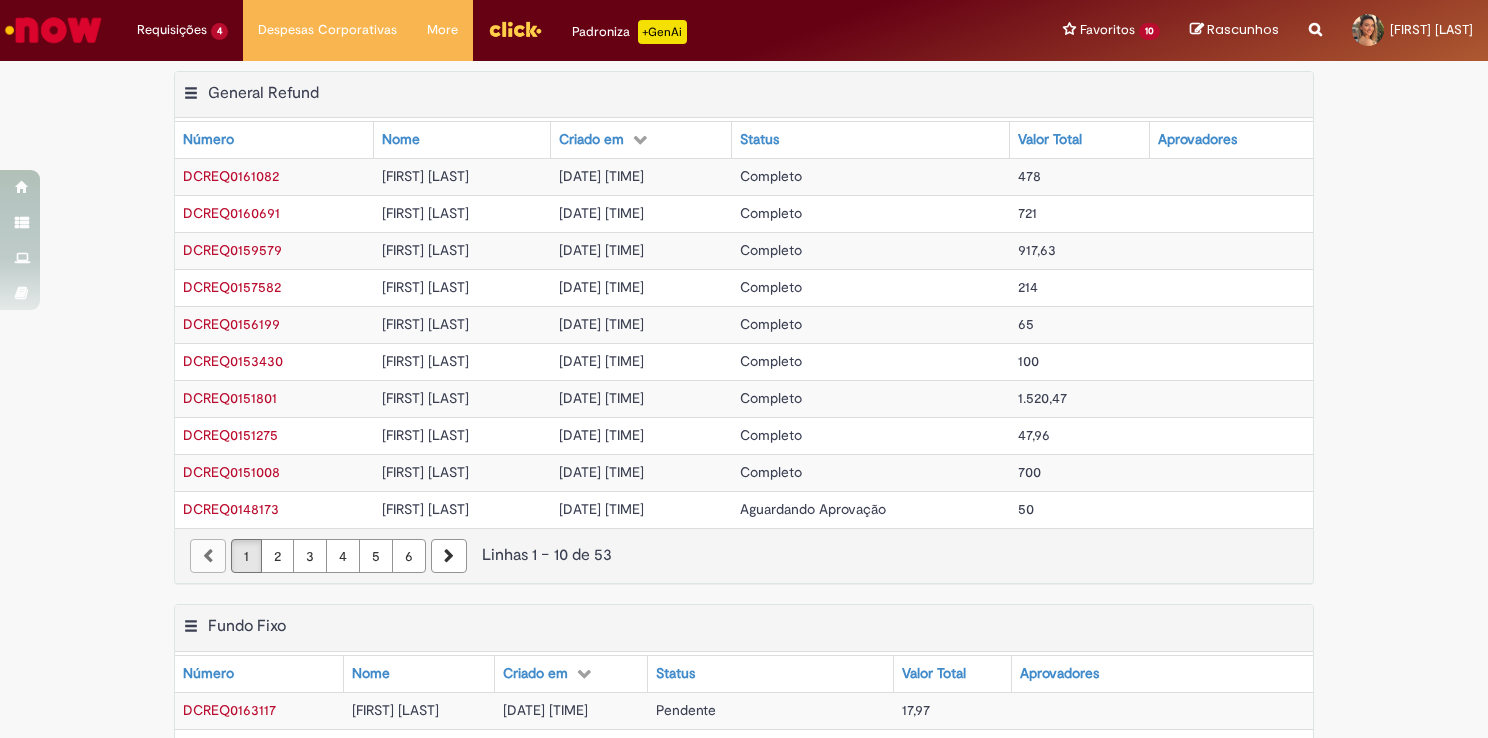 scroll, scrollTop: 300, scrollLeft: 0, axis: vertical 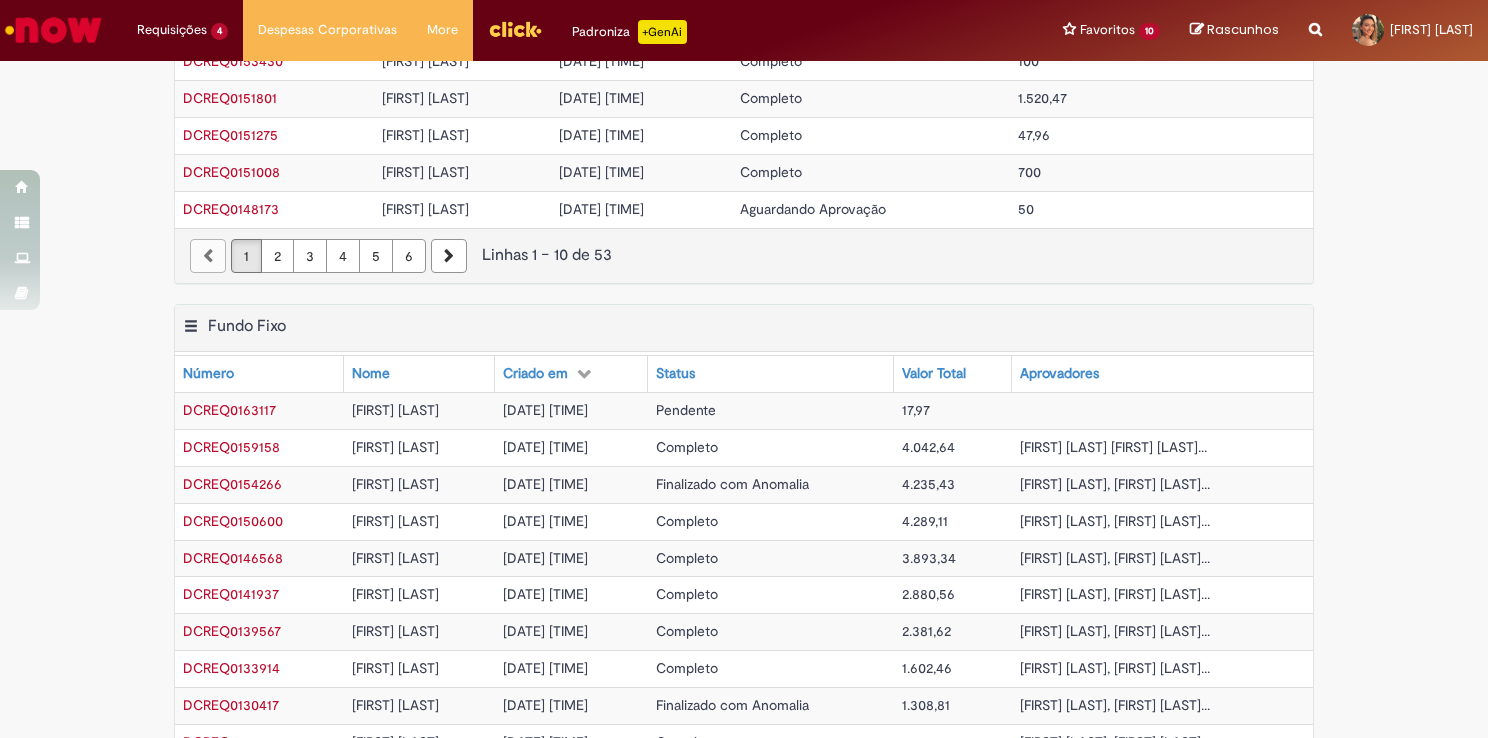 click on "Pendente" at bounding box center [771, 410] 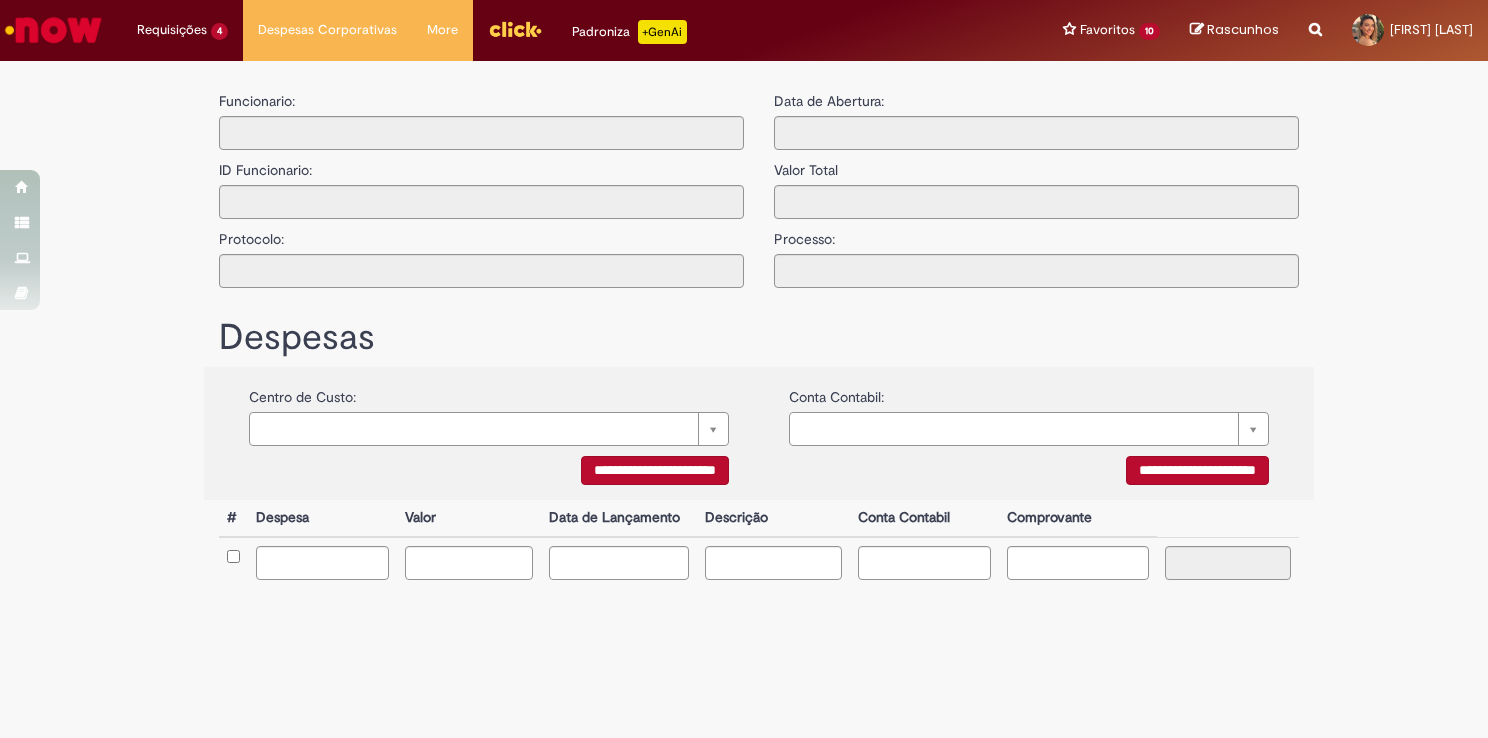 type on "**********" 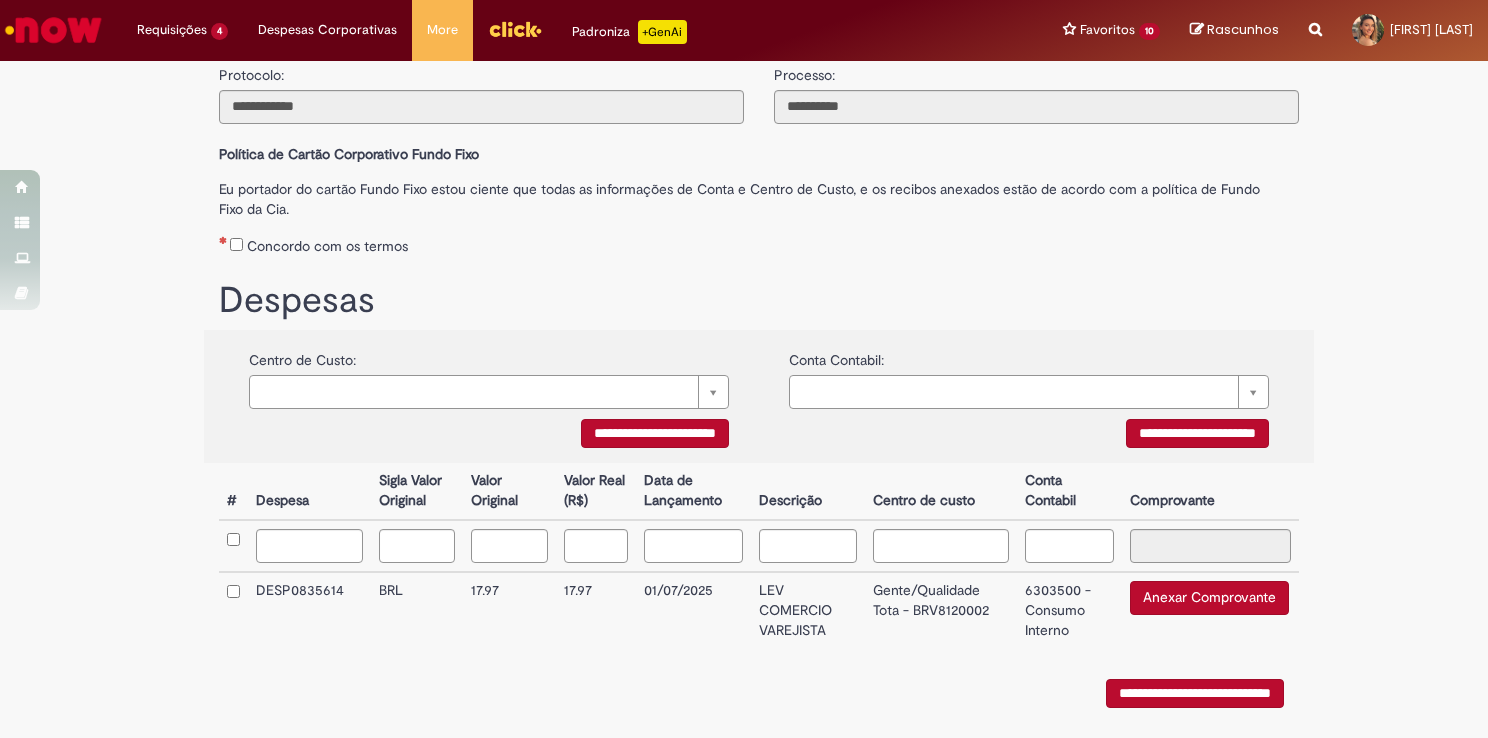 scroll, scrollTop: 229, scrollLeft: 0, axis: vertical 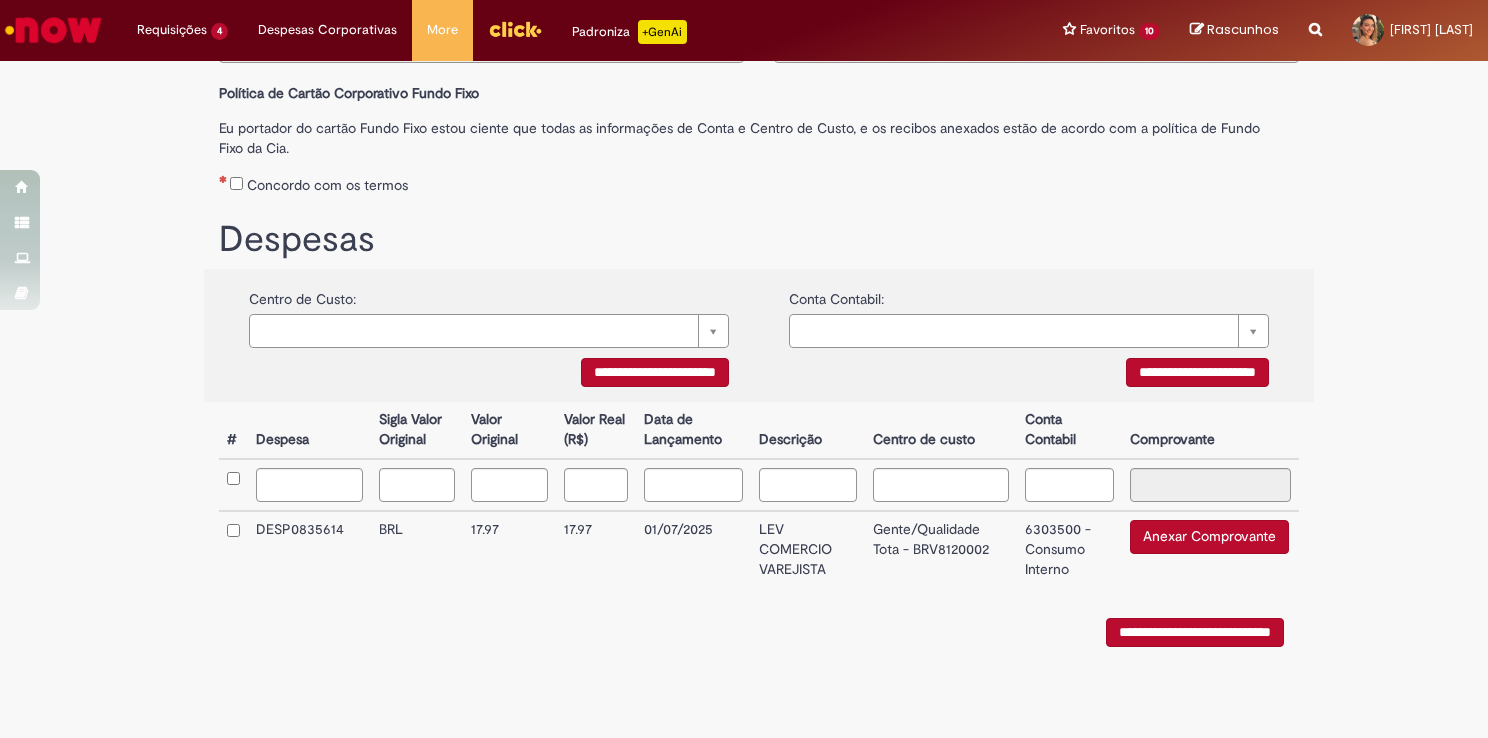click on "Anexar Comprovante" at bounding box center (1209, 537) 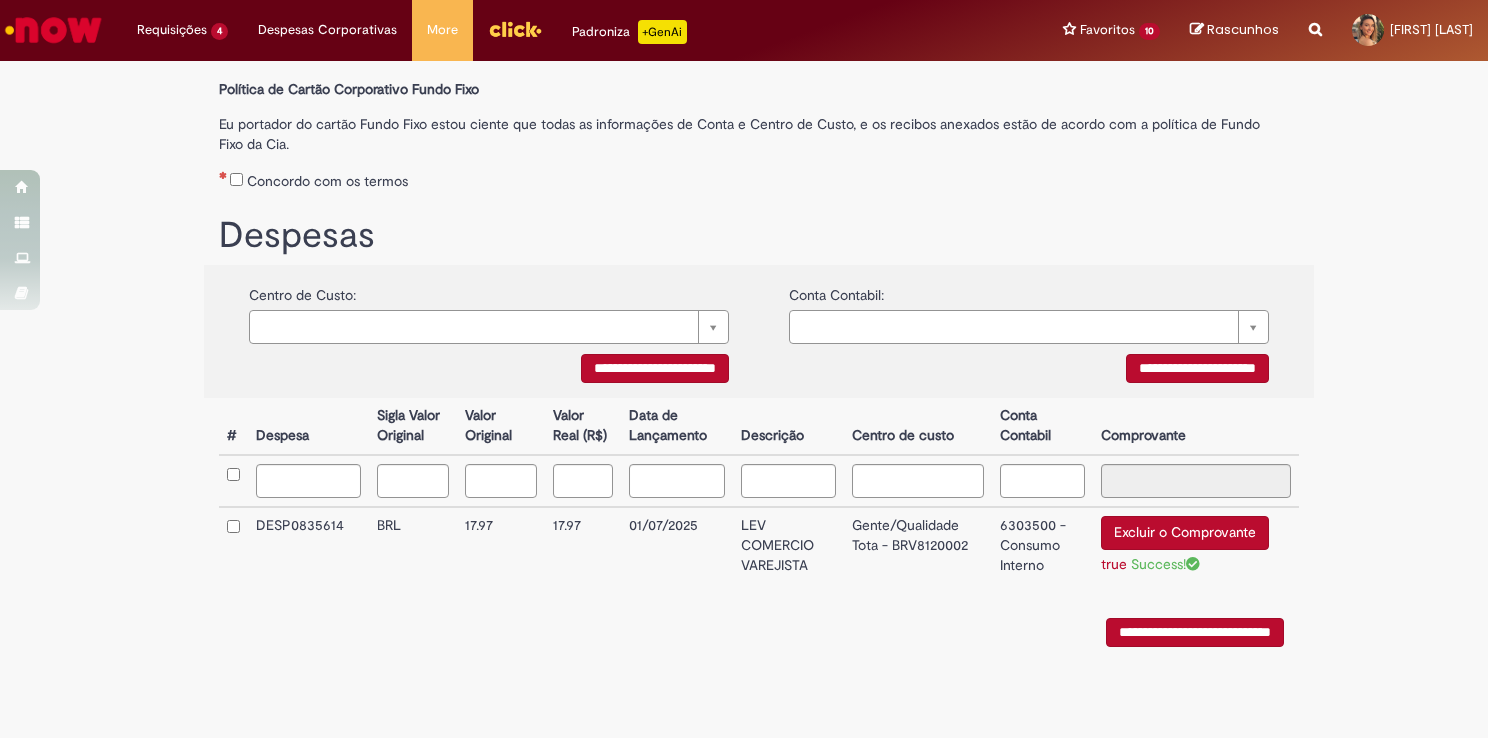 click on "Concordo com os termos" at bounding box center [327, 181] 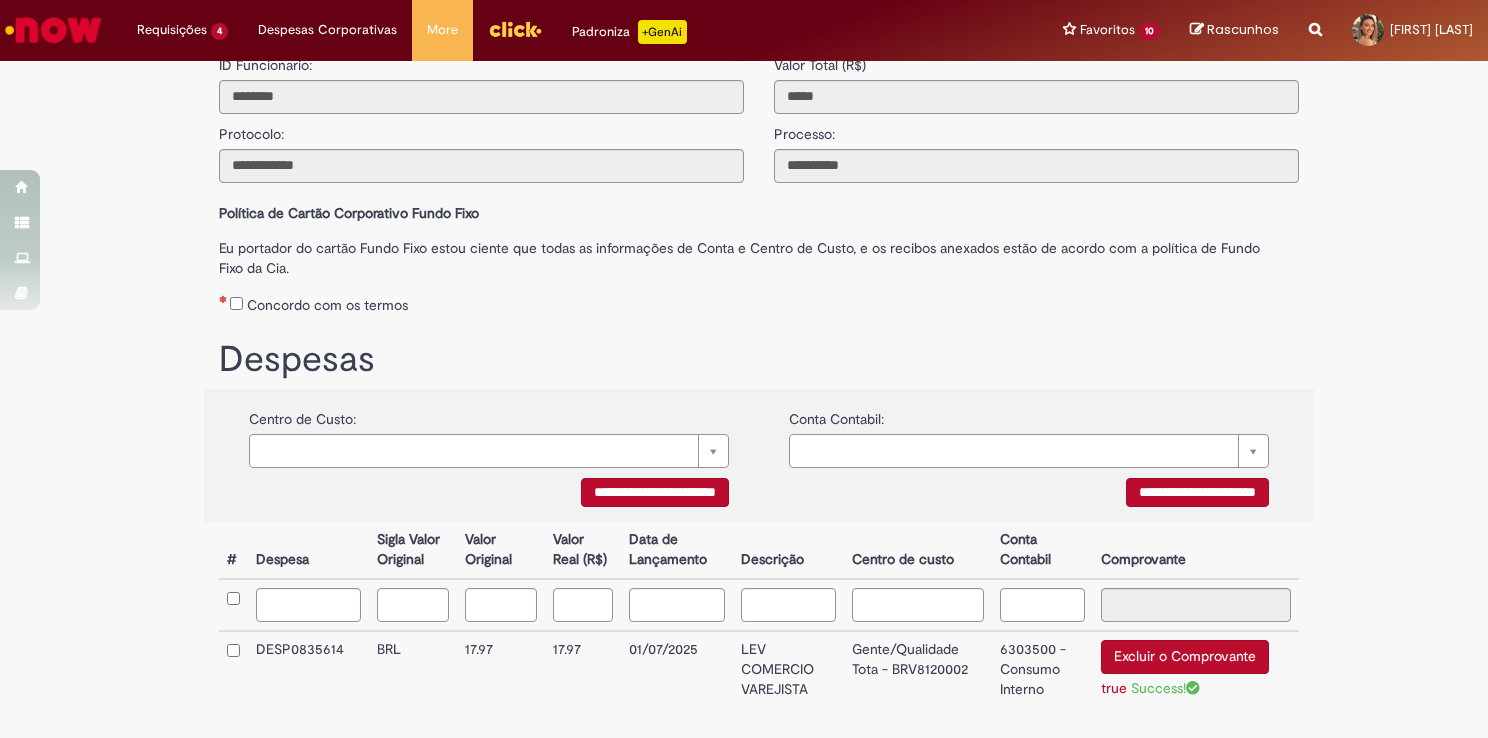 scroll, scrollTop: 232, scrollLeft: 0, axis: vertical 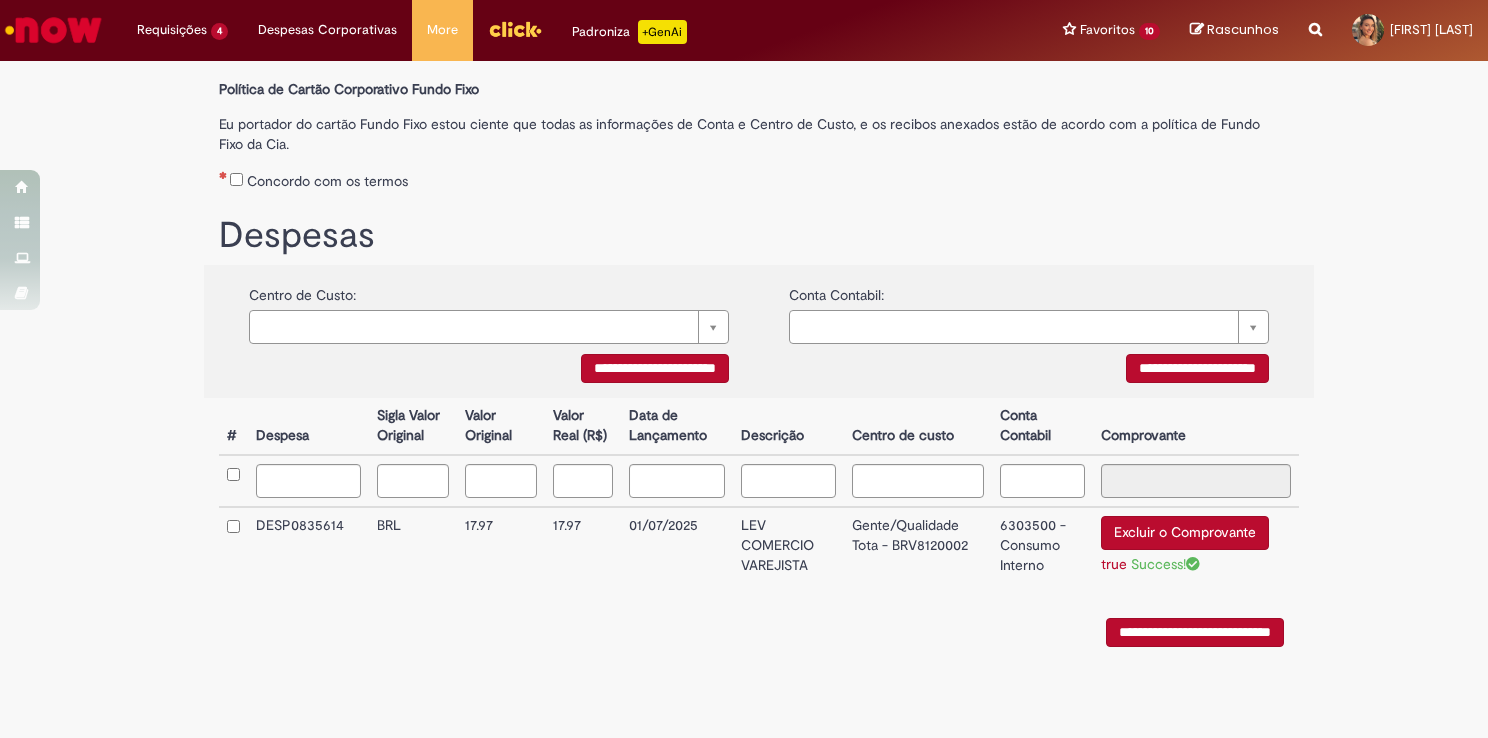 click on "**********" at bounding box center (1195, 632) 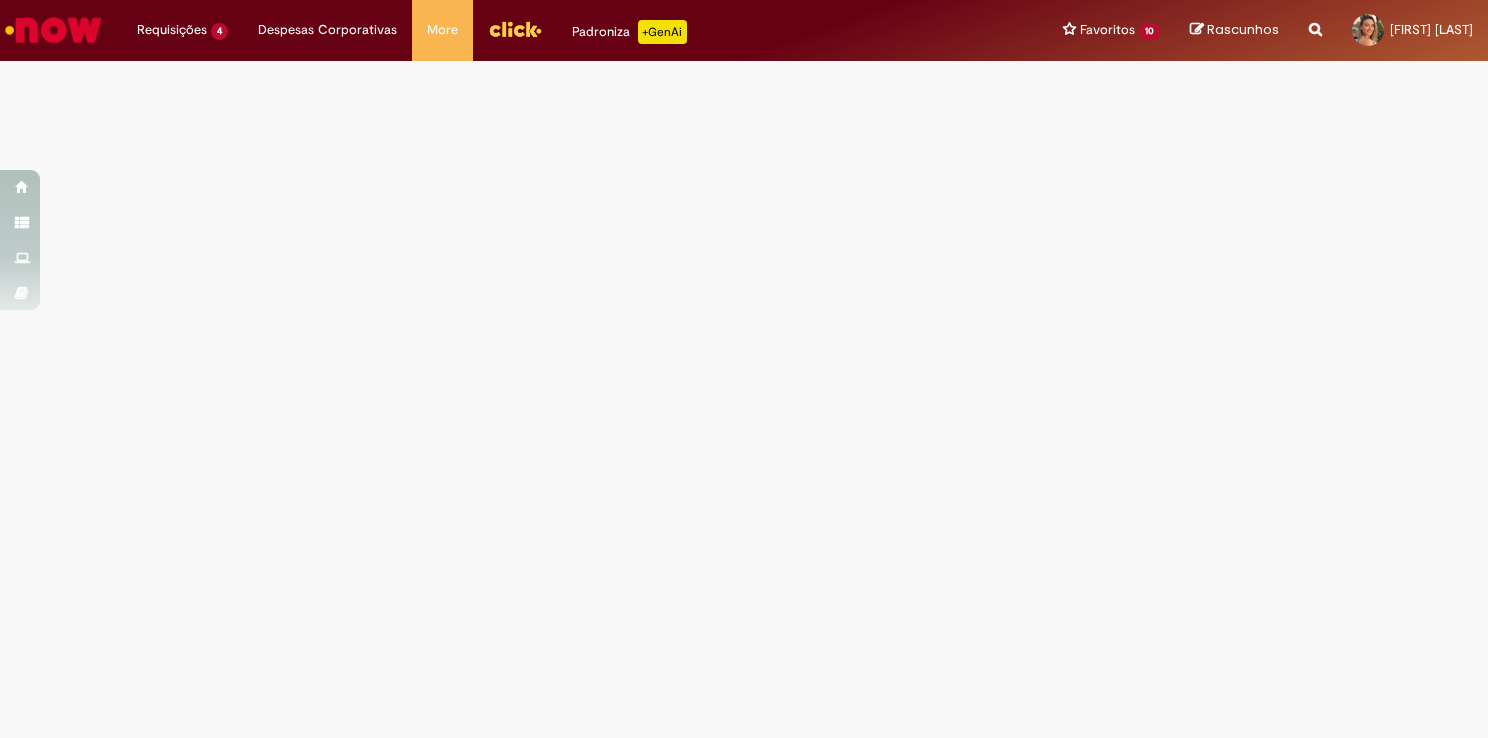 scroll, scrollTop: 0, scrollLeft: 0, axis: both 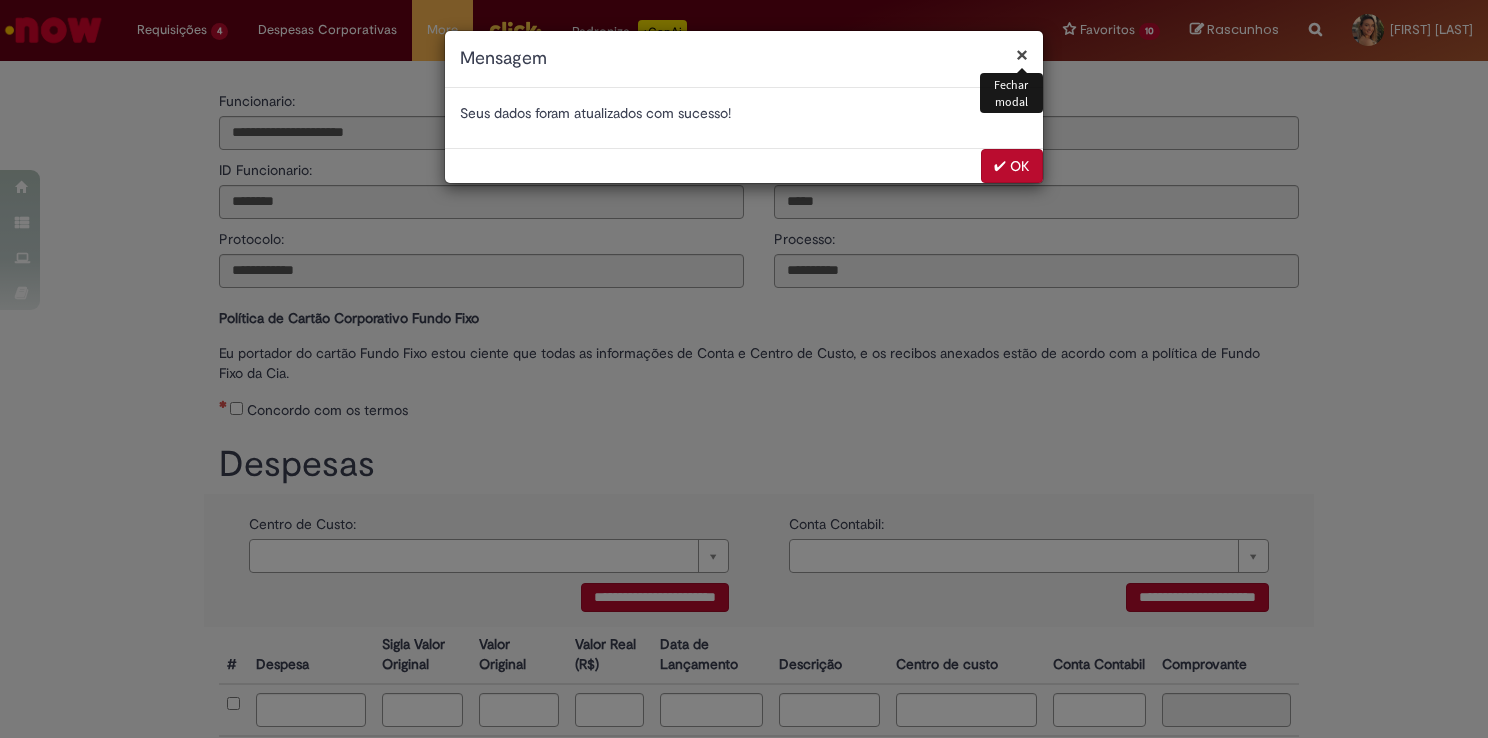 click on "✔ OK" at bounding box center (1012, 166) 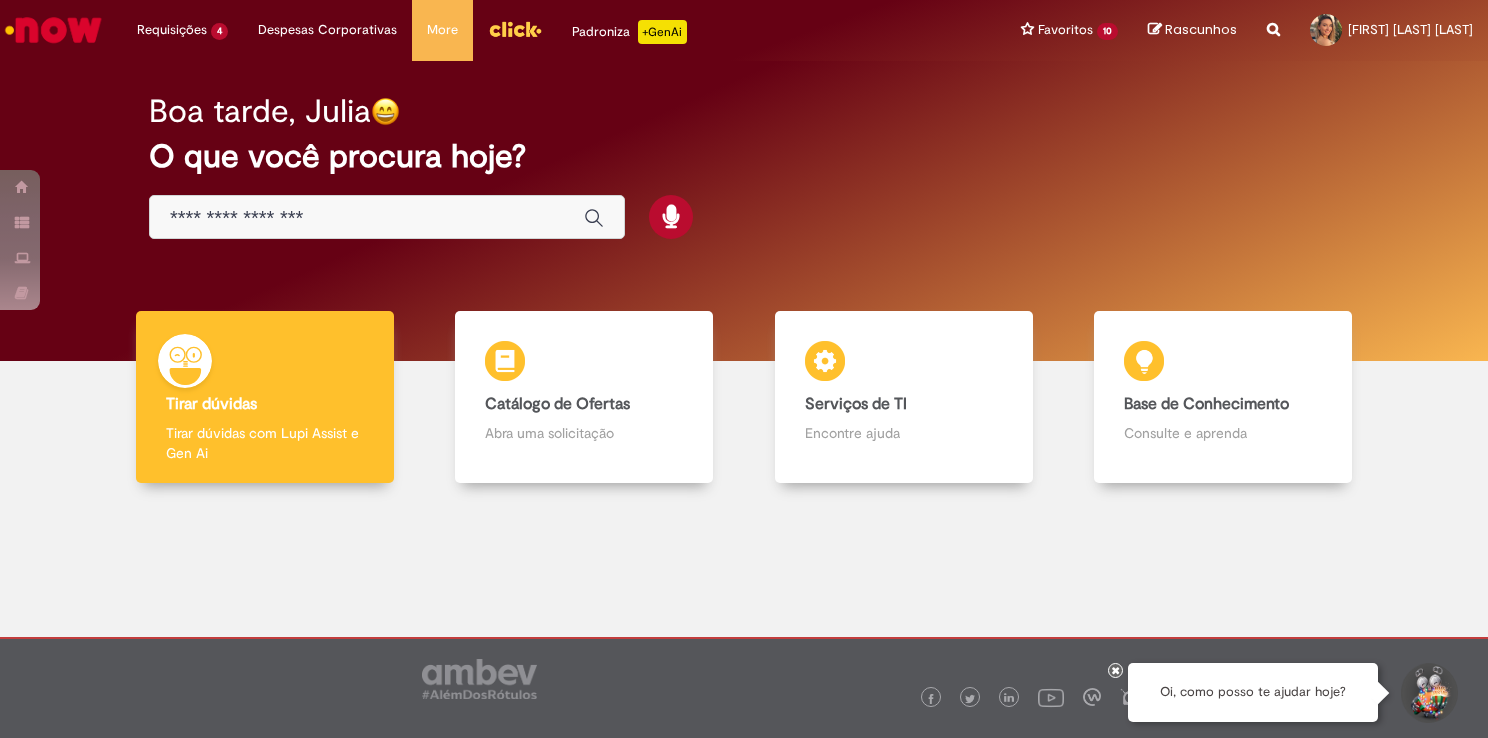 scroll, scrollTop: 0, scrollLeft: 0, axis: both 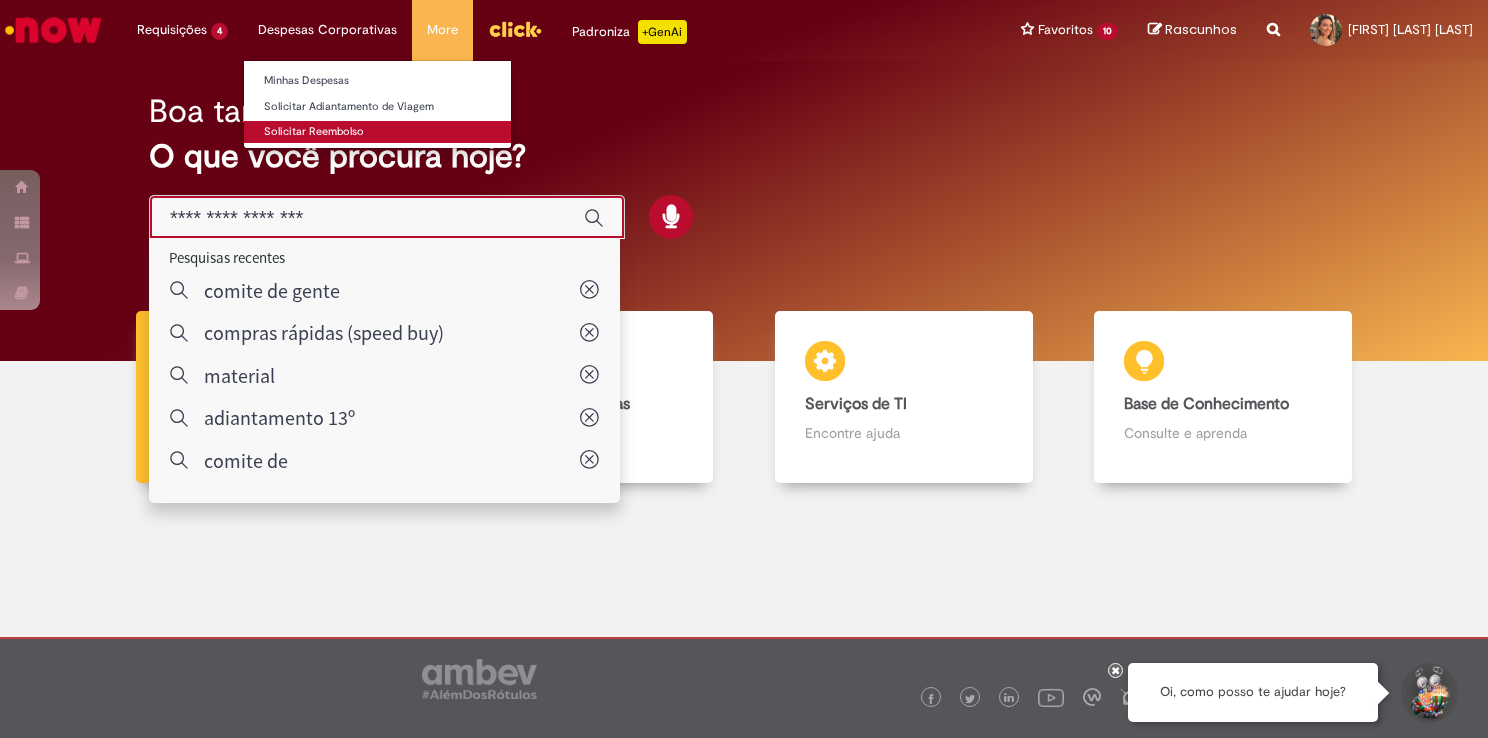 click on "Solicitar Reembolso" at bounding box center [377, 132] 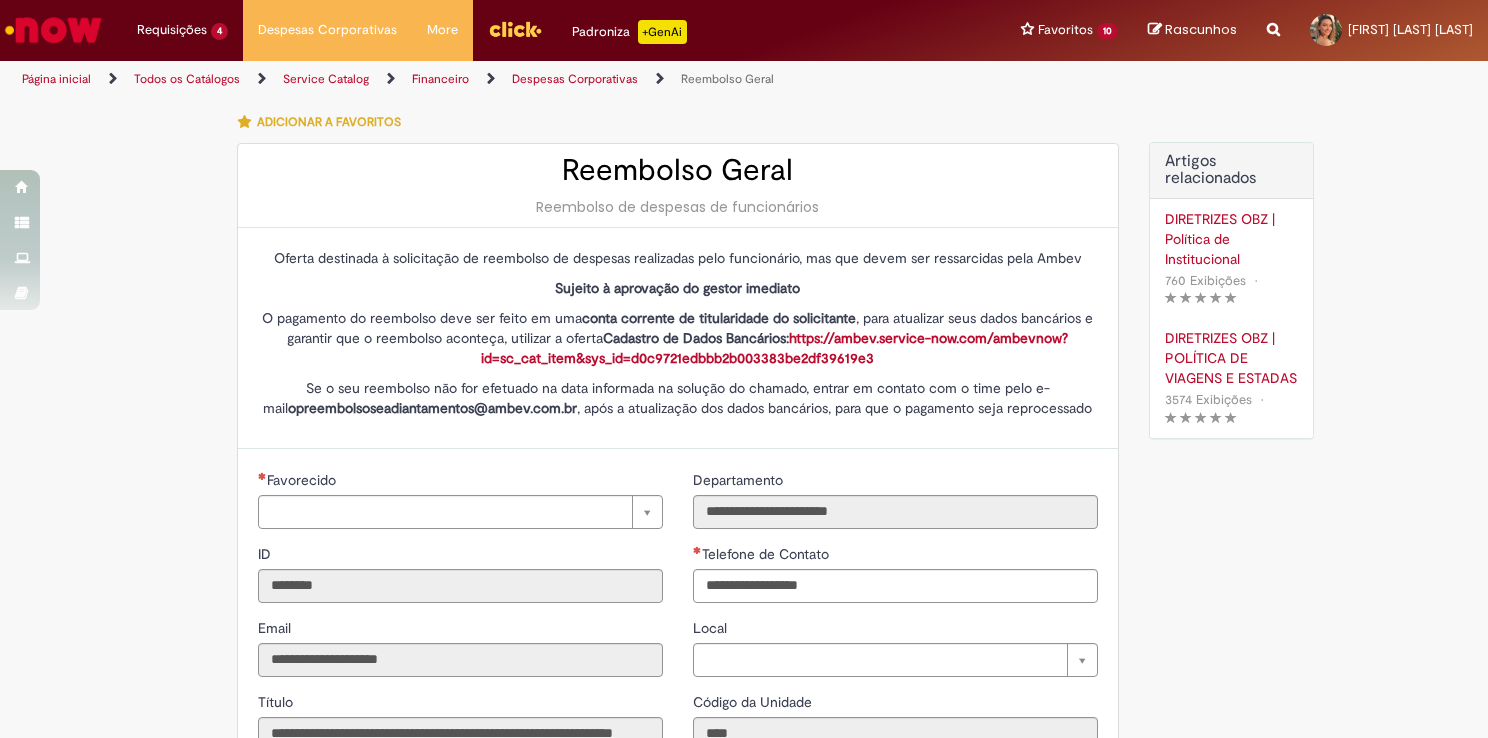 type on "**********" 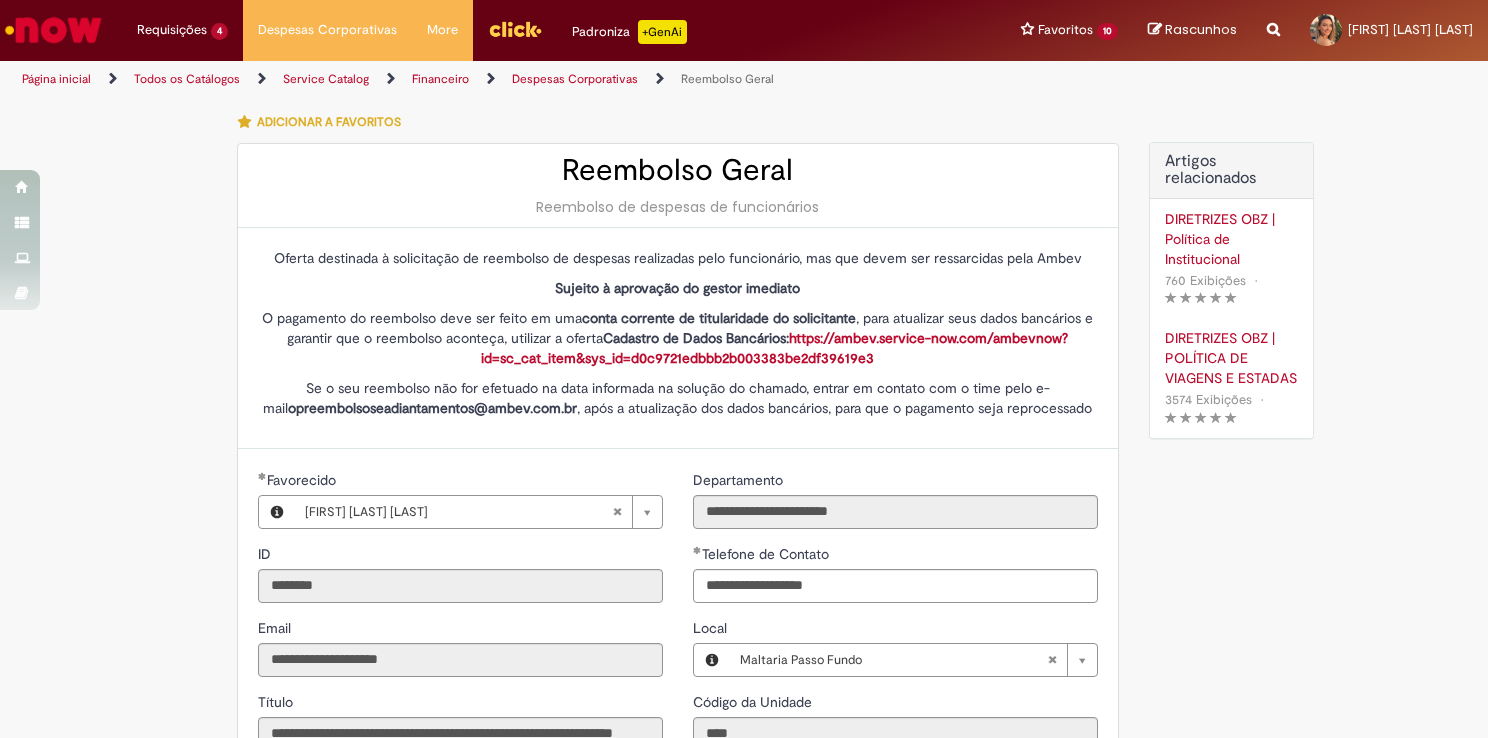 type on "**********" 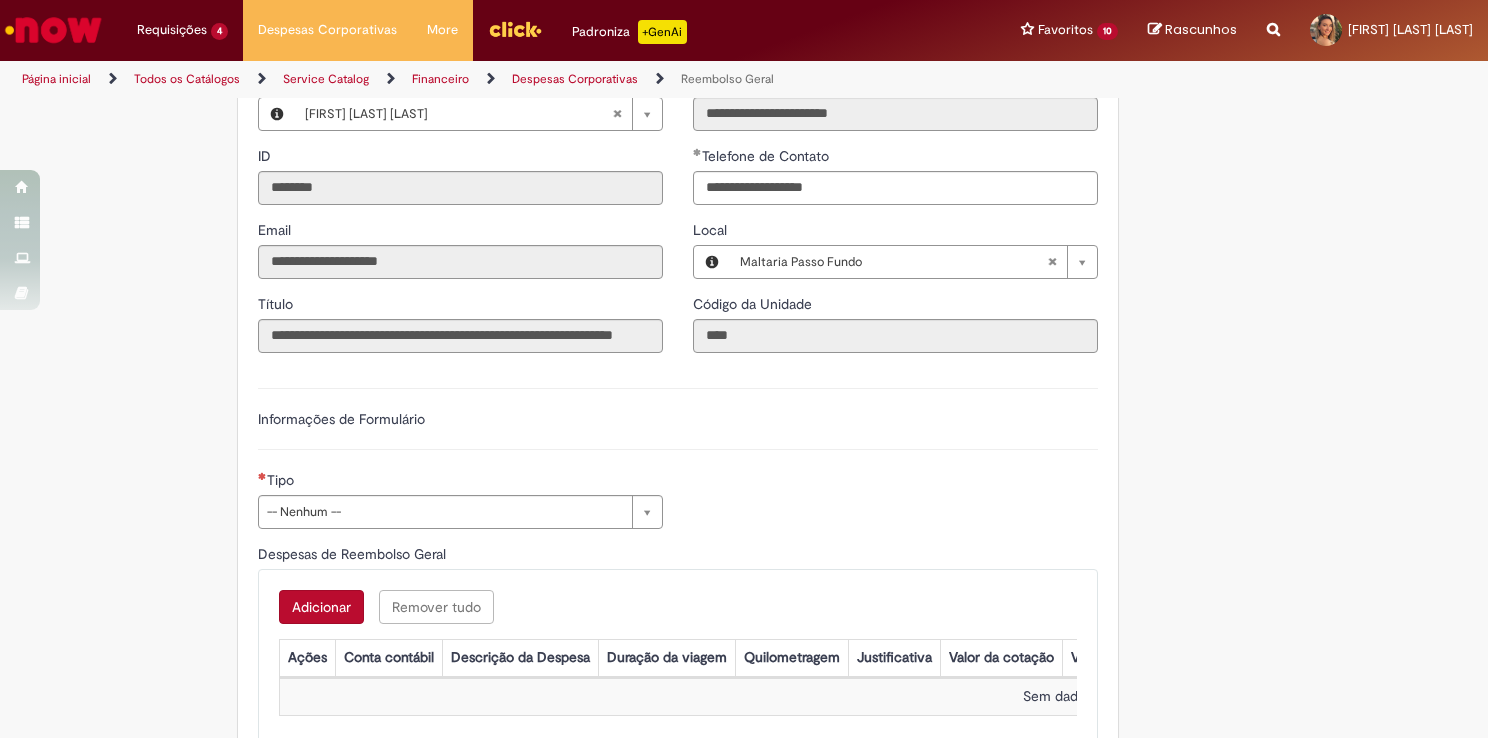 scroll, scrollTop: 400, scrollLeft: 0, axis: vertical 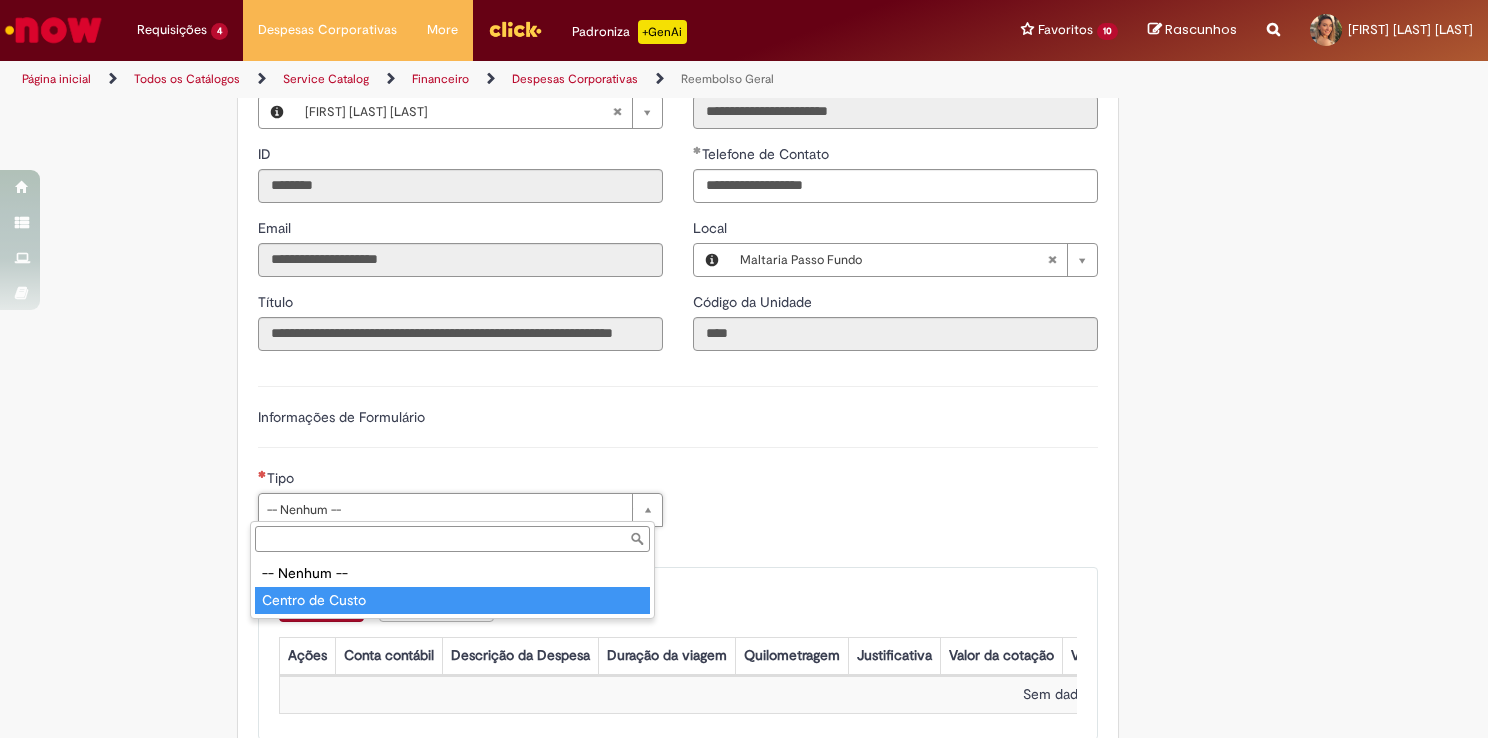 type on "**********" 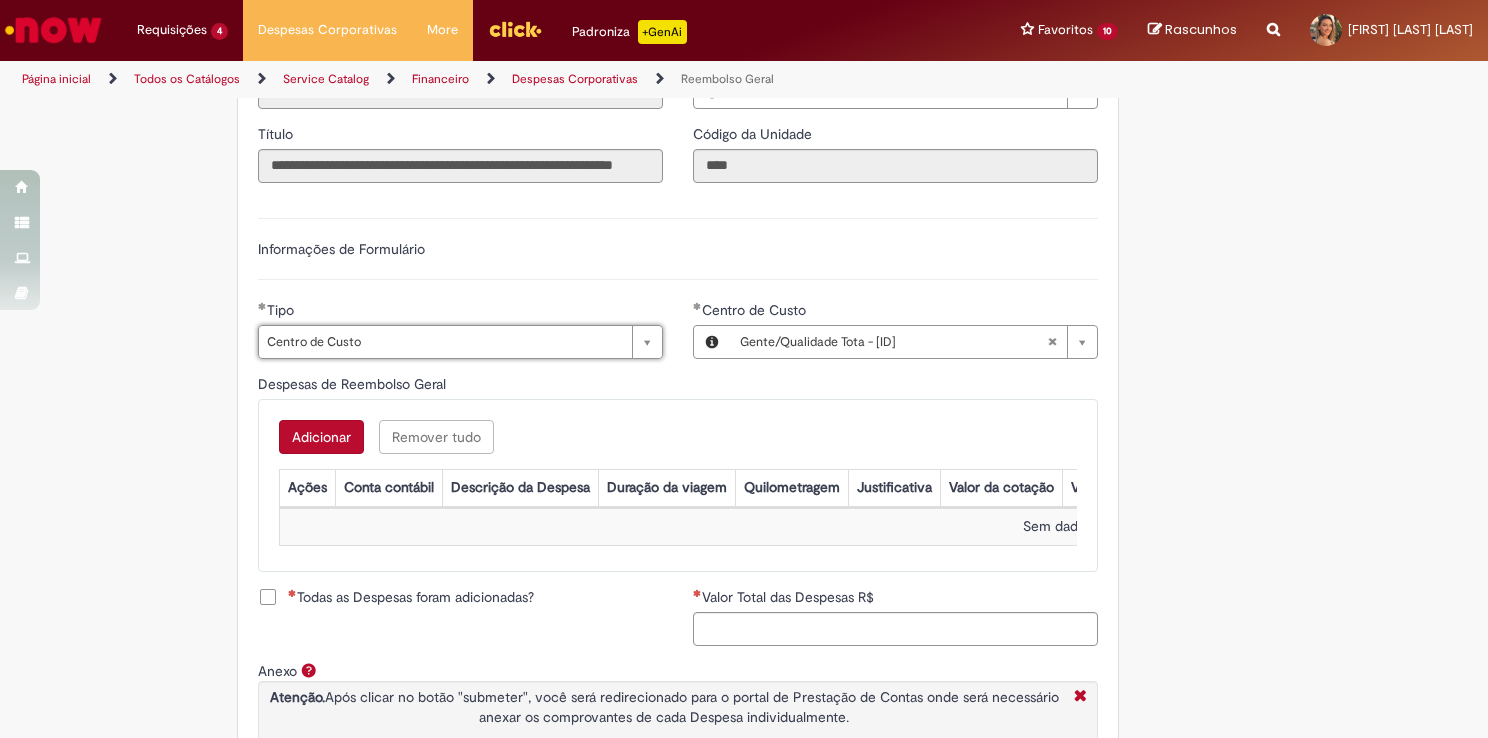 scroll, scrollTop: 600, scrollLeft: 0, axis: vertical 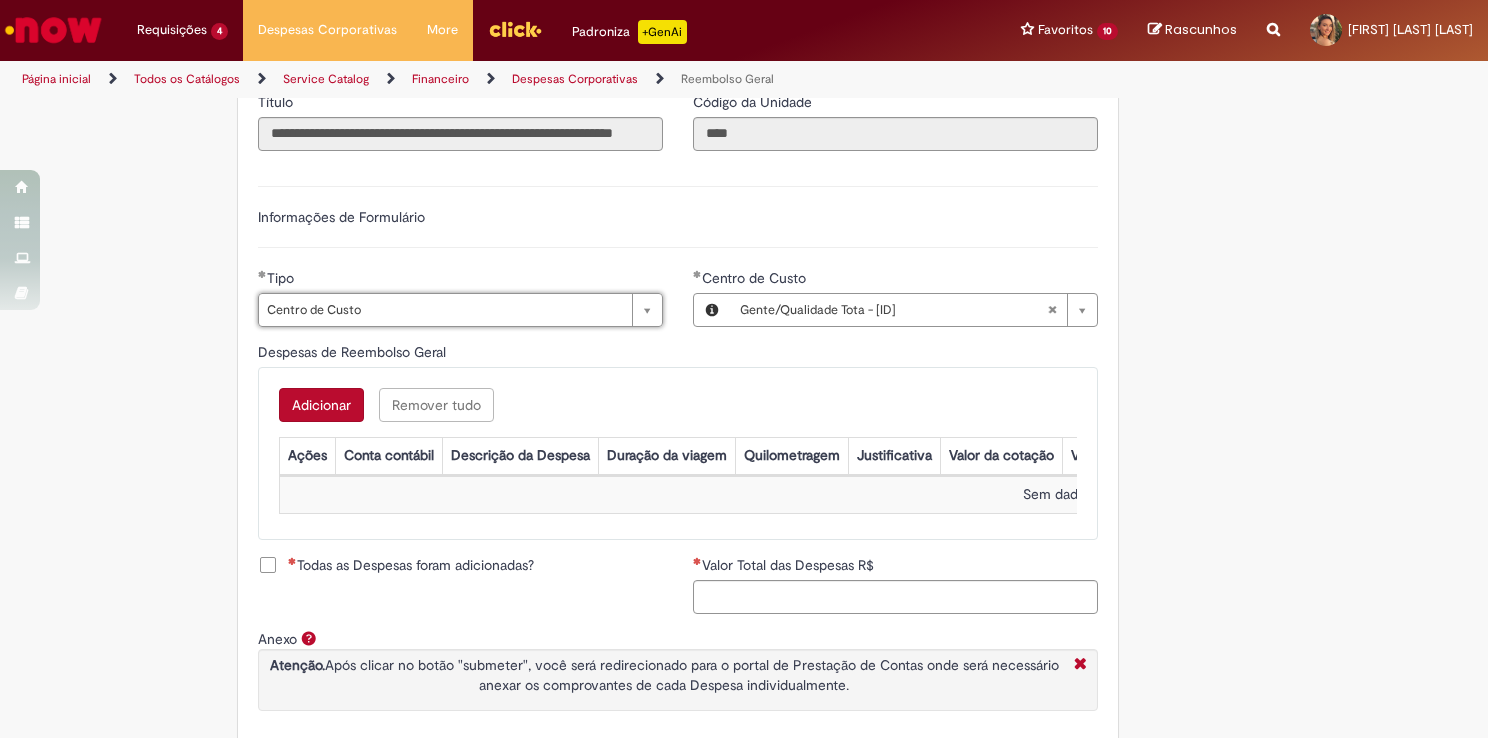 click on "Adicionar" at bounding box center (321, 405) 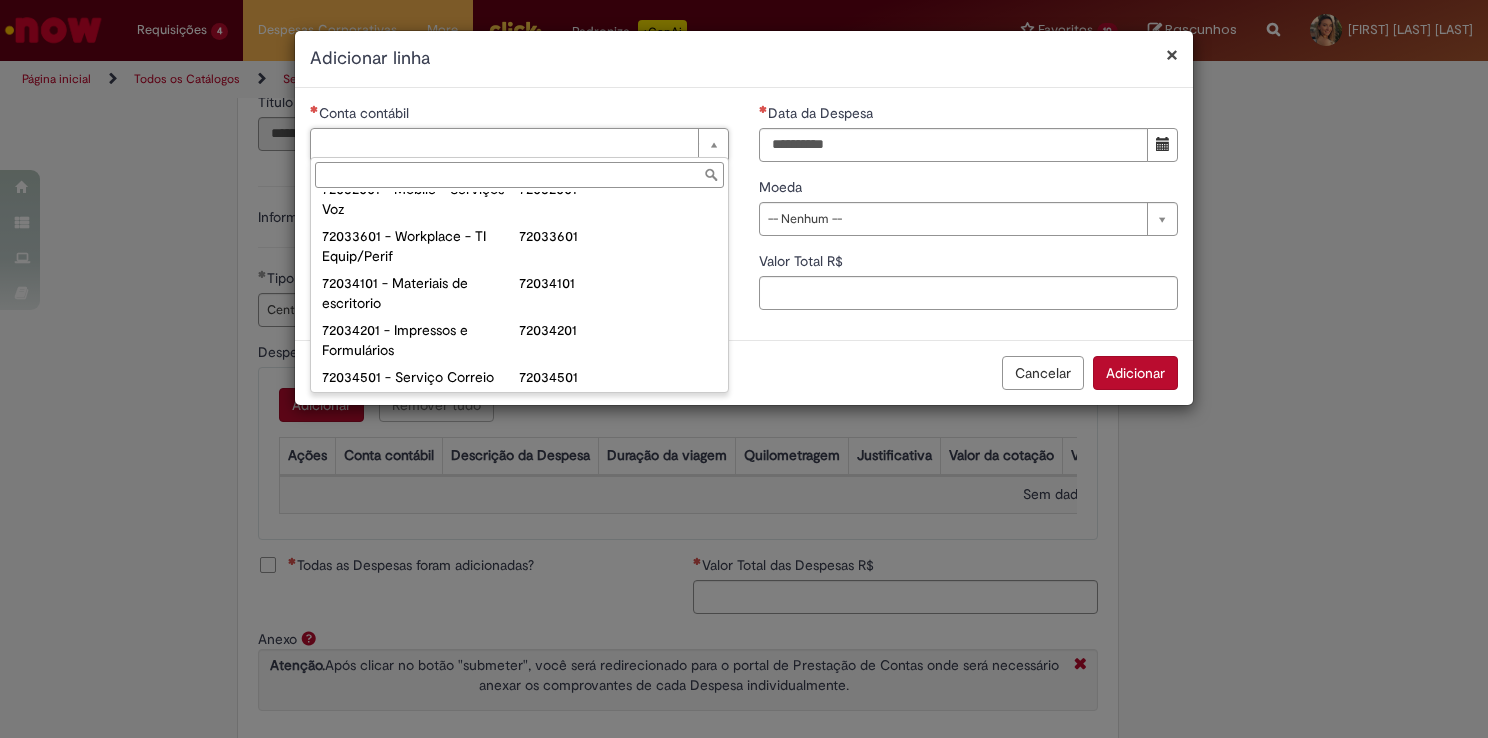 scroll, scrollTop: 299, scrollLeft: 0, axis: vertical 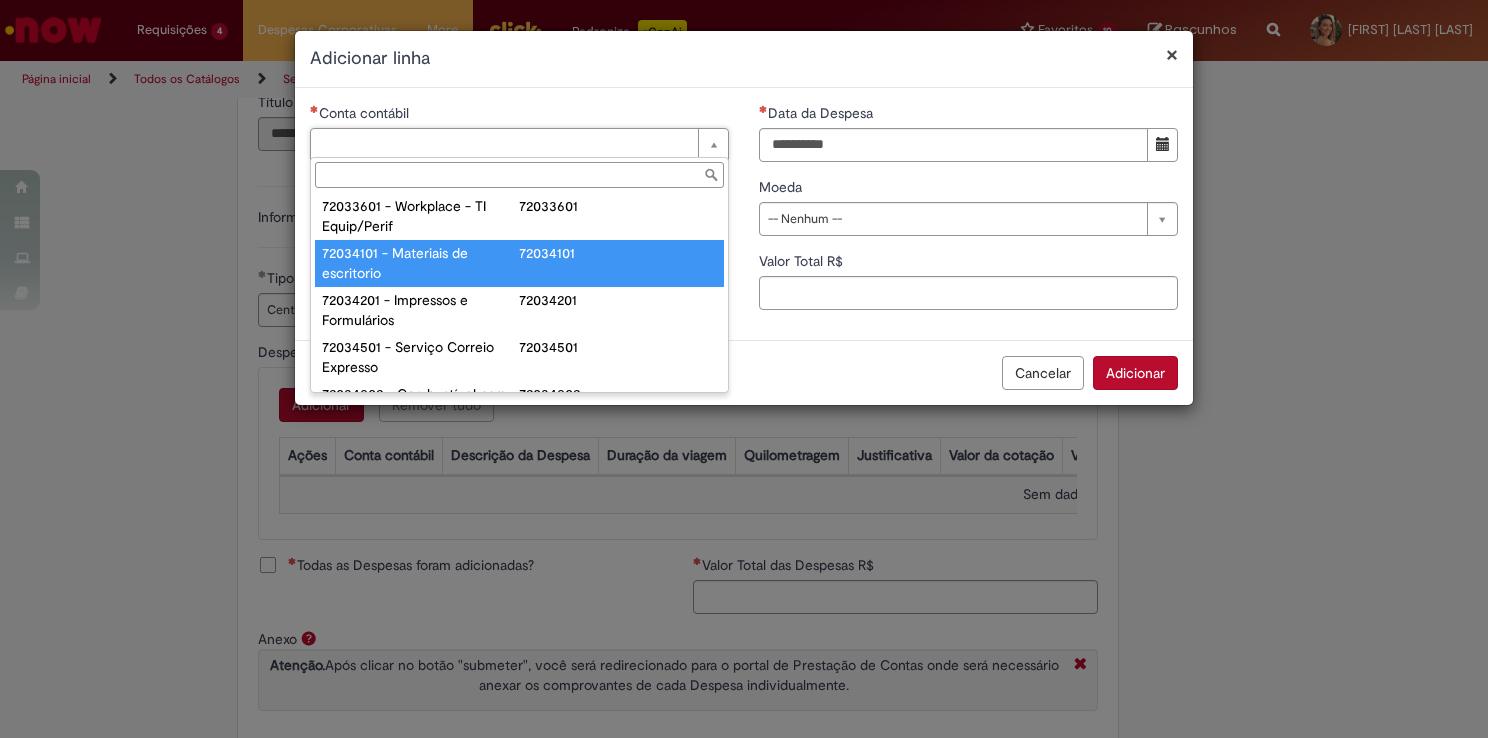 type on "**********" 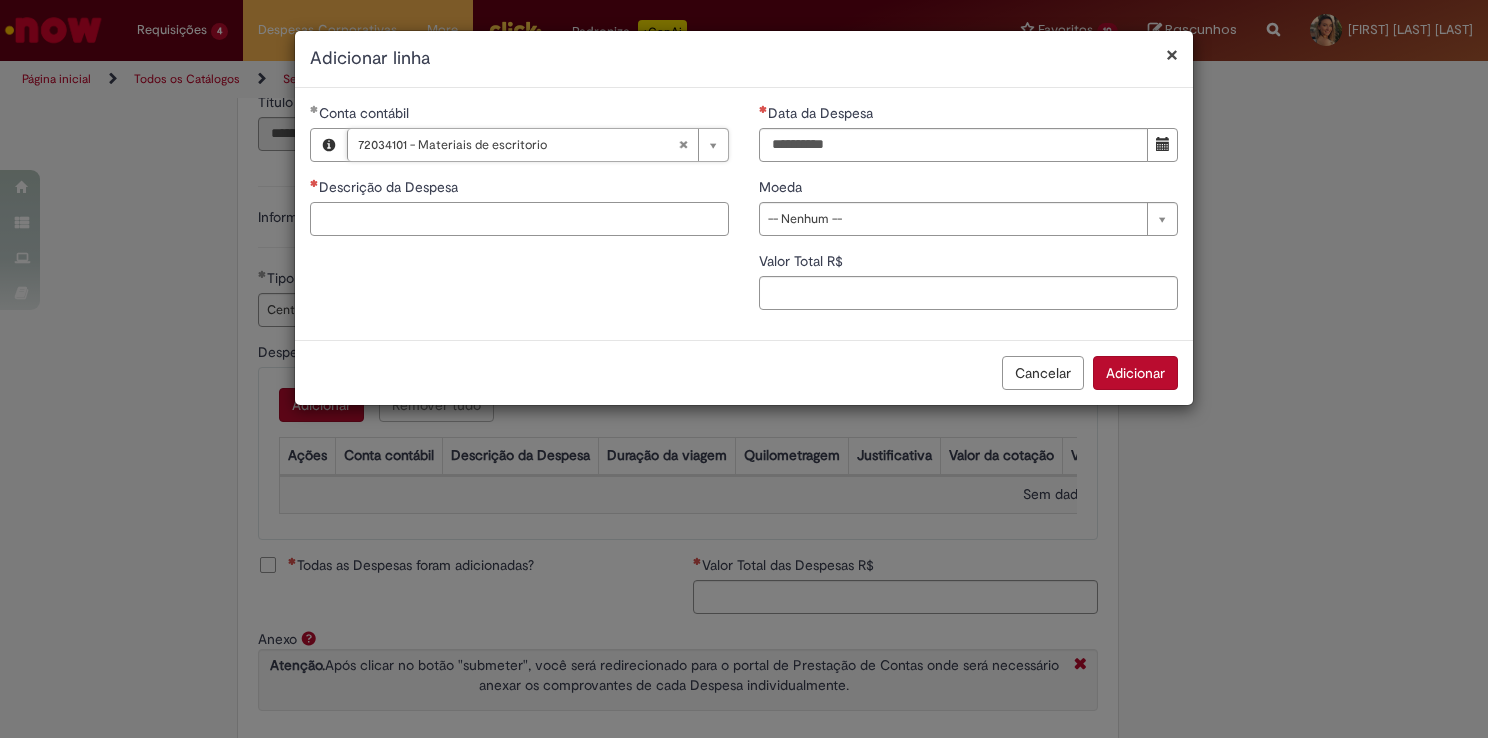 click on "Descrição da Despesa" at bounding box center (519, 219) 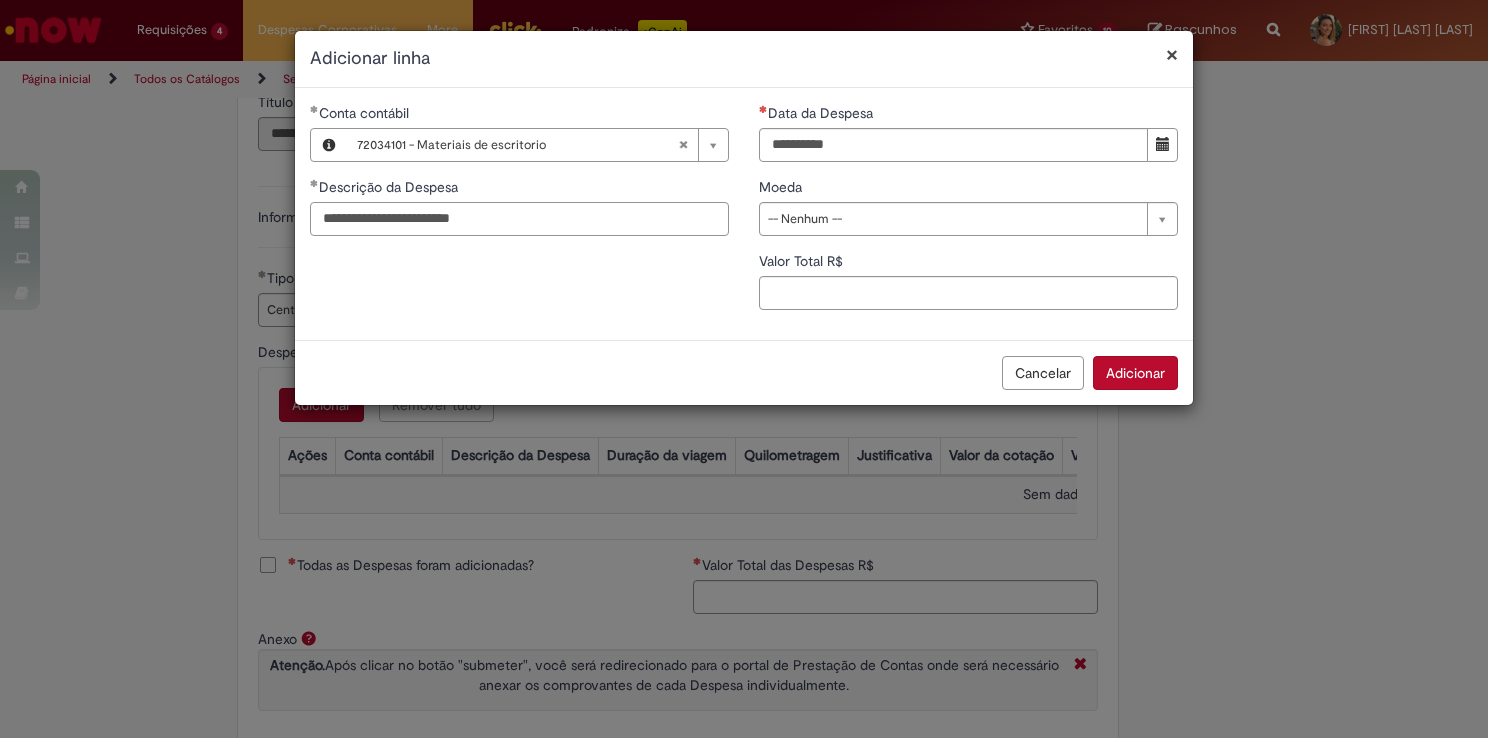 type on "**********" 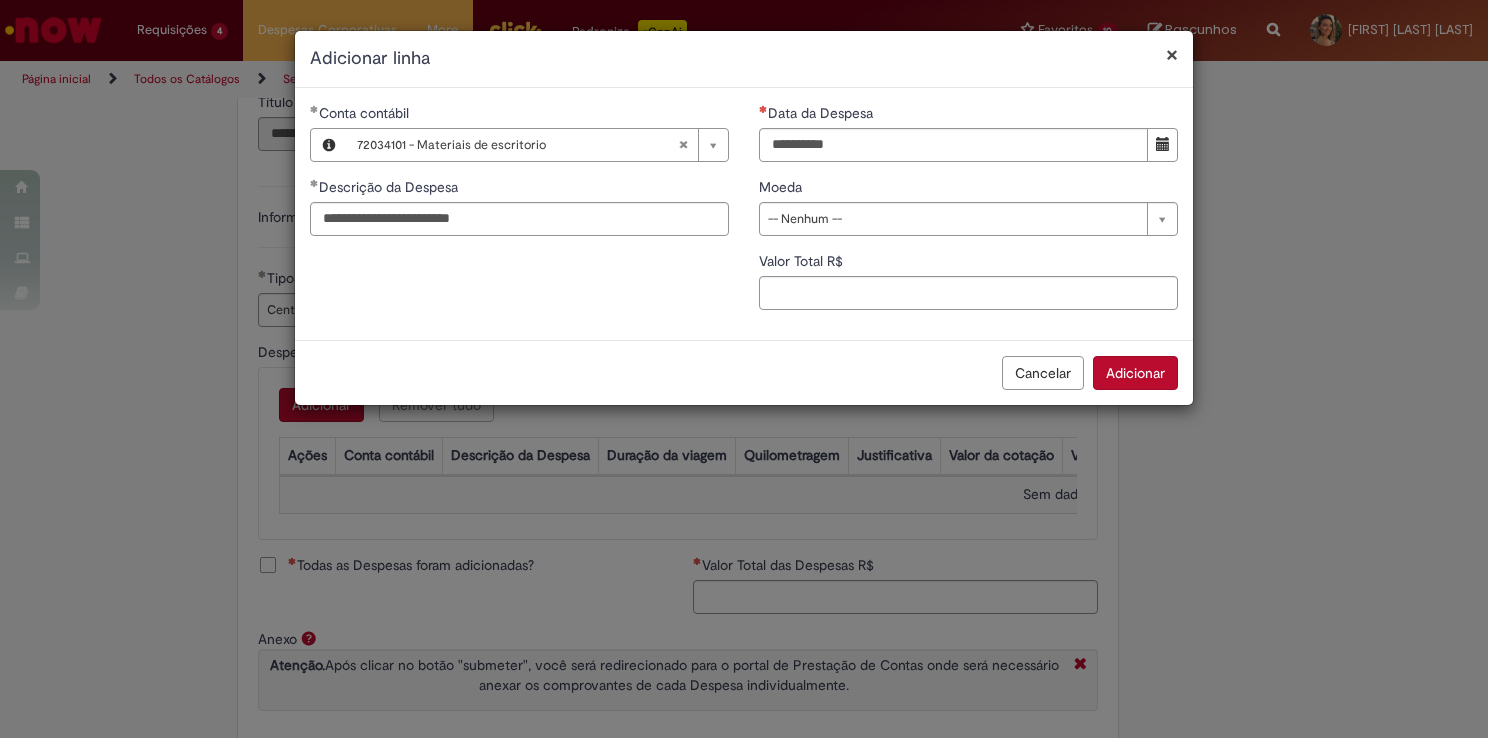 click at bounding box center [1162, 145] 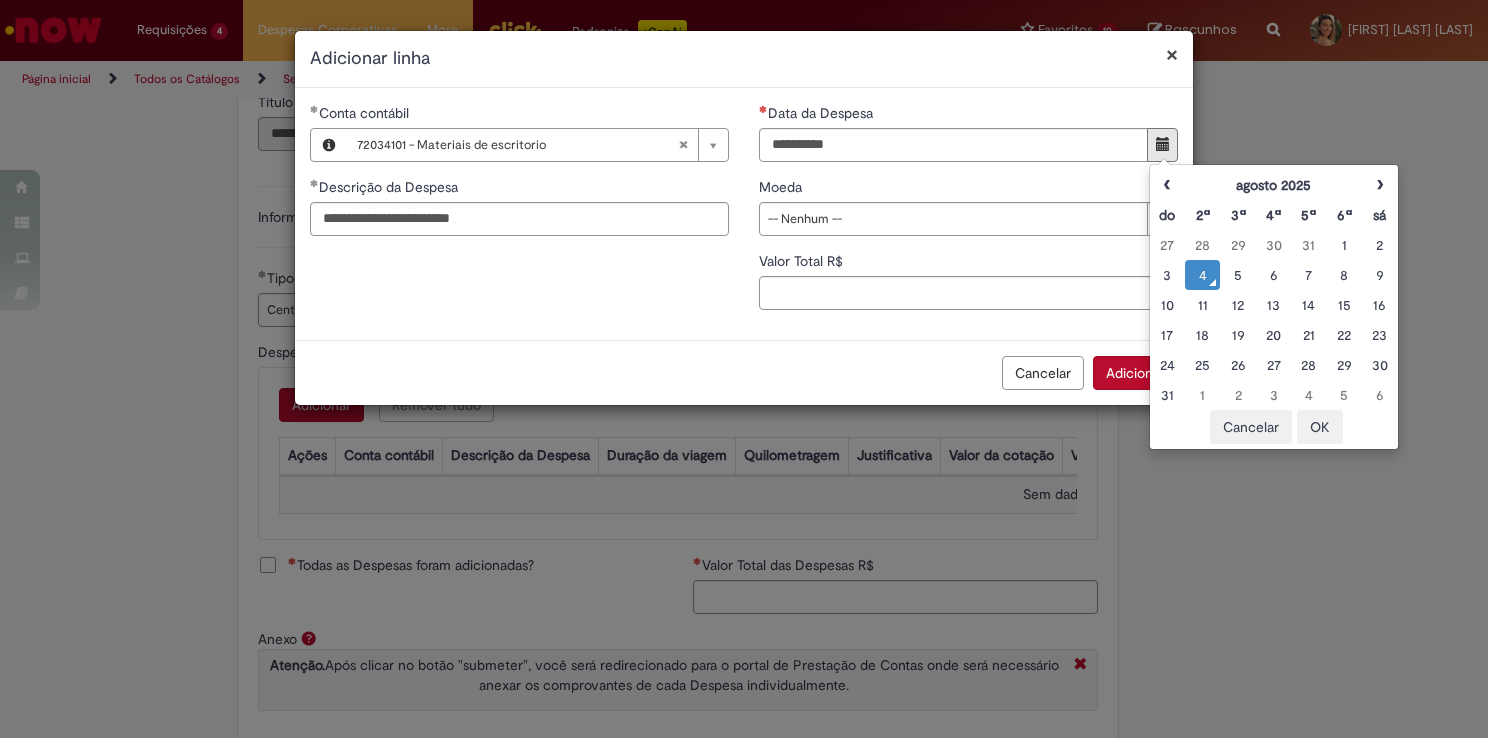 click on "1" at bounding box center [1344, 245] 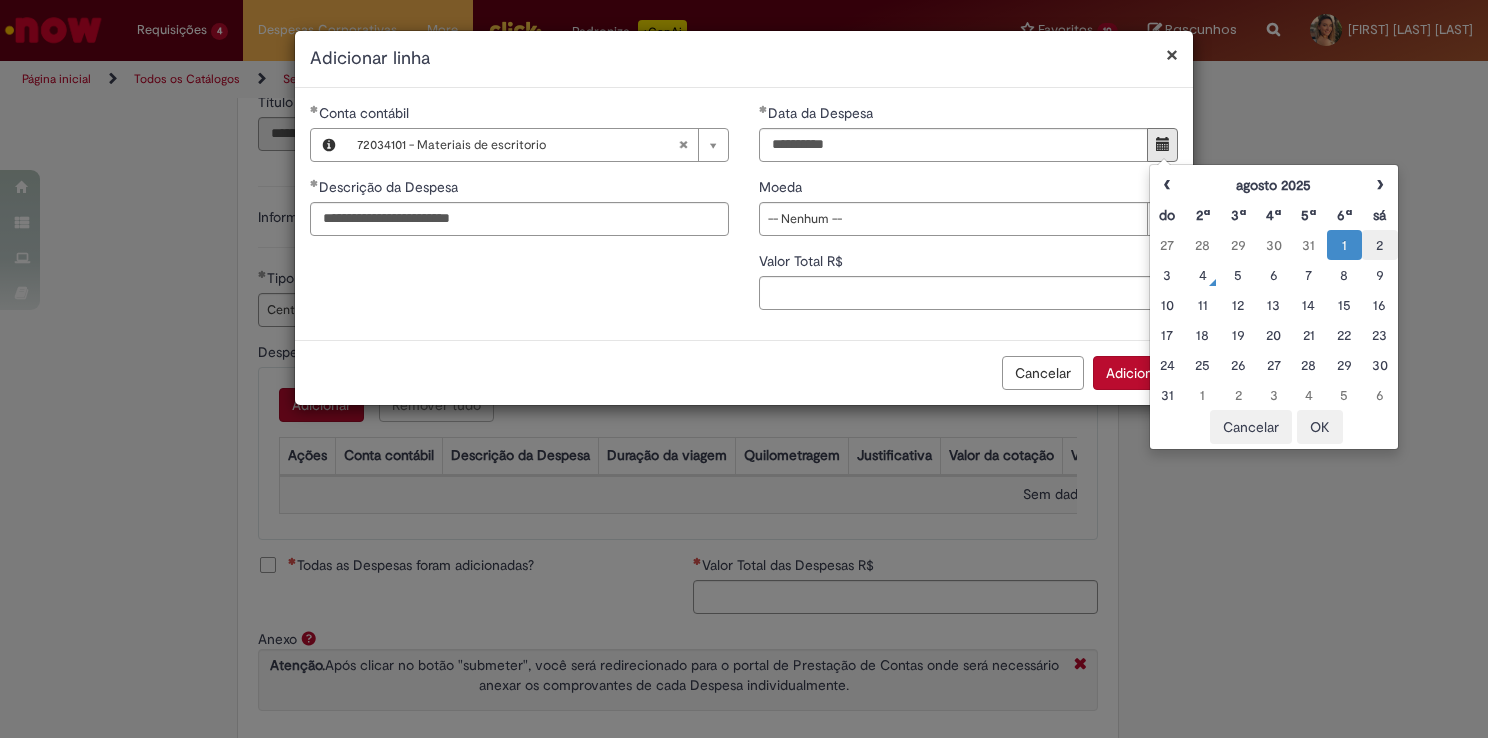 click on "2" at bounding box center (1379, 245) 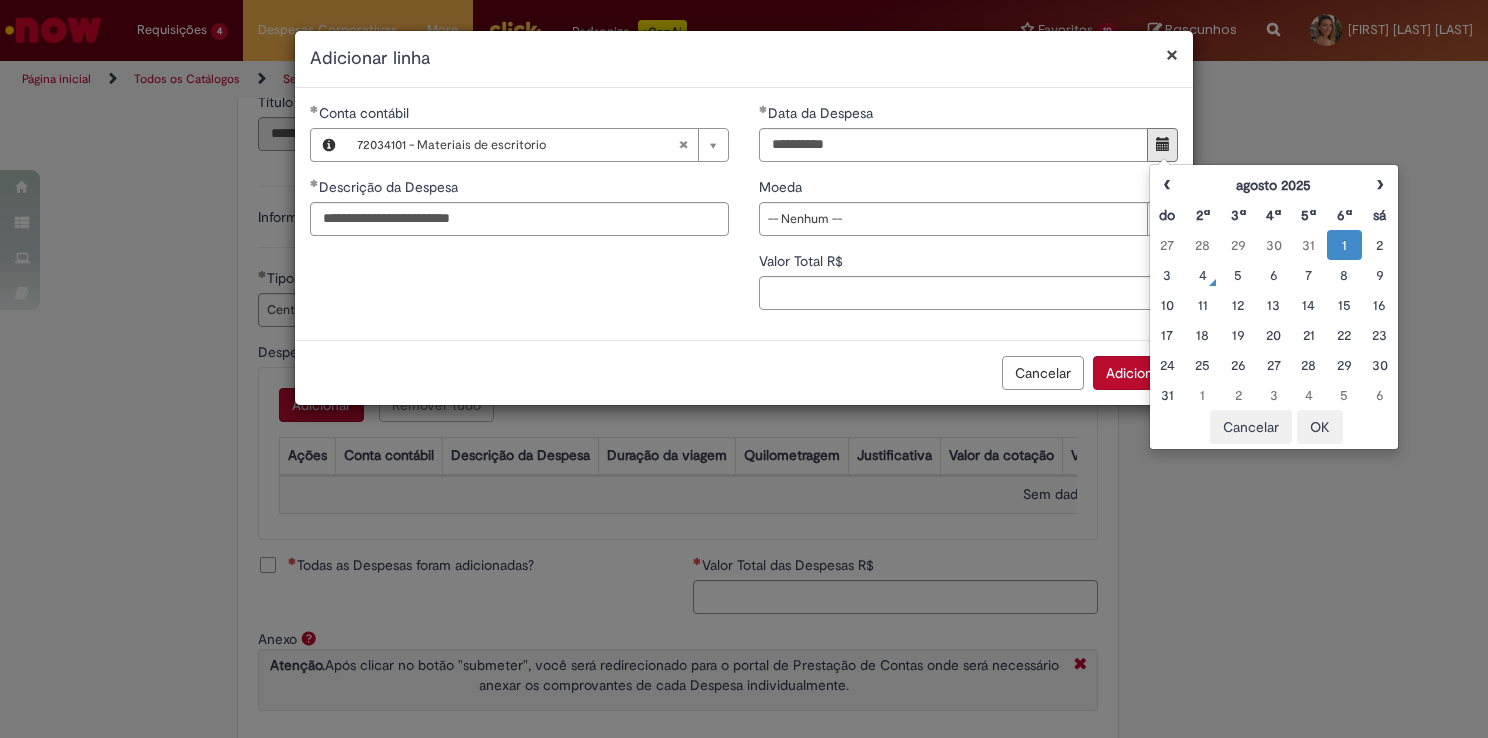 type on "**********" 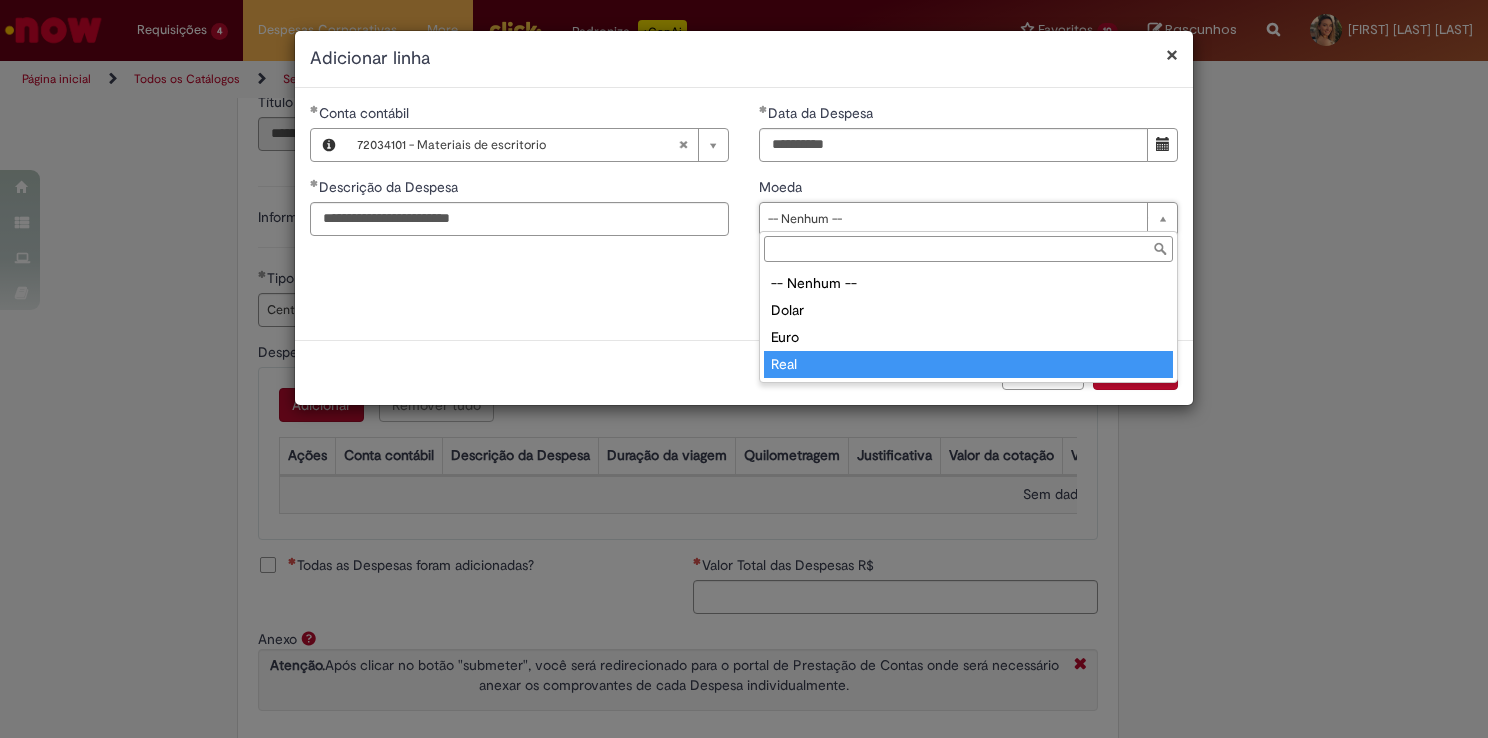 type on "****" 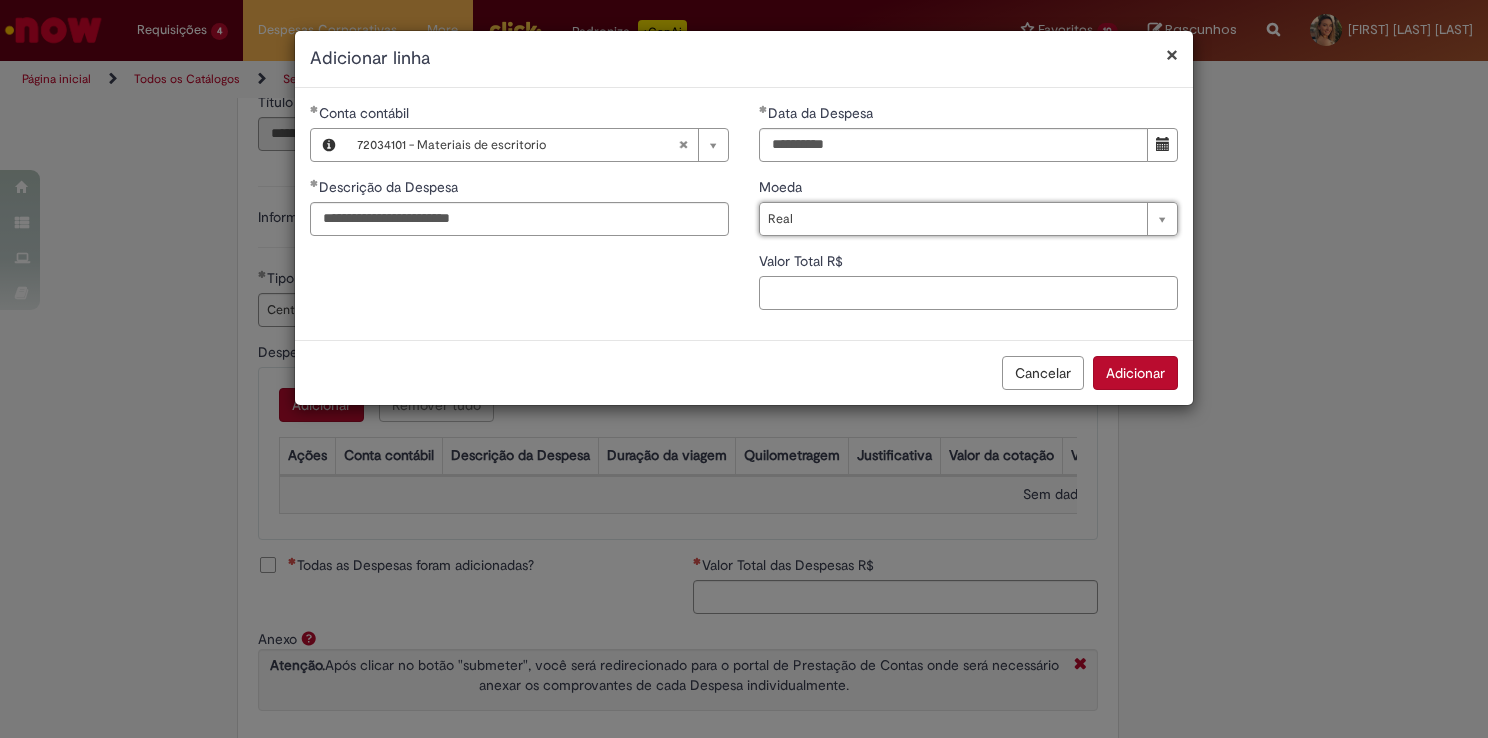 click on "Valor Total R$" at bounding box center [968, 293] 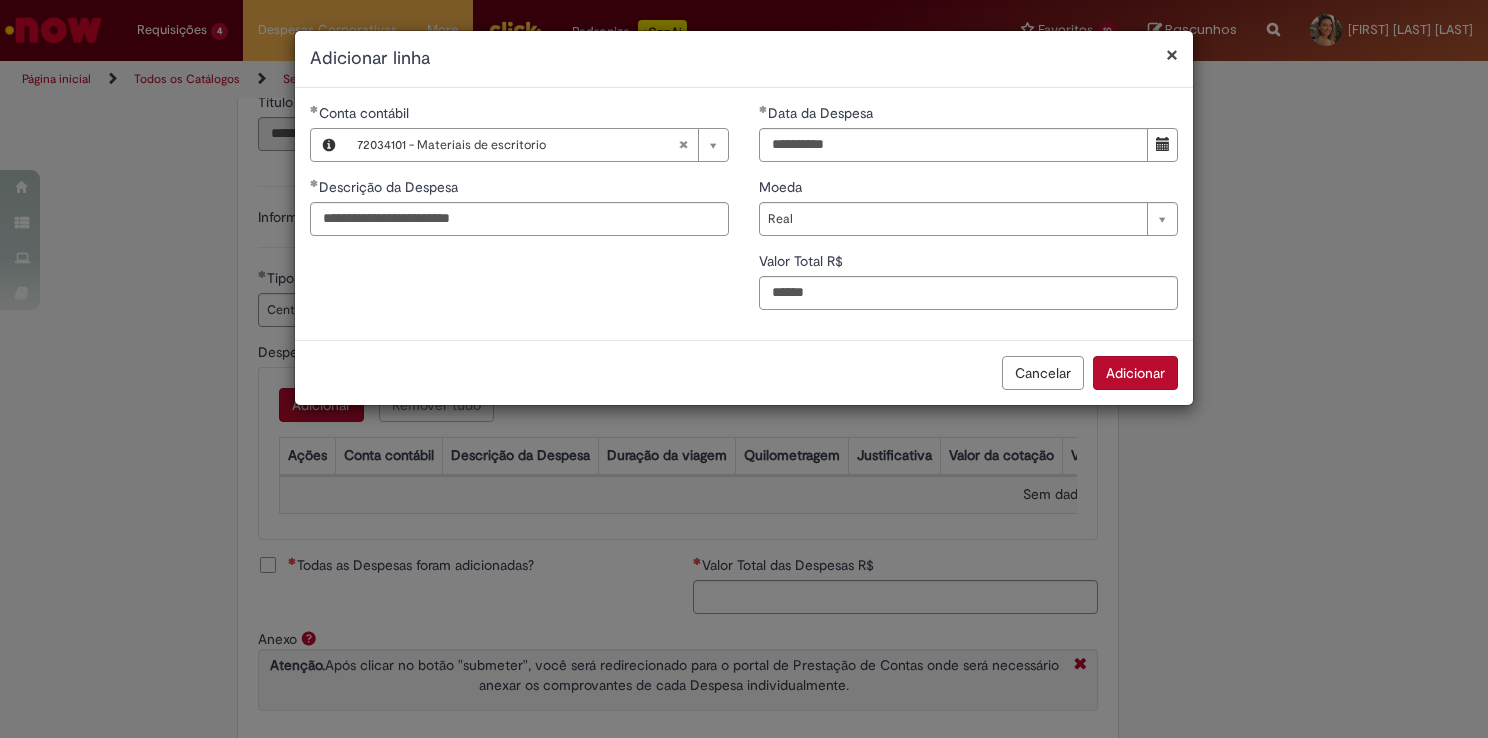 click on "Adicionar" at bounding box center (1135, 373) 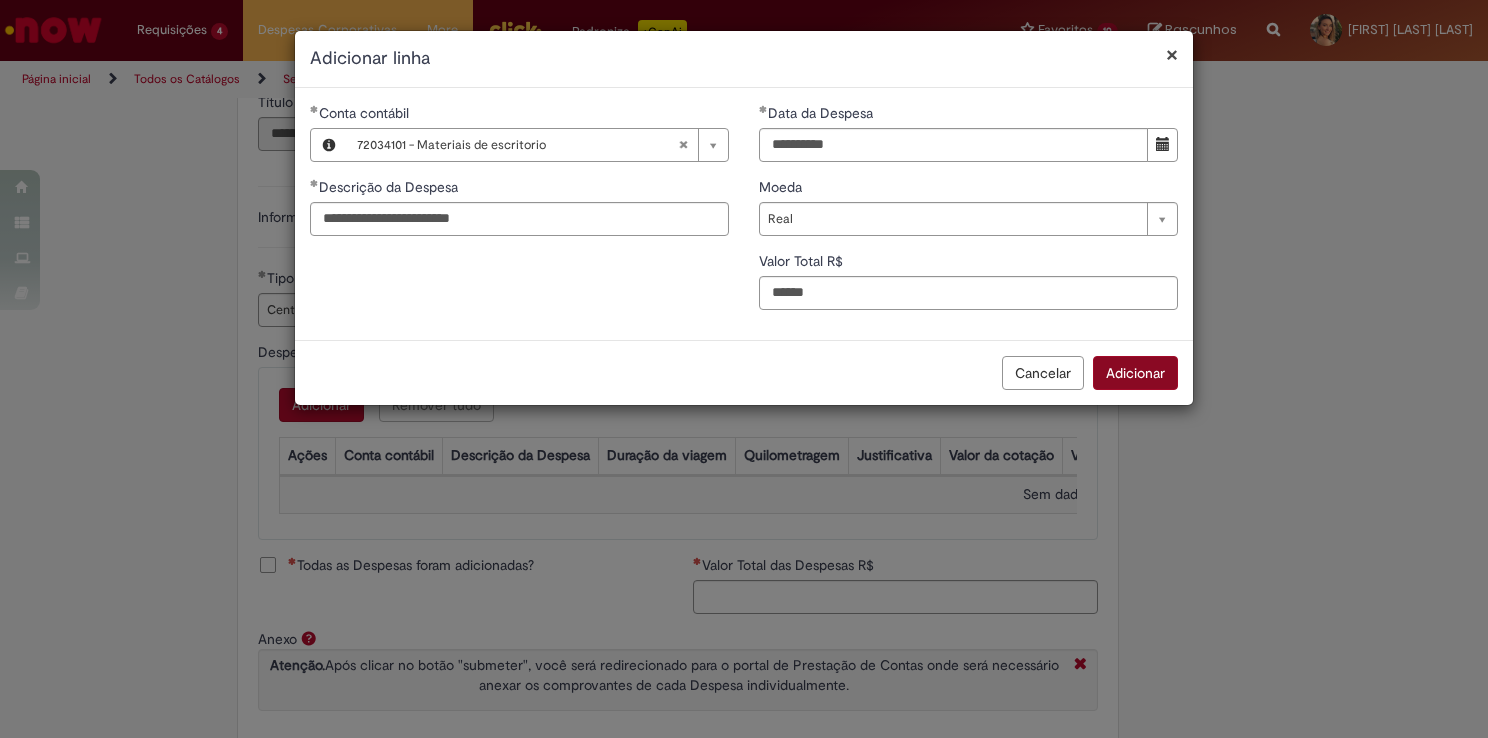 type on "*****" 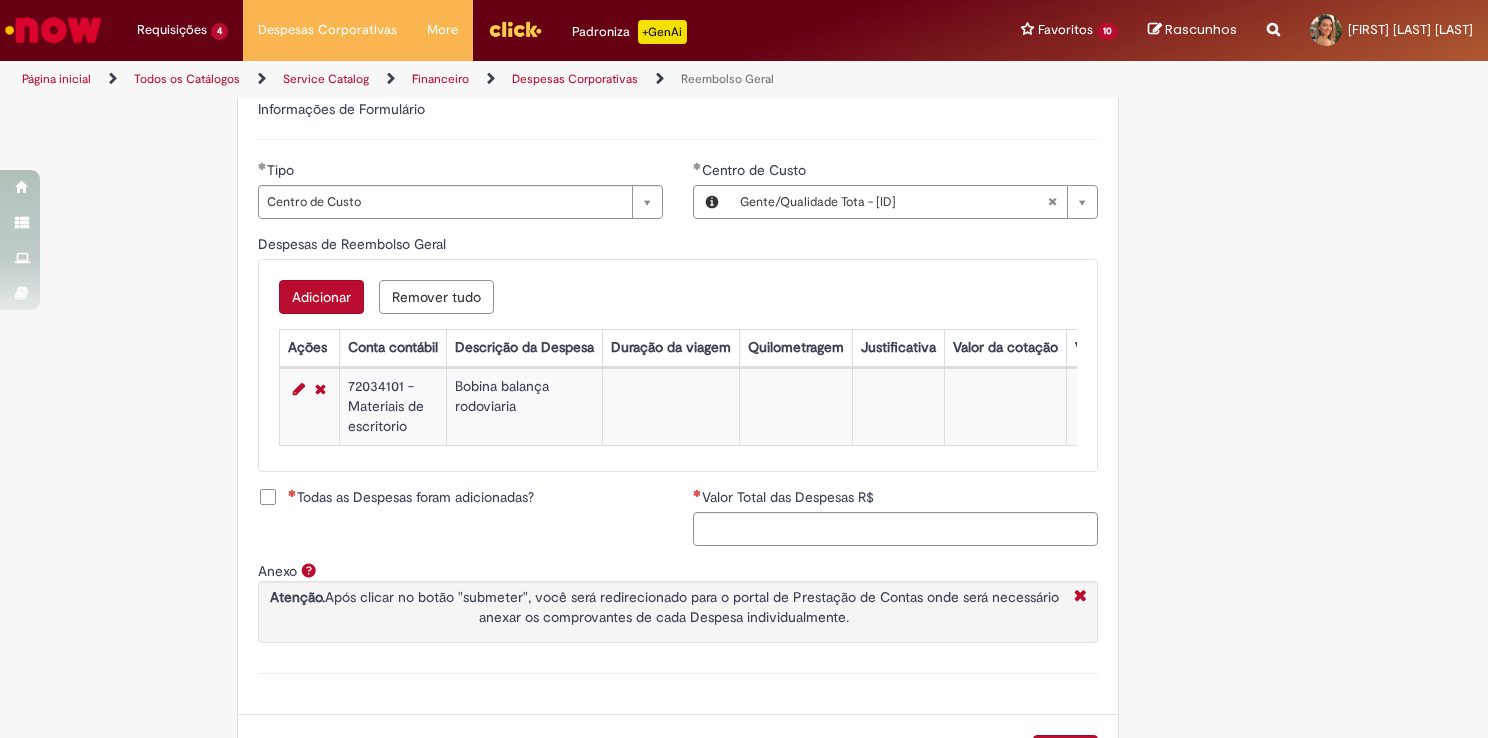scroll, scrollTop: 792, scrollLeft: 0, axis: vertical 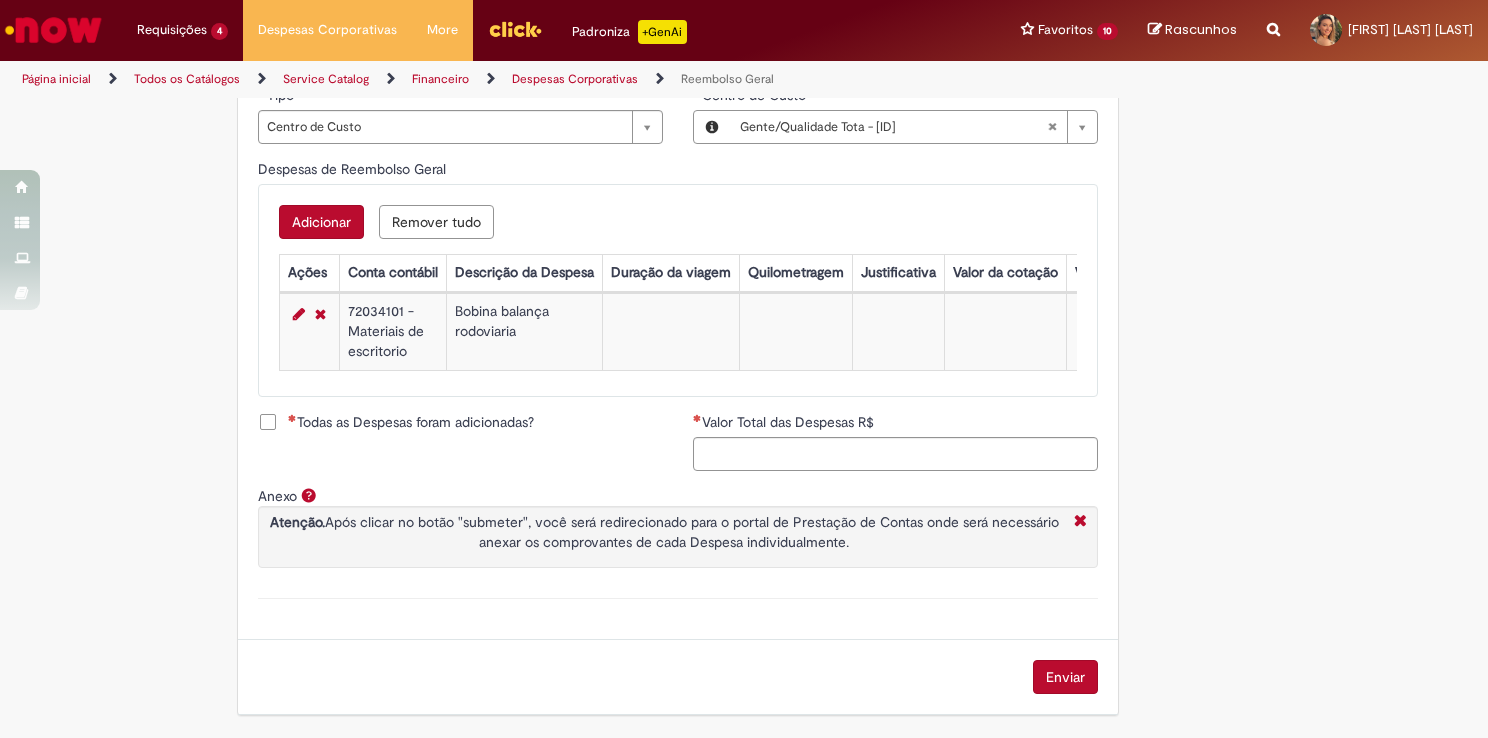 click on "Todas as Despesas foram adicionadas?" at bounding box center [411, 422] 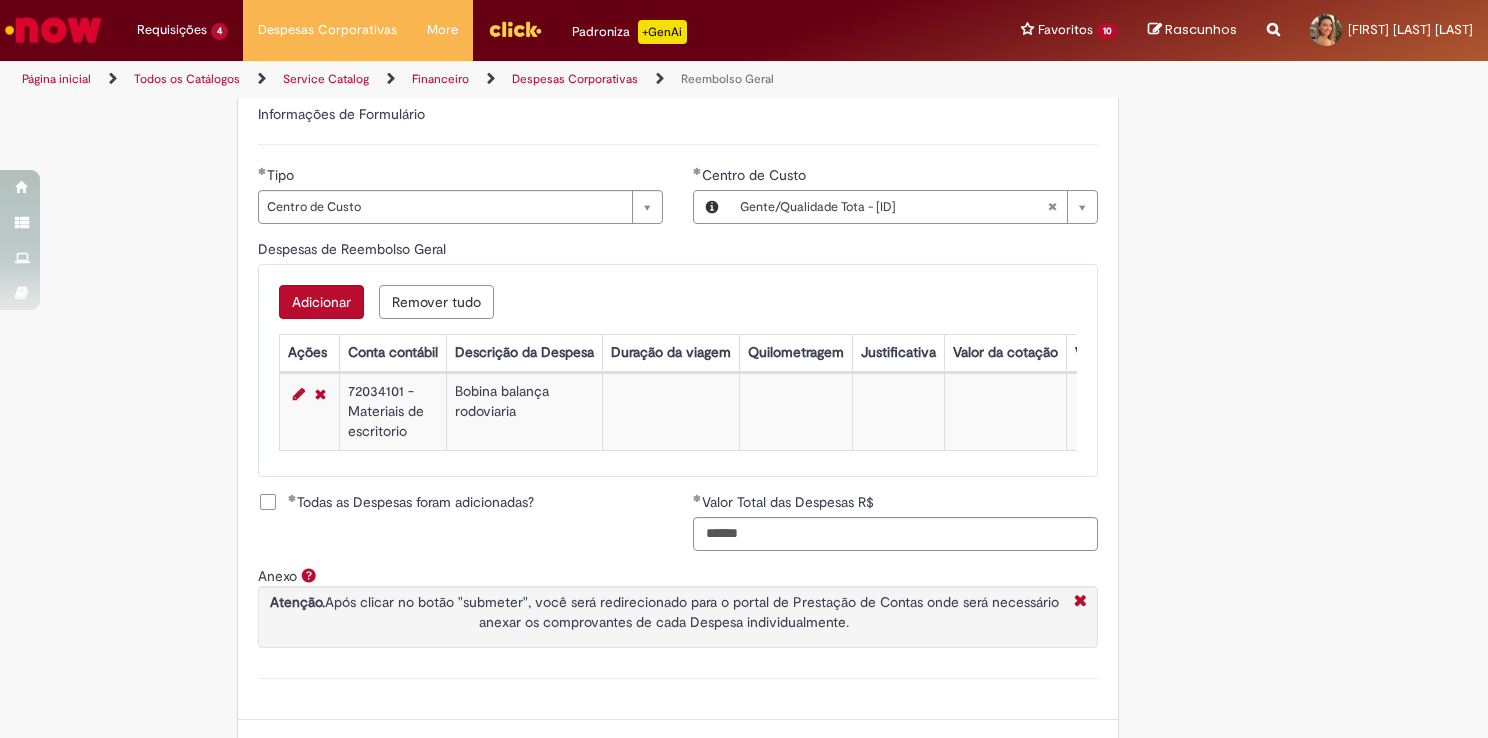 scroll, scrollTop: 792, scrollLeft: 0, axis: vertical 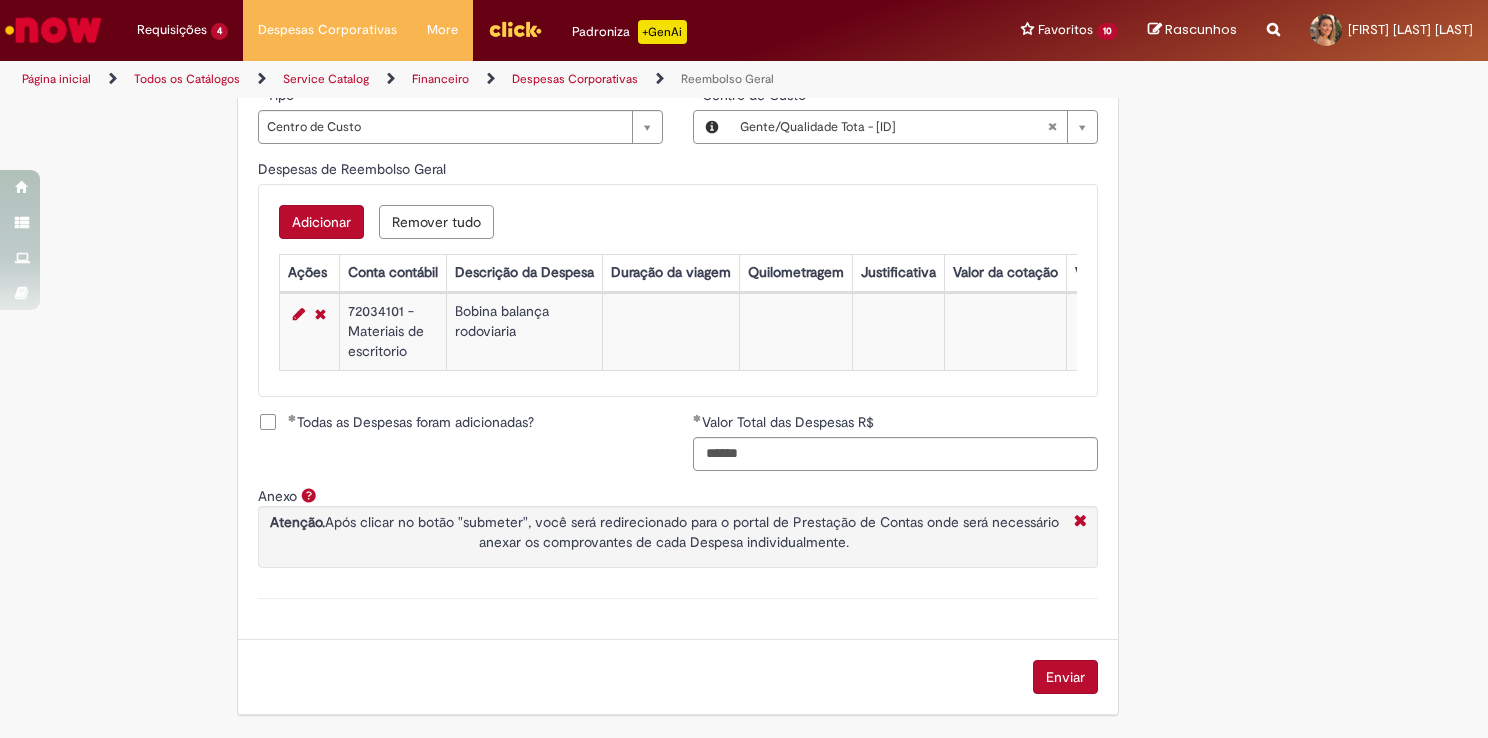 click on "Enviar" at bounding box center (1065, 677) 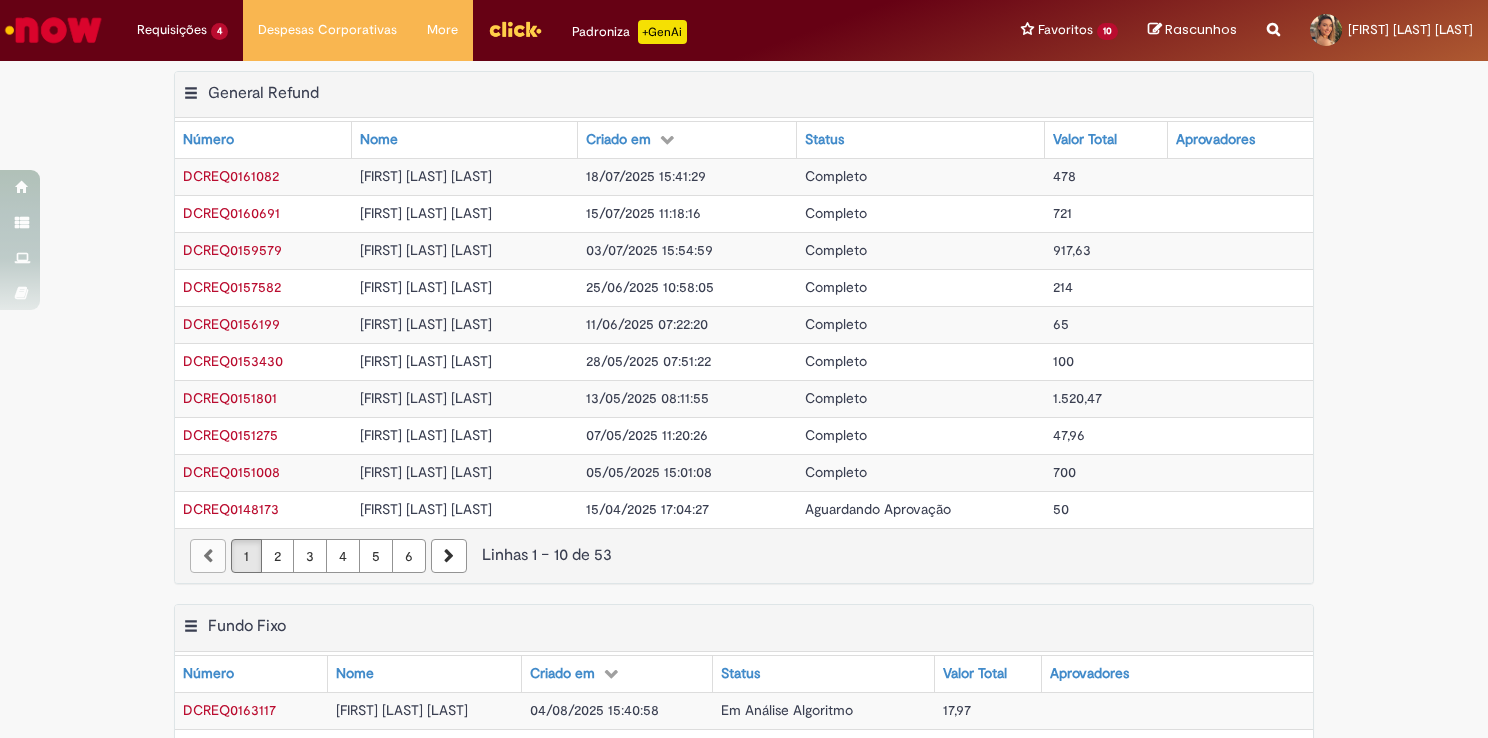 scroll, scrollTop: 0, scrollLeft: 0, axis: both 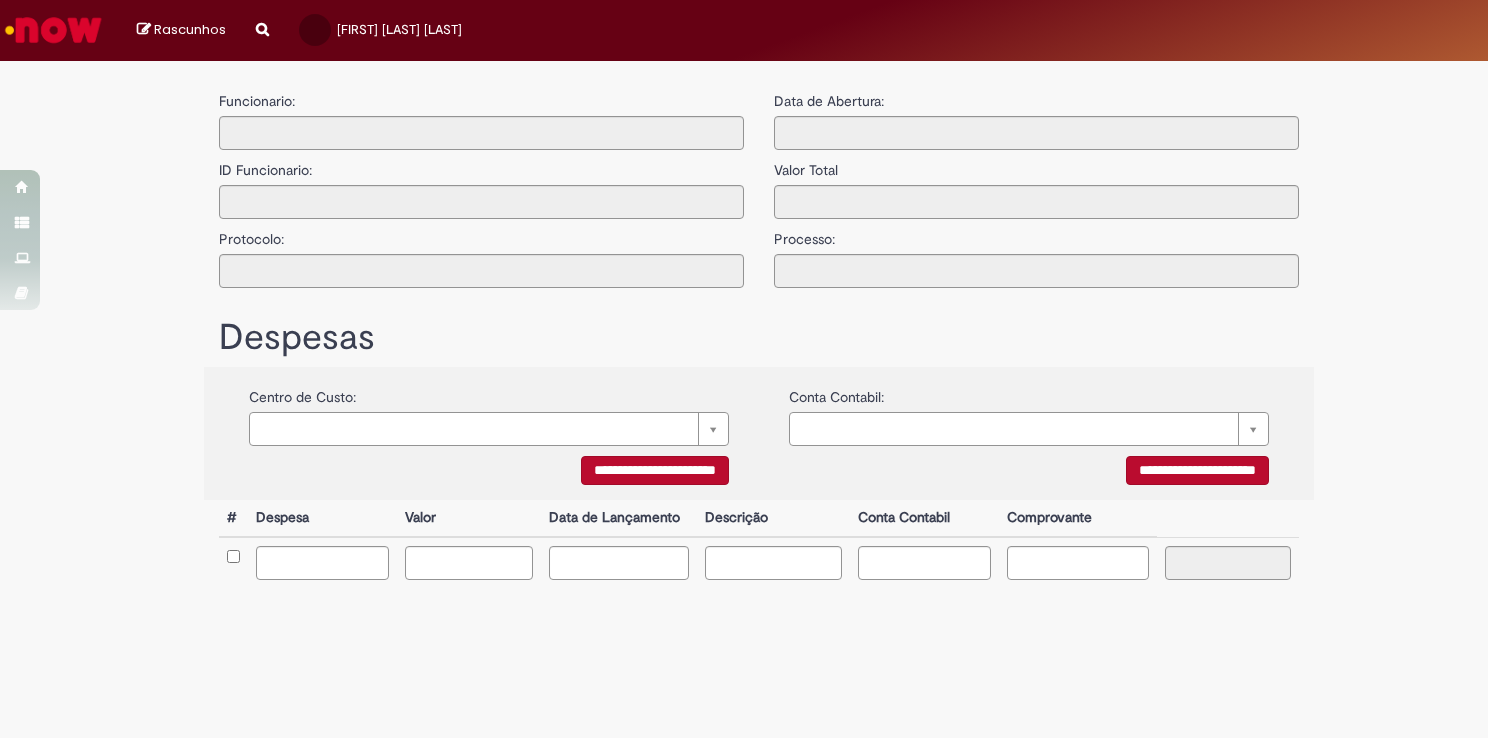 type on "**********" 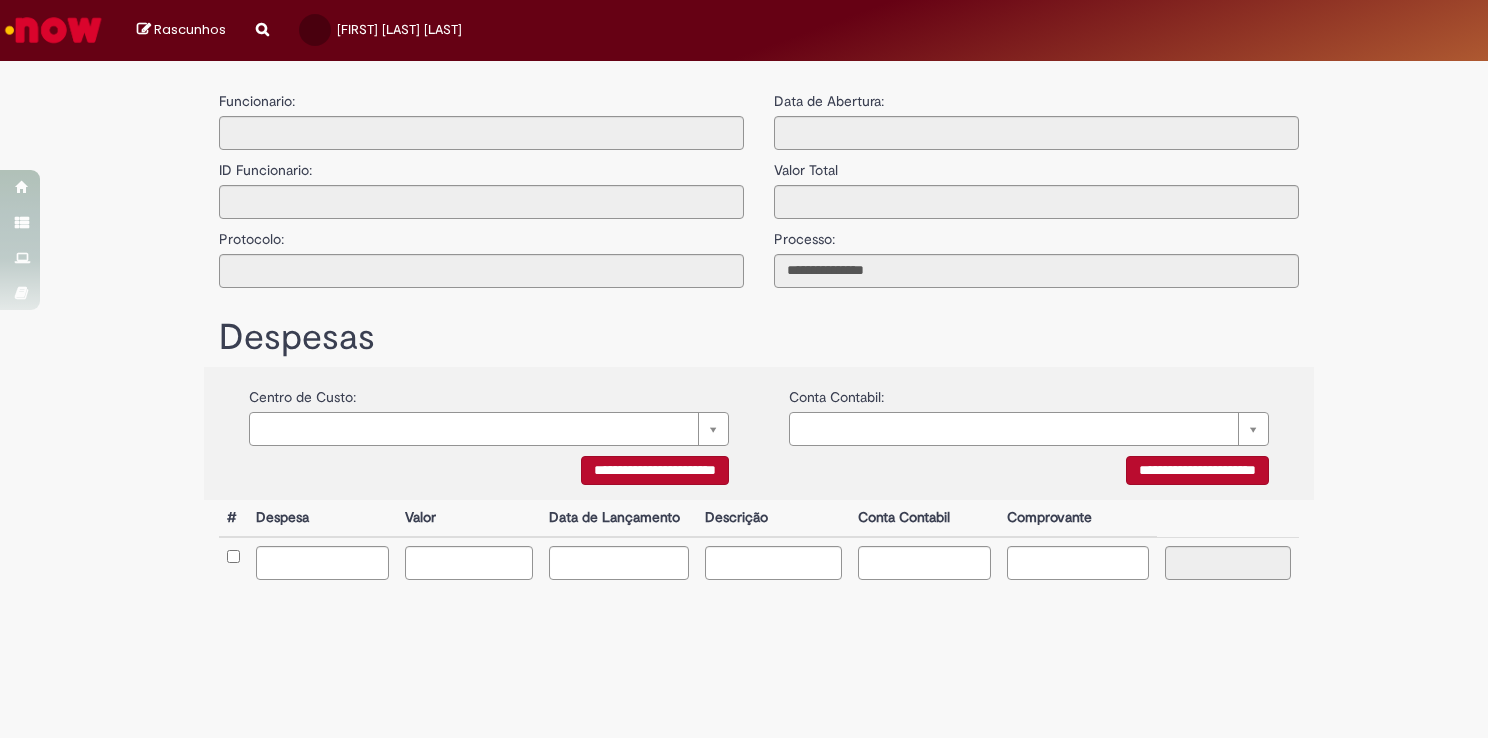 scroll, scrollTop: 0, scrollLeft: 0, axis: both 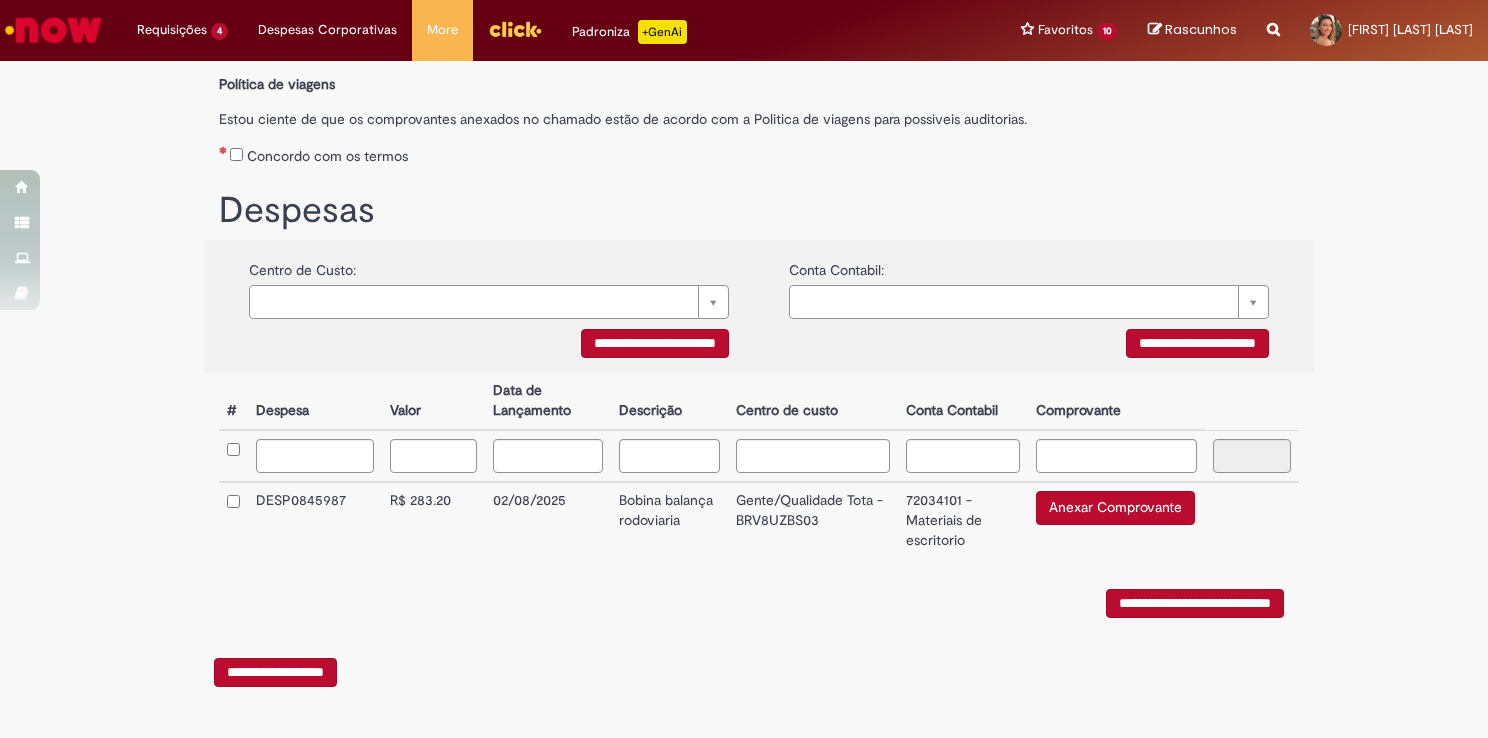 click on "Anexar Comprovante" at bounding box center [1115, 508] 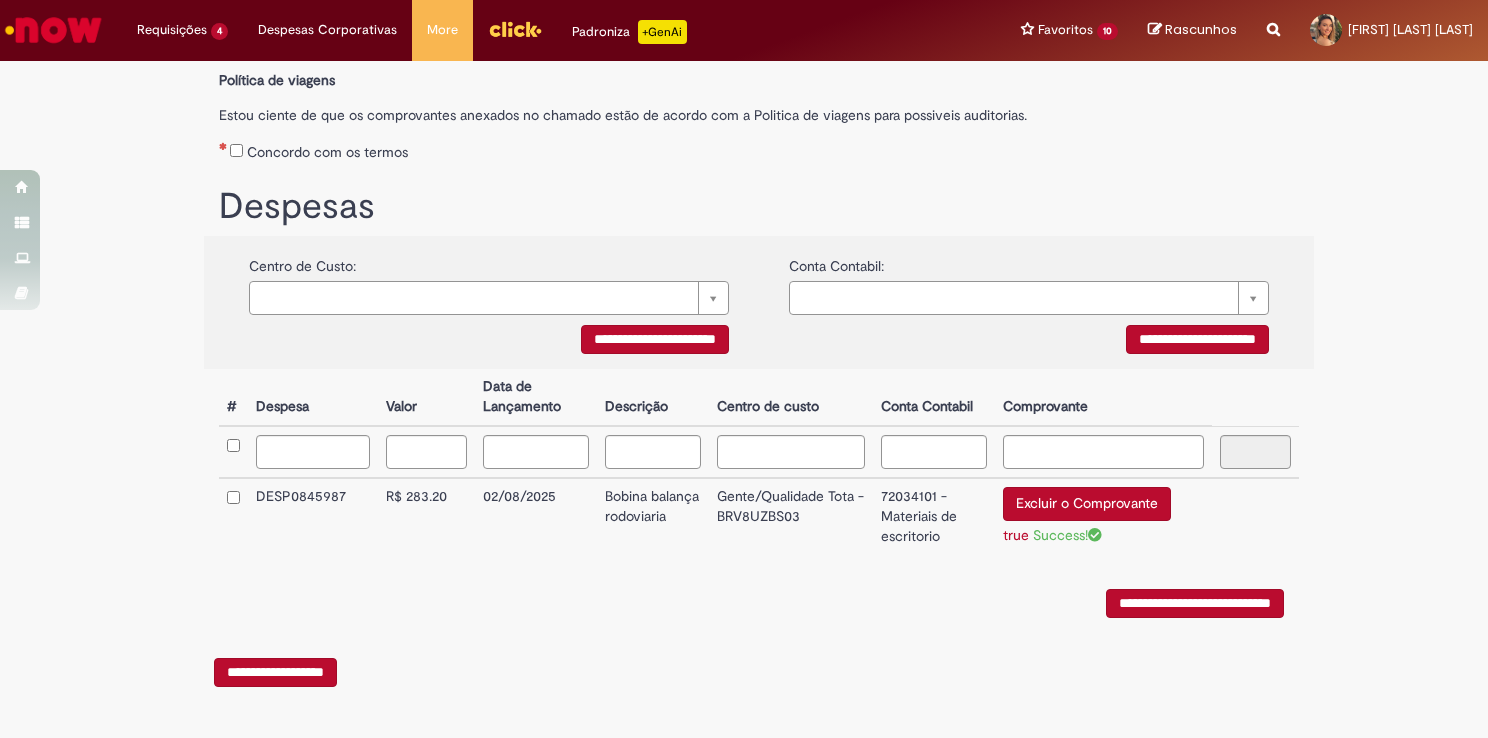 click on "**********" at bounding box center [1195, 603] 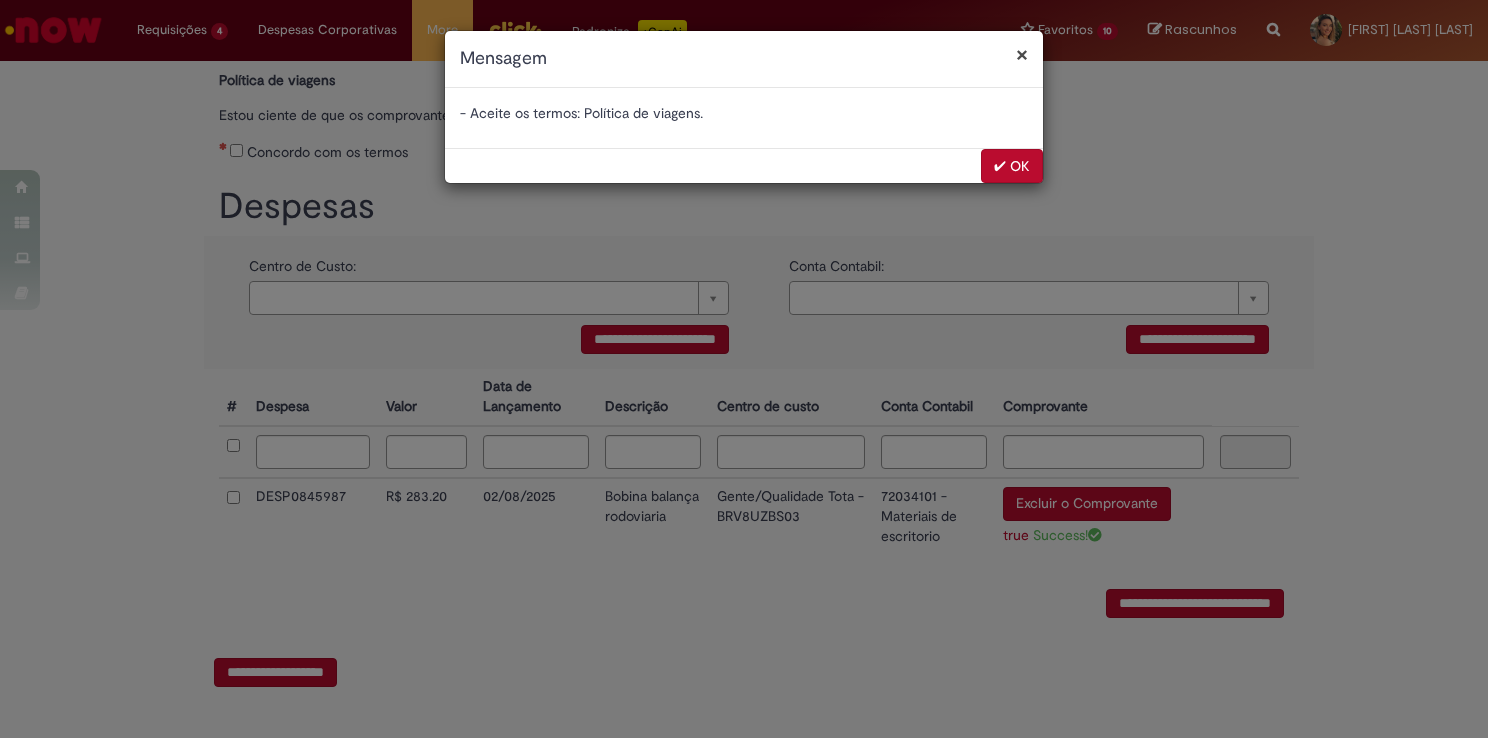 click on "✔ OK" at bounding box center [1012, 166] 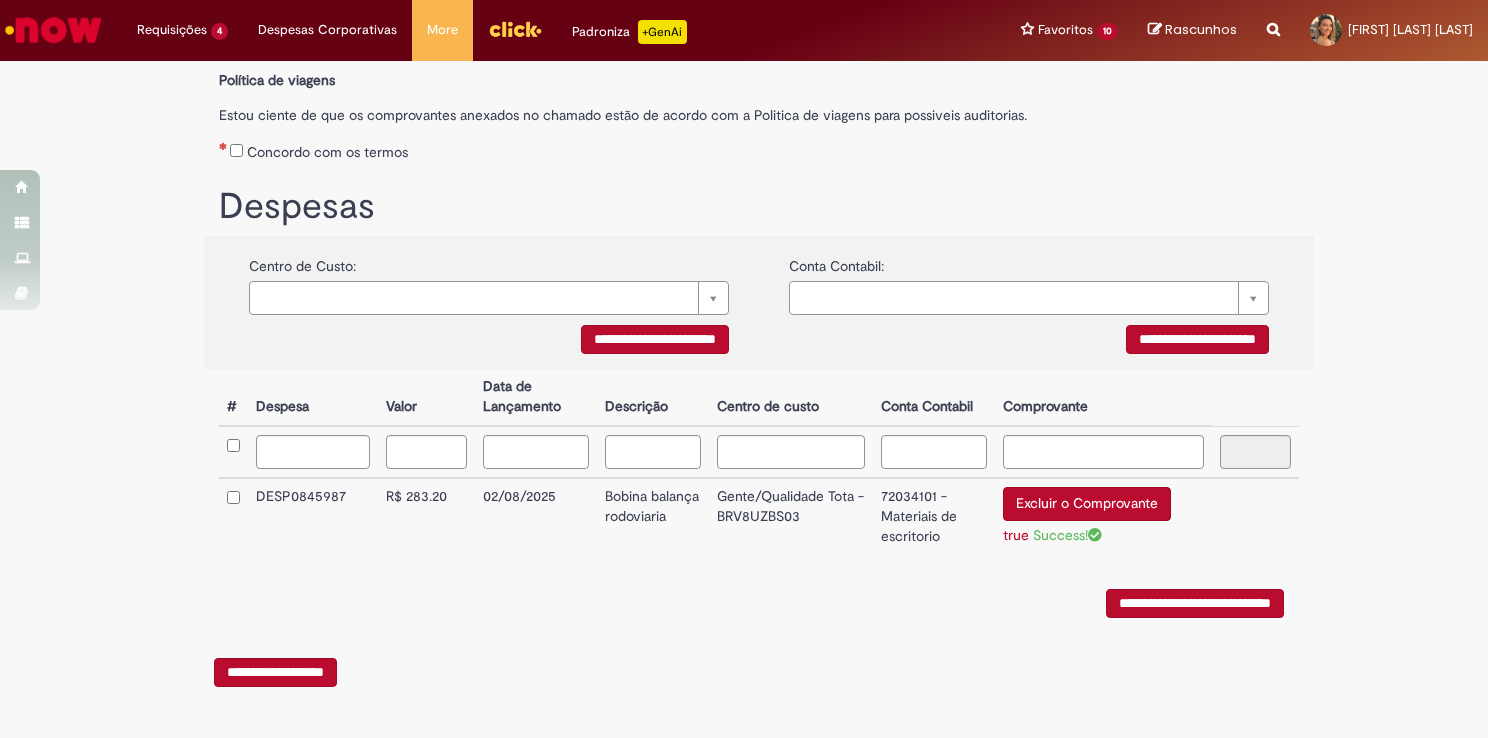 click on "Concordo com os termos" at bounding box center (327, 152) 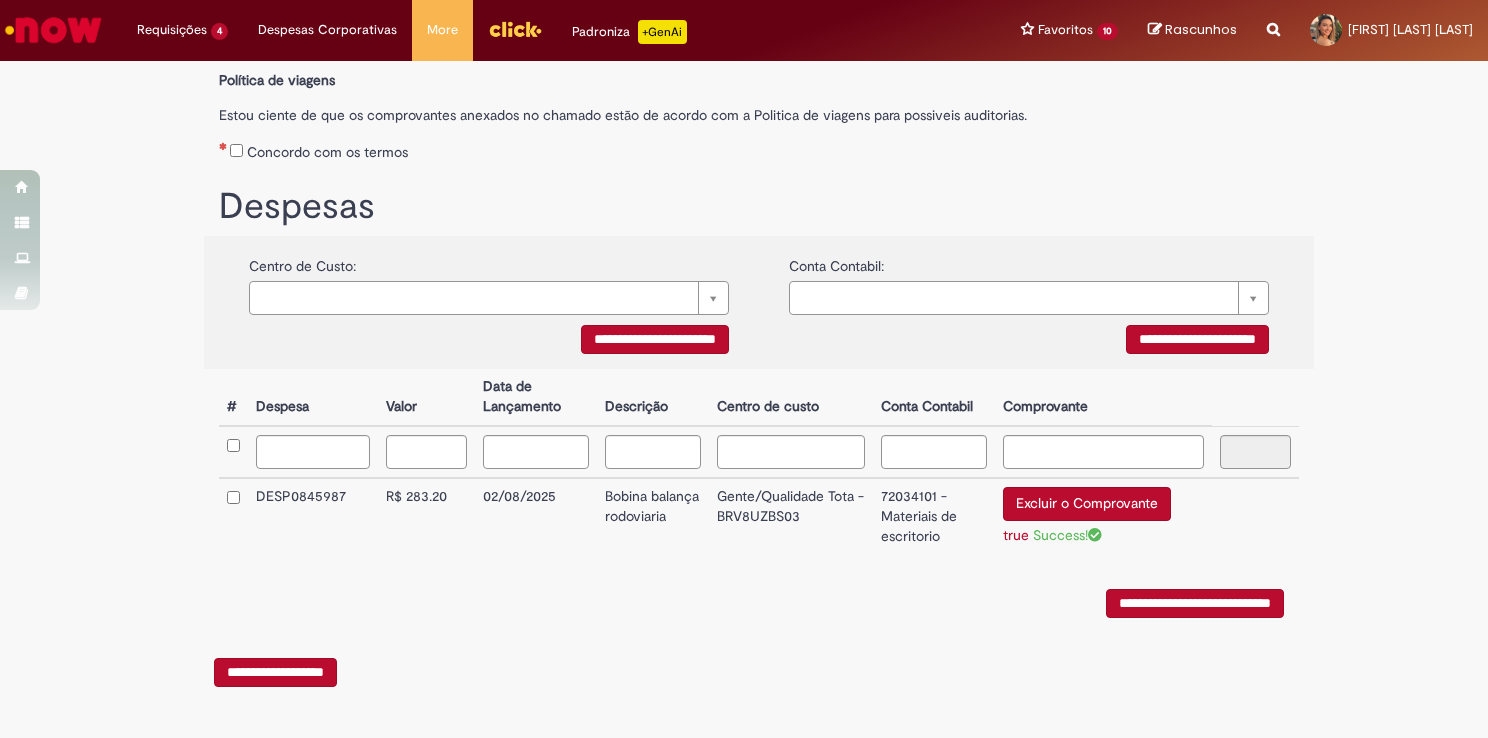 click on "**********" at bounding box center [1195, 603] 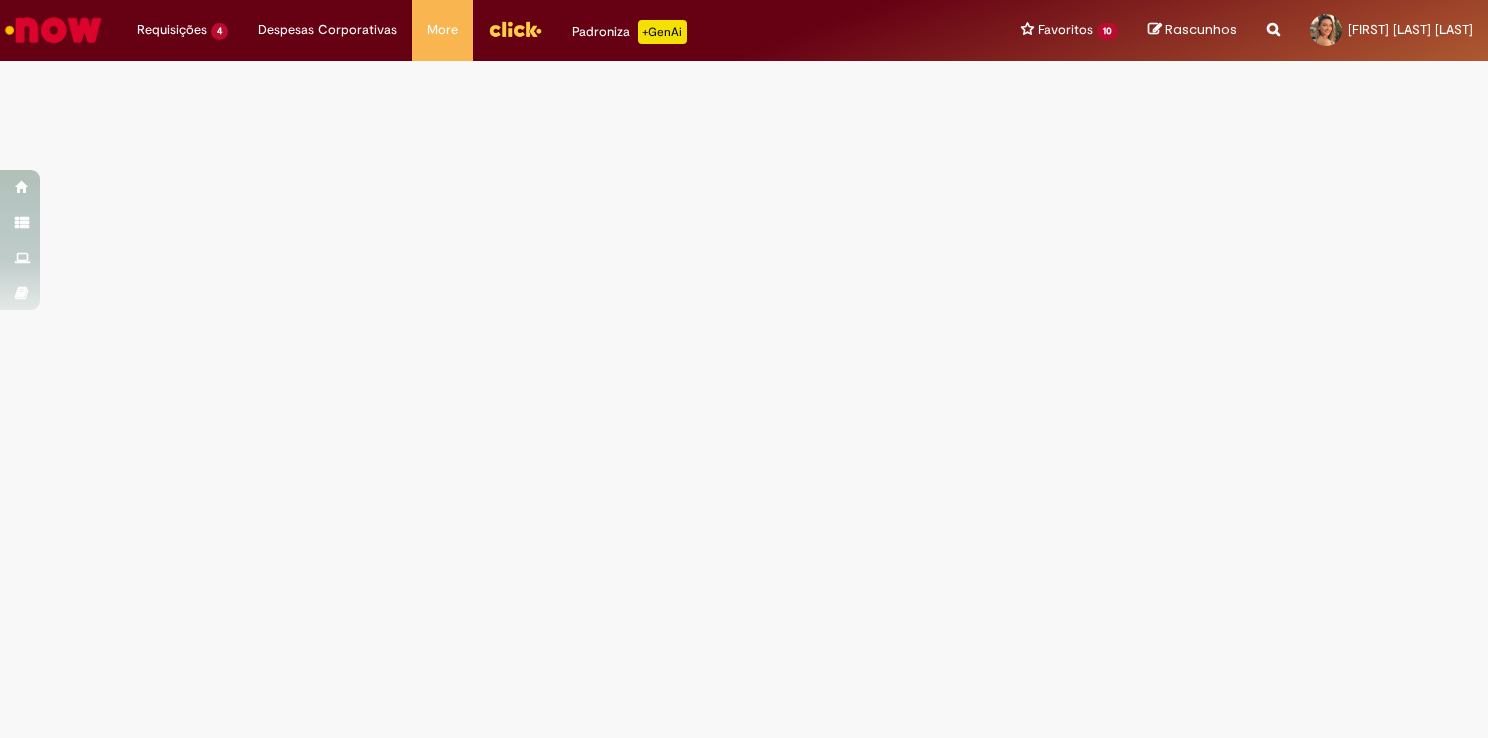 scroll, scrollTop: 0, scrollLeft: 0, axis: both 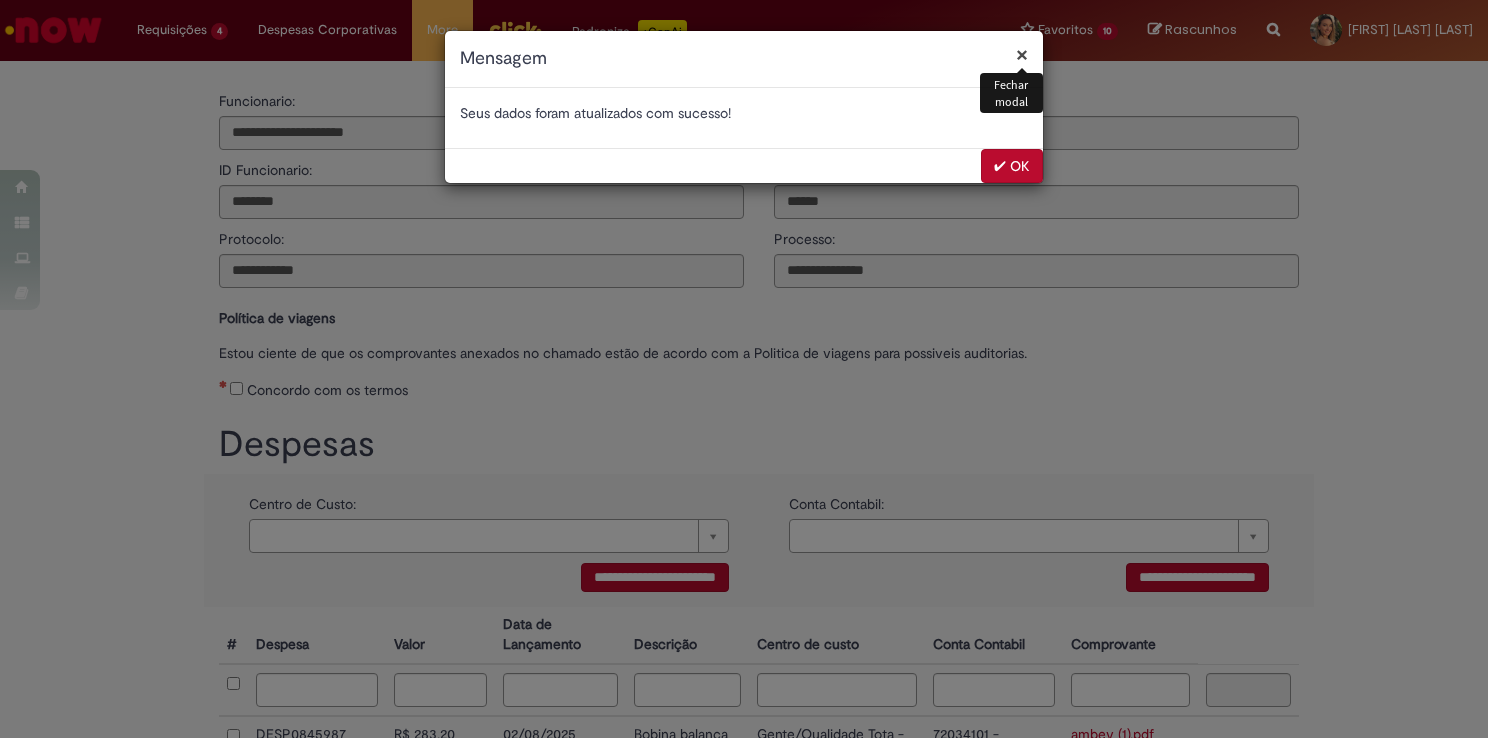 click on "✔ OK" at bounding box center (1012, 166) 